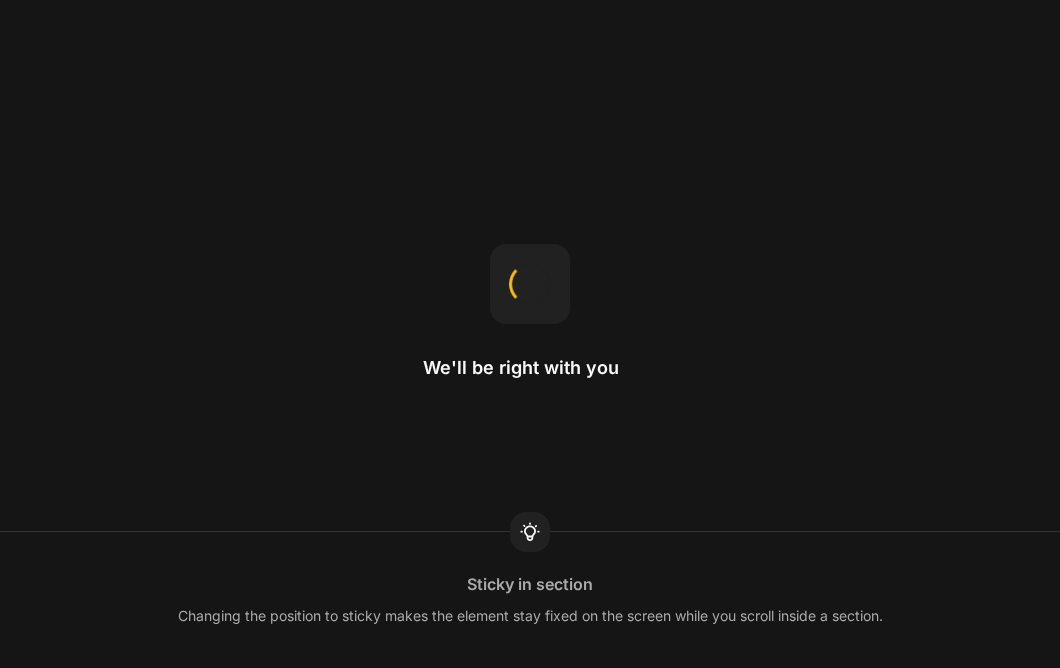 scroll, scrollTop: 0, scrollLeft: 0, axis: both 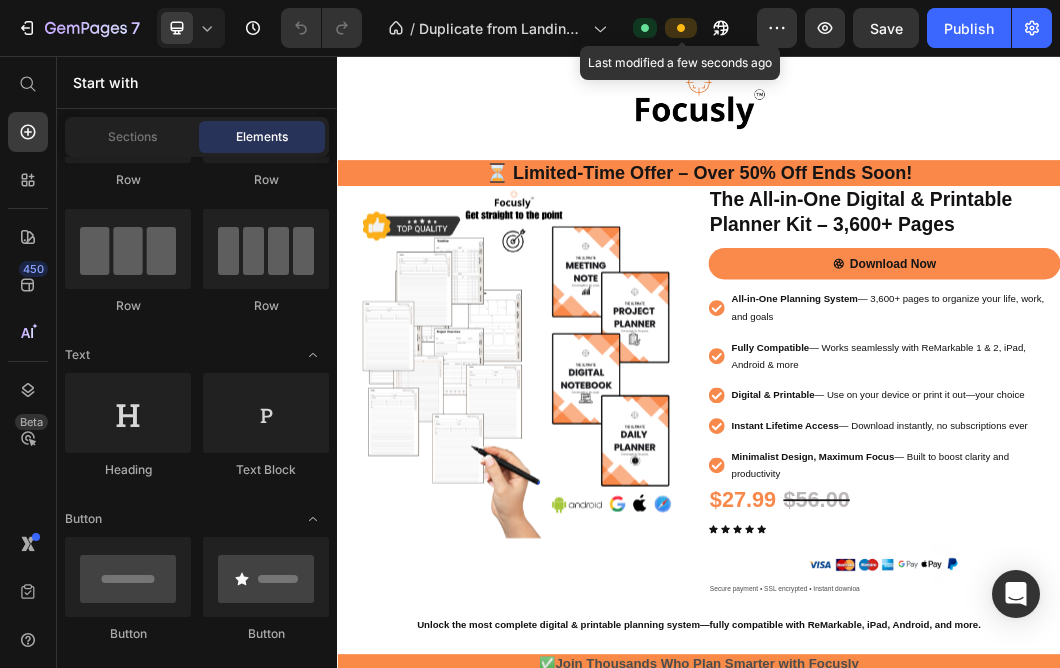 click 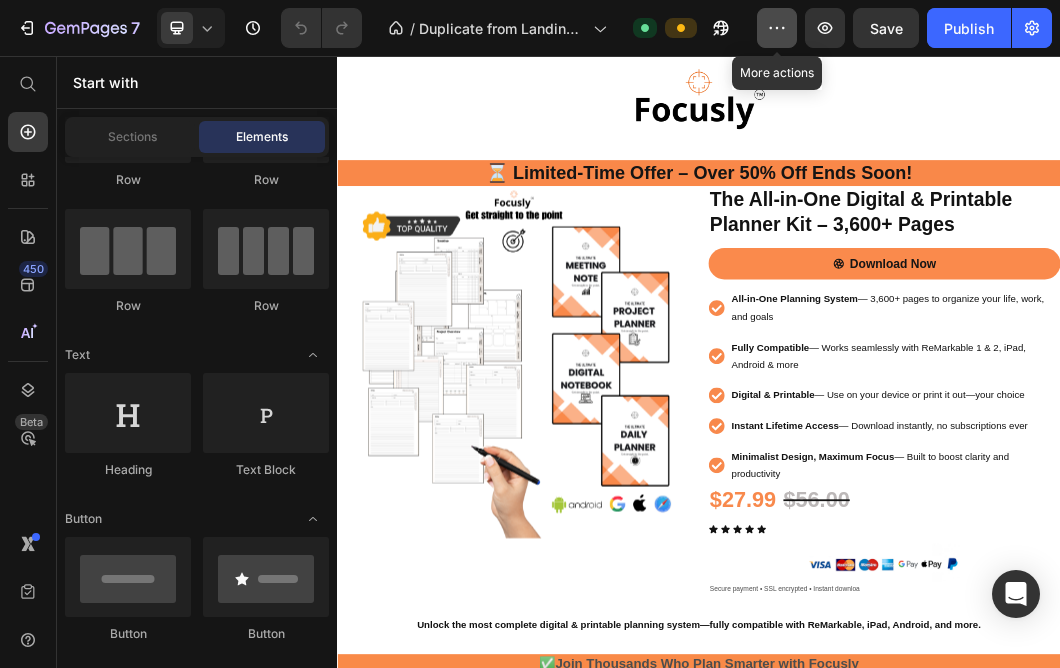 click 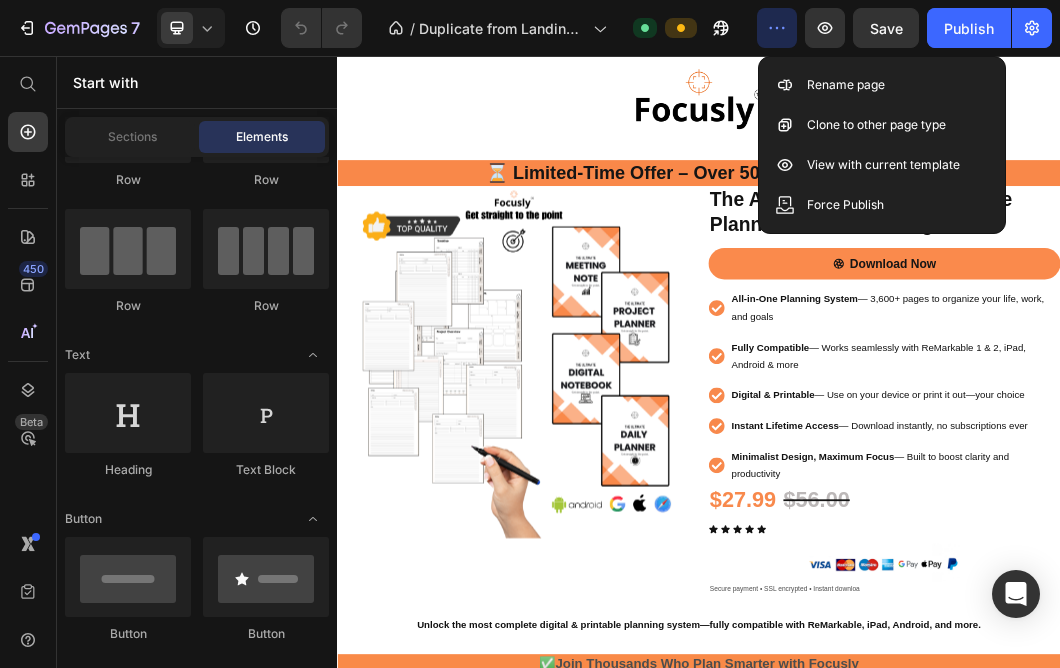 click 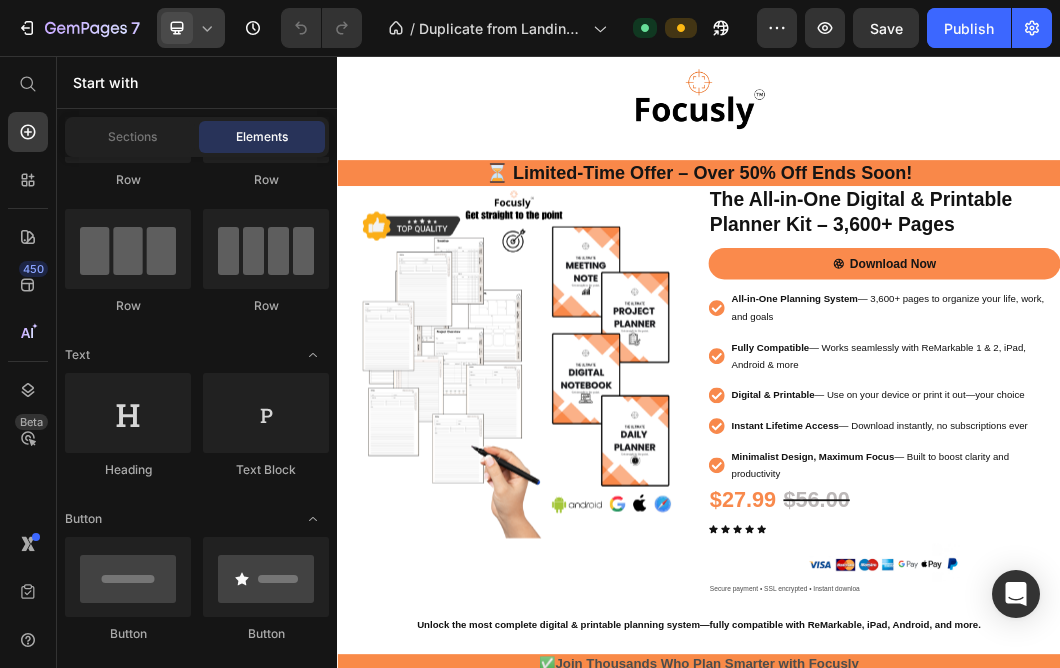 click 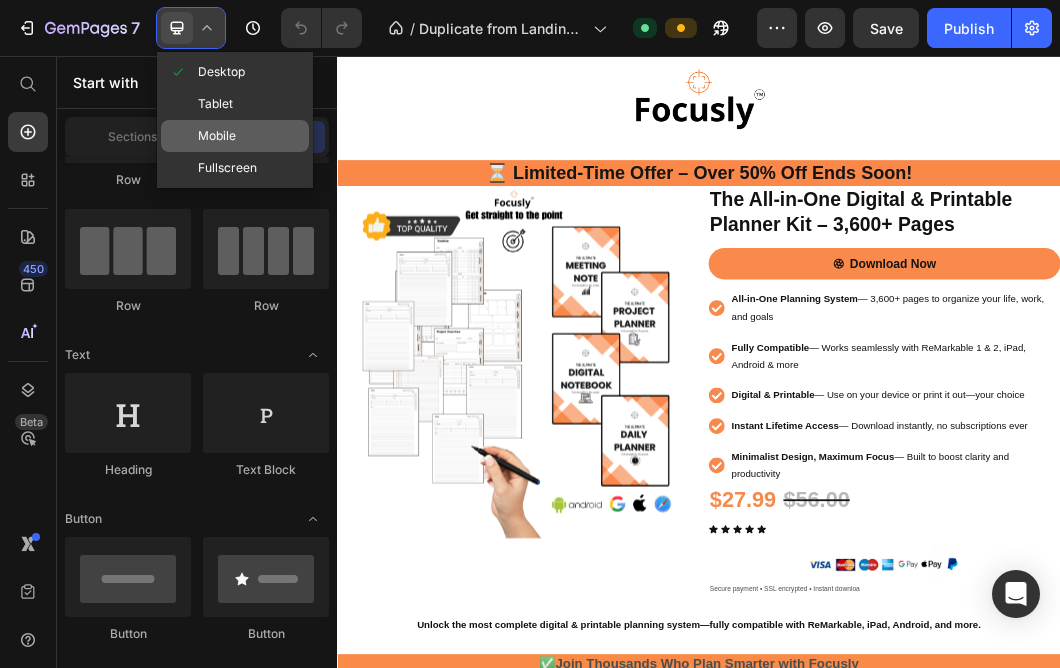 click on "Mobile" 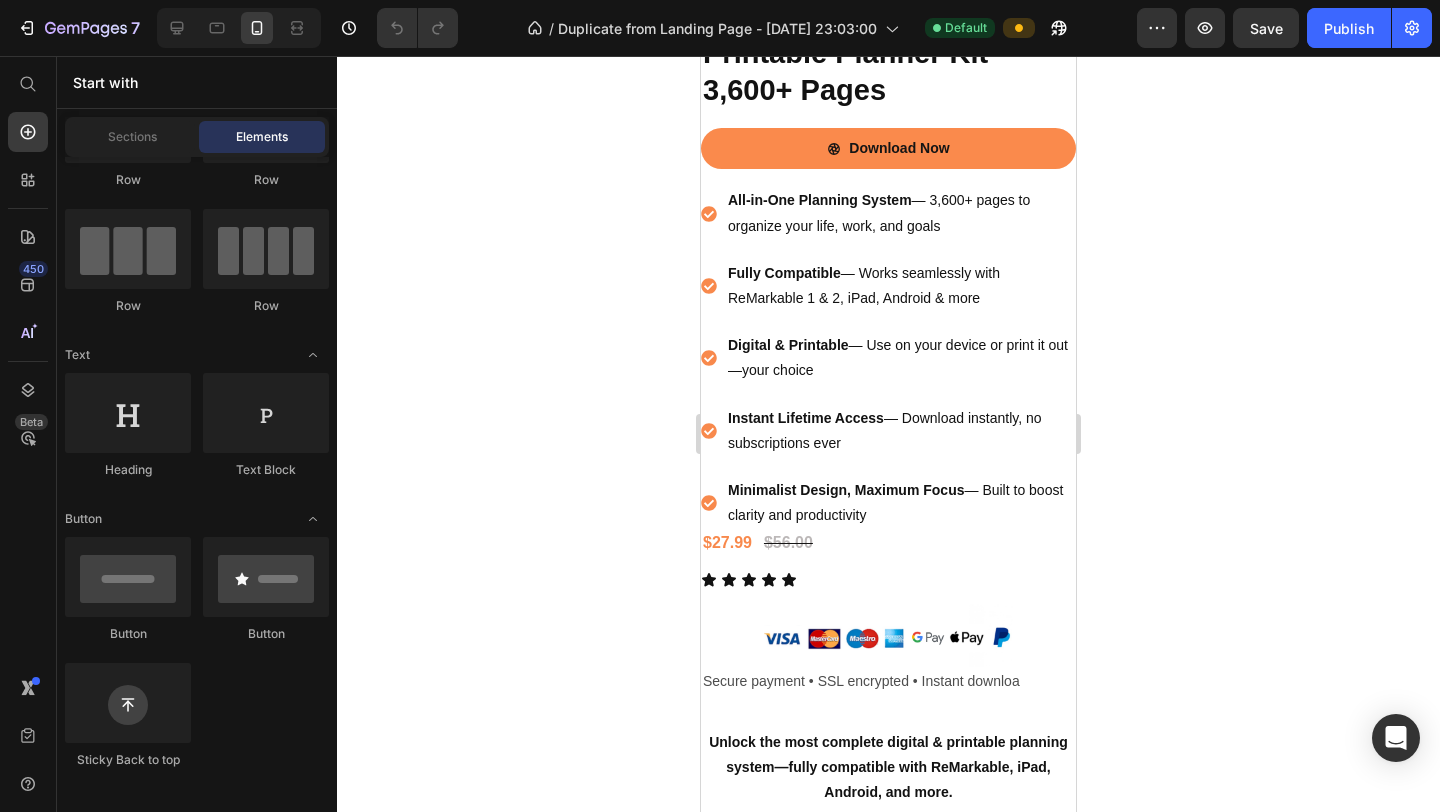scroll, scrollTop: 0, scrollLeft: 0, axis: both 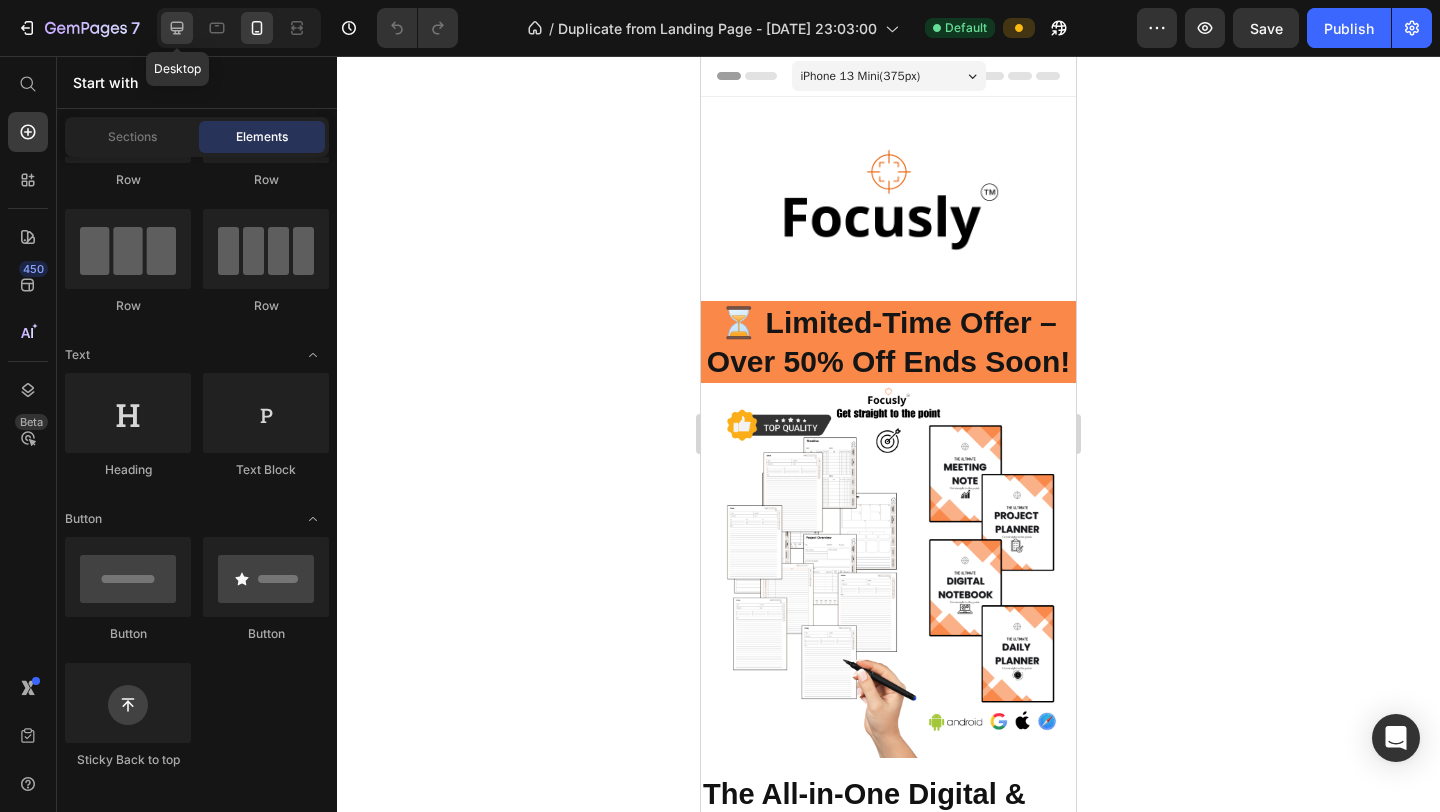 click 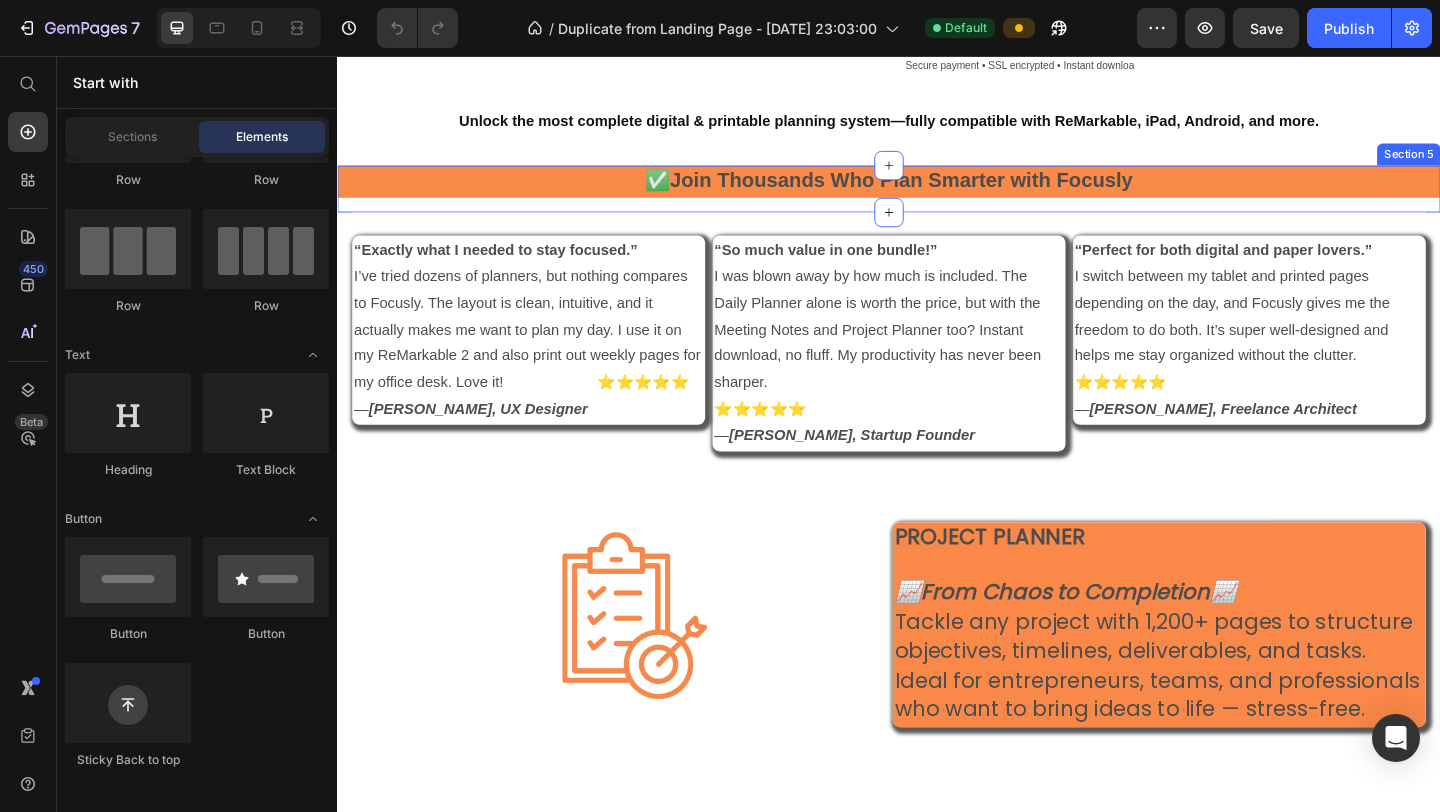 scroll, scrollTop: 876, scrollLeft: 0, axis: vertical 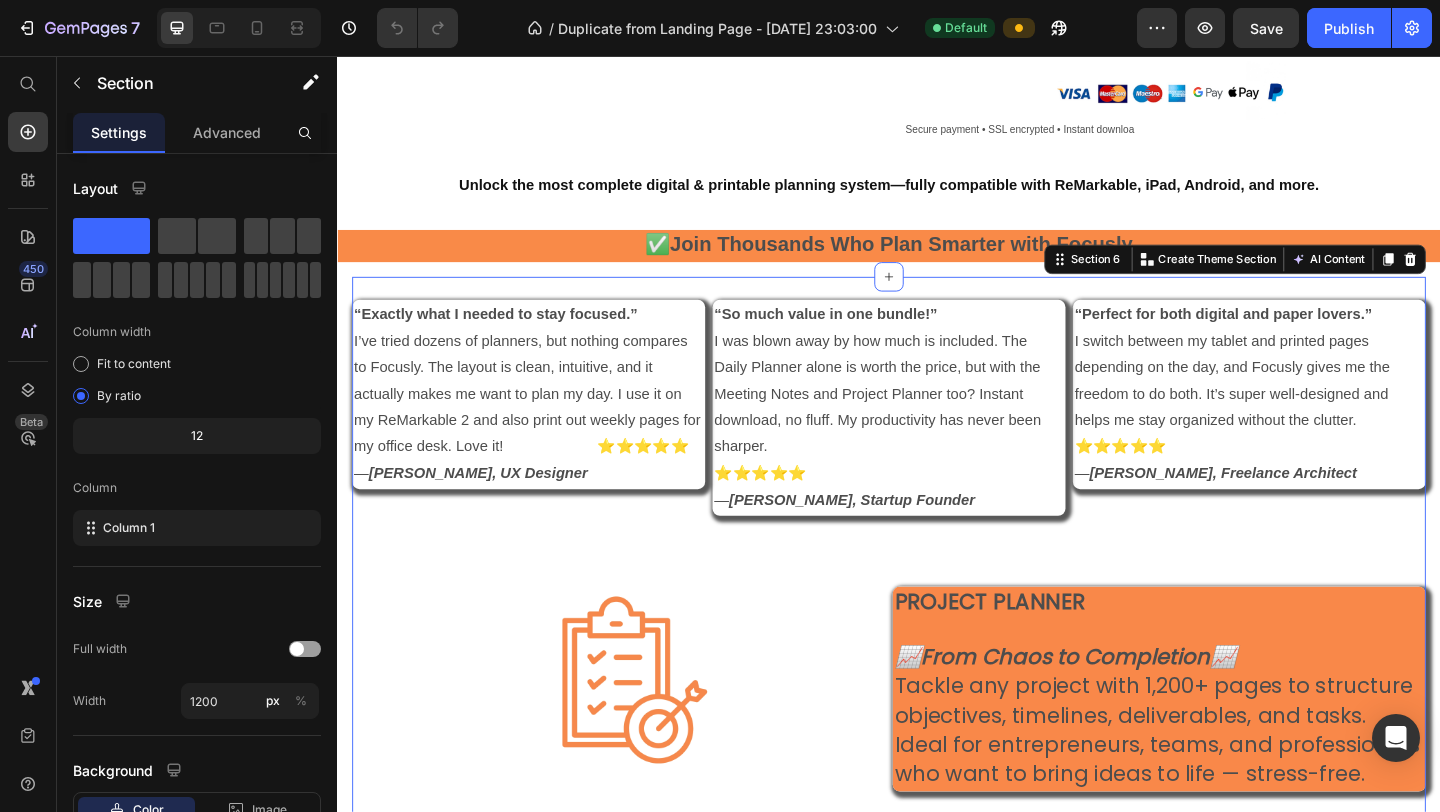 click on "“Exactly what I needed to stay focused.”  I’ve tried dozens of planners, but nothing compares to Focusly. The layout is clean, intuitive, and it actually makes me want to plan my day. I use it on my ReMarkable 2 and also print out weekly pages for my office desk. Love it!                       ⭐️⭐️⭐️⭐️⭐️                —  [PERSON_NAME], UX Designer Text Block “So much value in one bundle!” I was blown away by how much is included. The Daily Planner alone is worth the price, but with the Meeting Notes and Project Planner too? Instant download, no fluff. My productivity has never been sharper.                                                                ⭐️⭐️⭐️⭐️⭐️                    —  [PERSON_NAME], Startup Founder Text Block “Perfect for both digital and paper lovers.”                                                               ⭐️⭐️⭐️⭐️⭐️ Row 👥" at bounding box center (937, 1036) 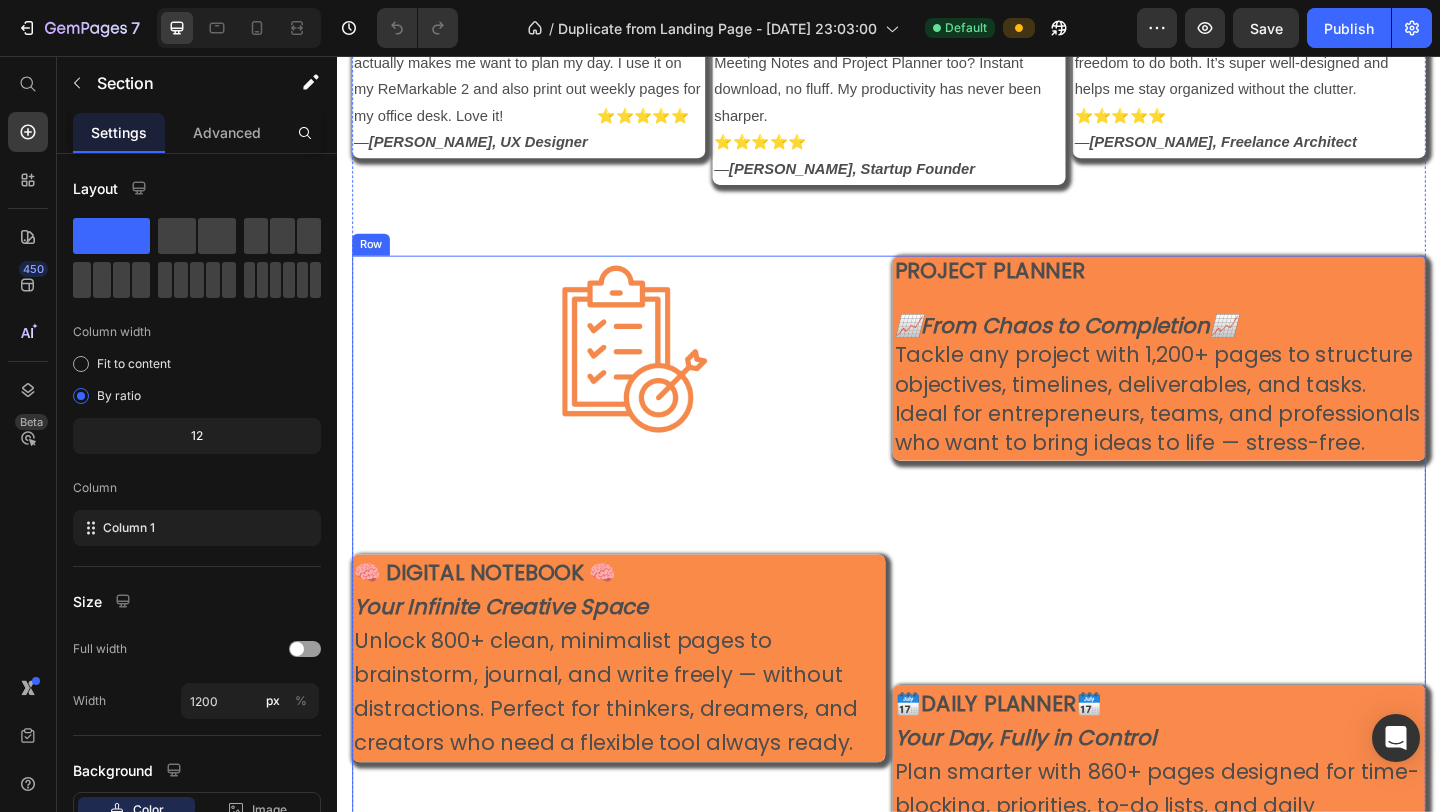 scroll, scrollTop: 1142, scrollLeft: 0, axis: vertical 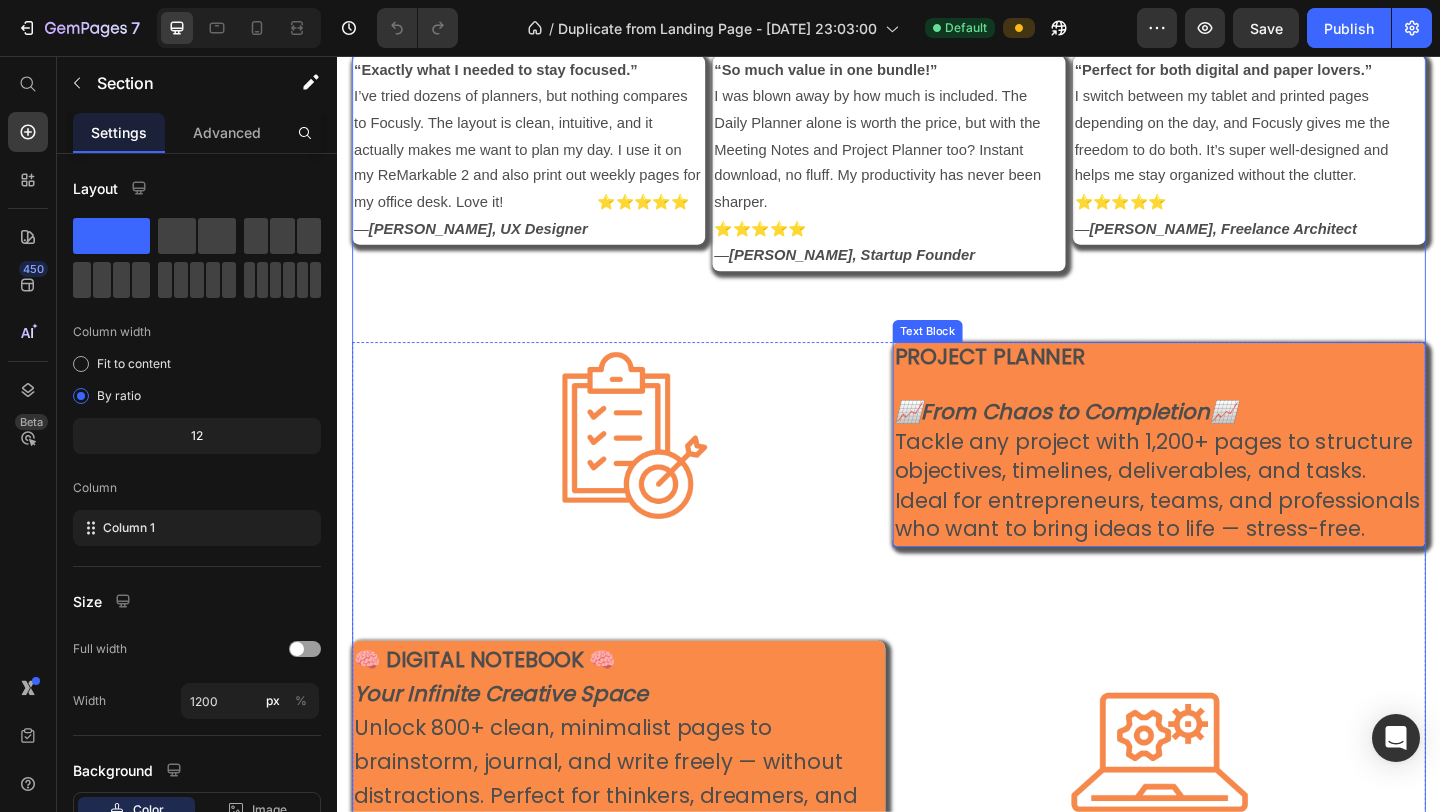 click on "Tackle any project with 1,200+ pages to structure objectives, timelines, deliverables, and tasks. Ideal for entrepreneurs, teams, and professionals who want to bring ideas to life — stress-free." at bounding box center (1229, 522) 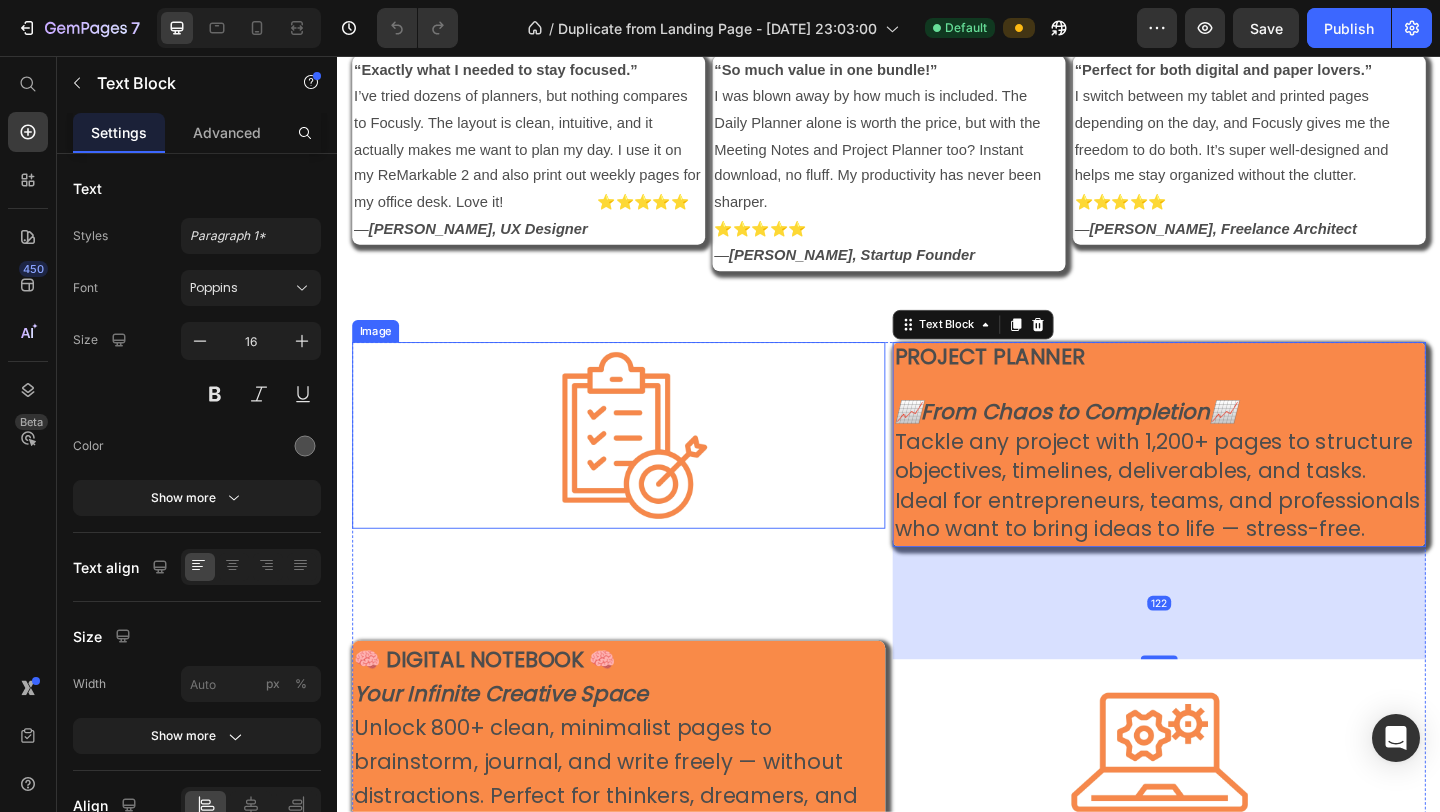 click at bounding box center [643, 468] 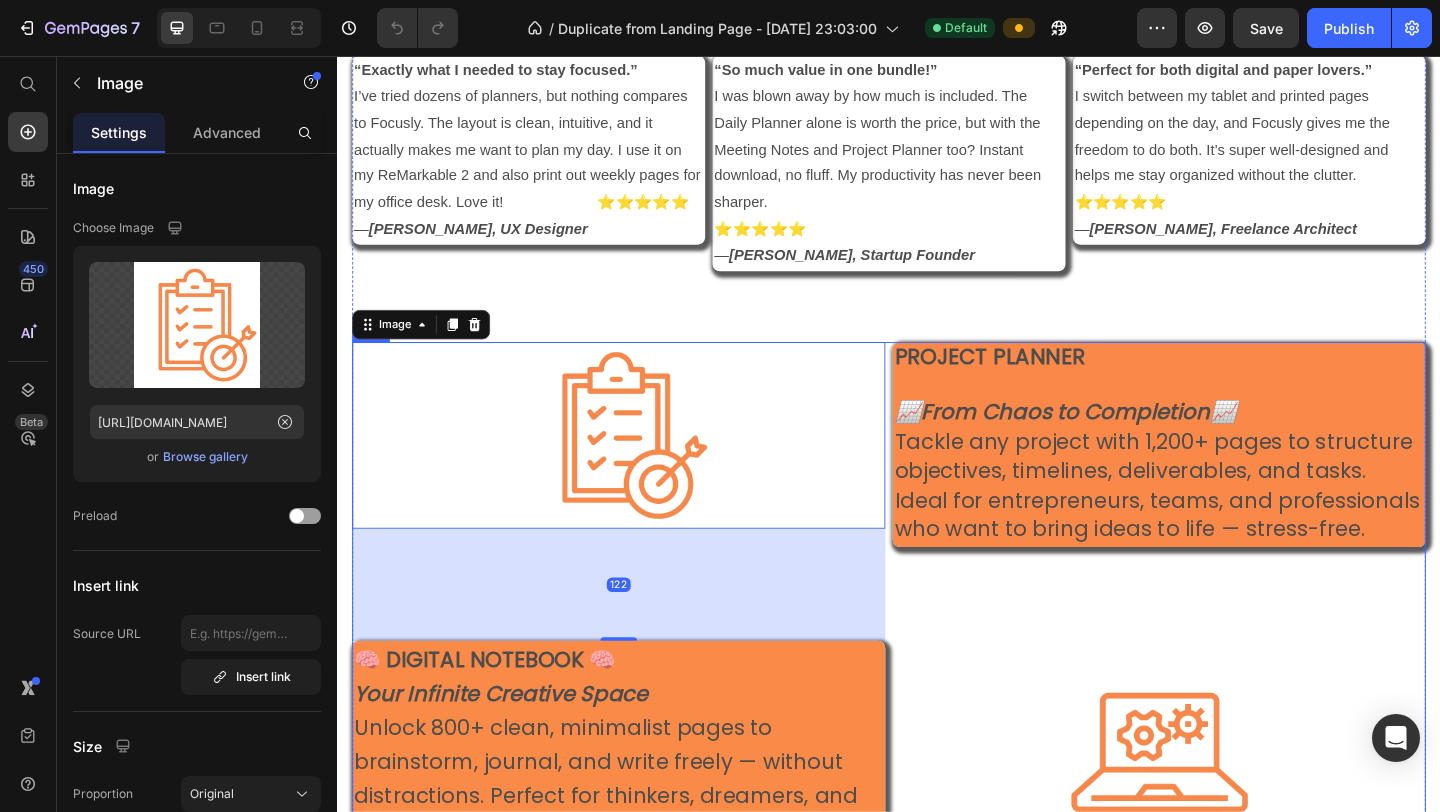 click on "Image   122 🧠 DIGITAL NOTEBOOK 🧠 Your Infinite Creative Space Unlock 800+ clean, minimalist pages to brainstorm, journal, and write freely — without distractions. Perfect for thinkers, dreamers, and creators who need a flexible tool always ready. Text Block Image 👥   MEETING NOTE   👥 Meetings that Drive Action 806 guided pages to capture notes, key decisions, and next steps. Stay on point, document everything, and walk away from meetings with clarity and direction. Text Block PROJECT PLANNER   📈  From Chaos to Completion  📈 Tackle any project with 1,200+ pages to structure objectives, timelines, deliverables, and tasks. Ideal for entrepreneurs, teams, and professionals who want to bring ideas to life — stress-free. Text Block Image 🗓️   DAILY PLANNER   🗓️ Your Day, Fully in Control Plan smarter with 860+ pages designed for time-blocking, priorities, to-do lists, and daily reflections. Optimize your energy and accomplish more, every single day. Text Block Image Row" at bounding box center [937, 939] 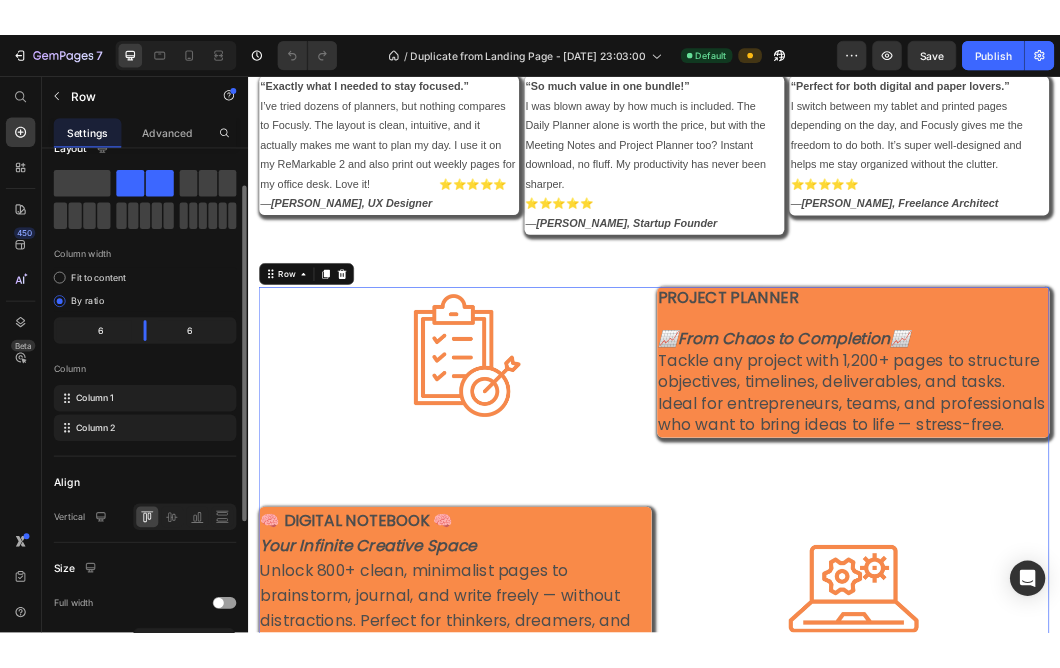 scroll, scrollTop: 0, scrollLeft: 0, axis: both 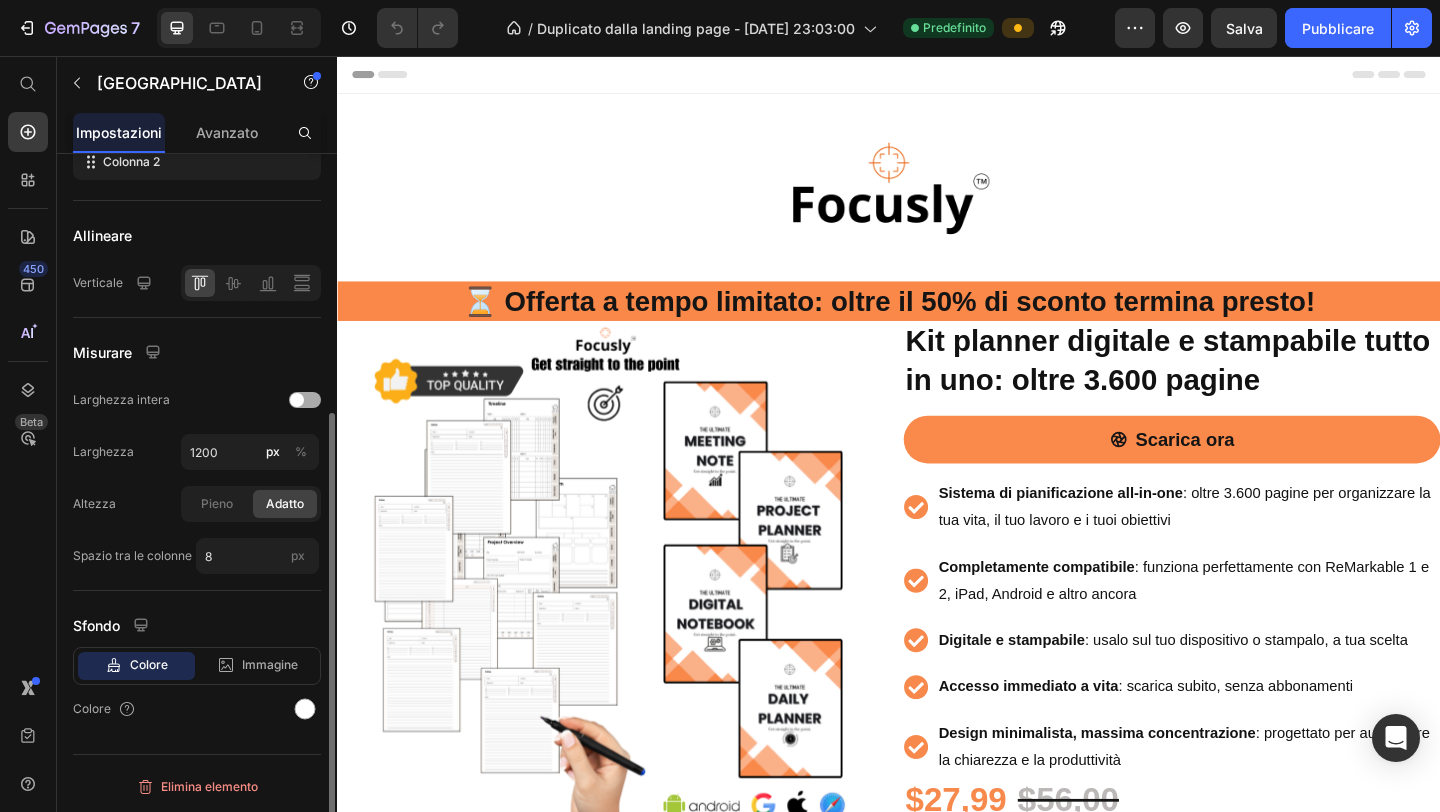 click at bounding box center (305, 400) 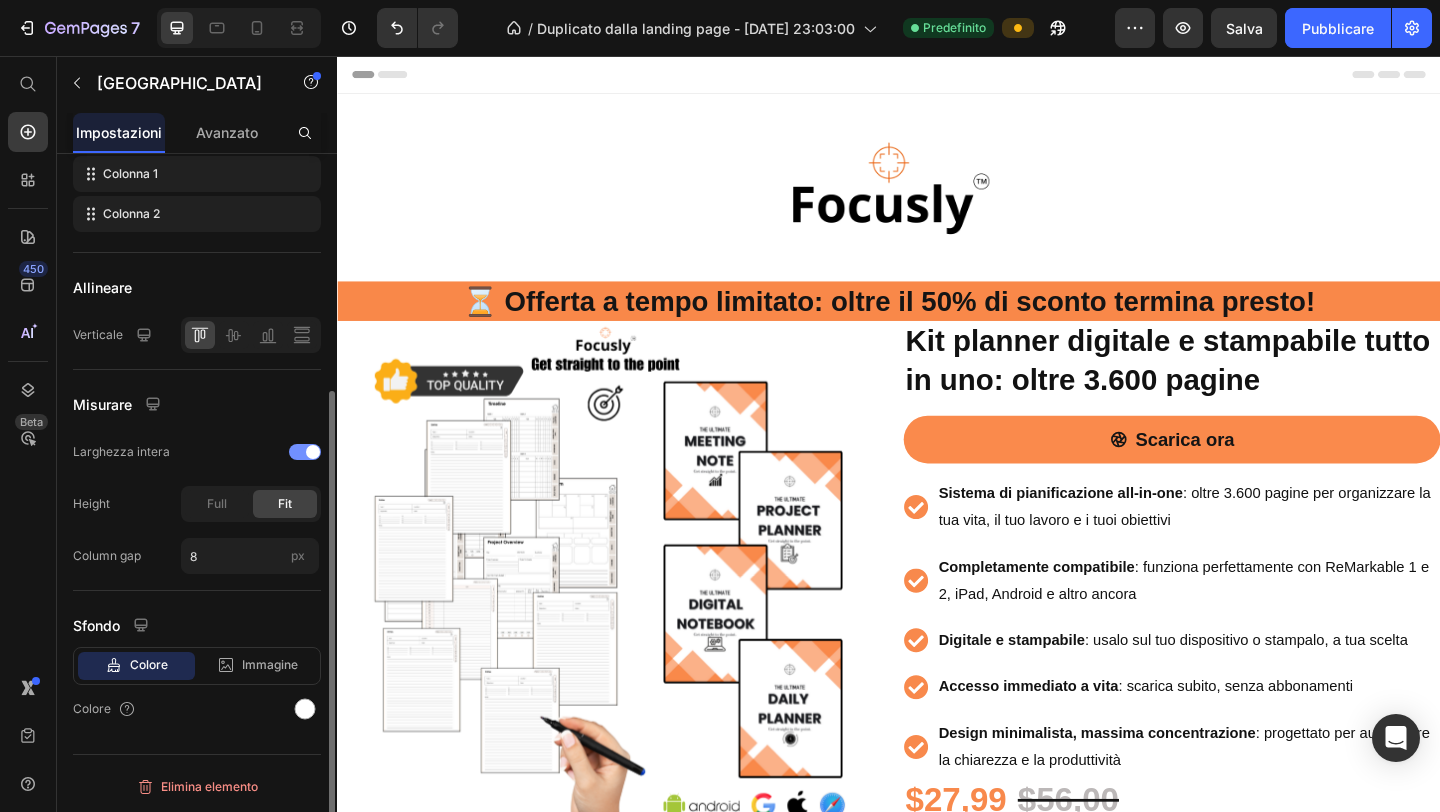 scroll, scrollTop: 354, scrollLeft: 0, axis: vertical 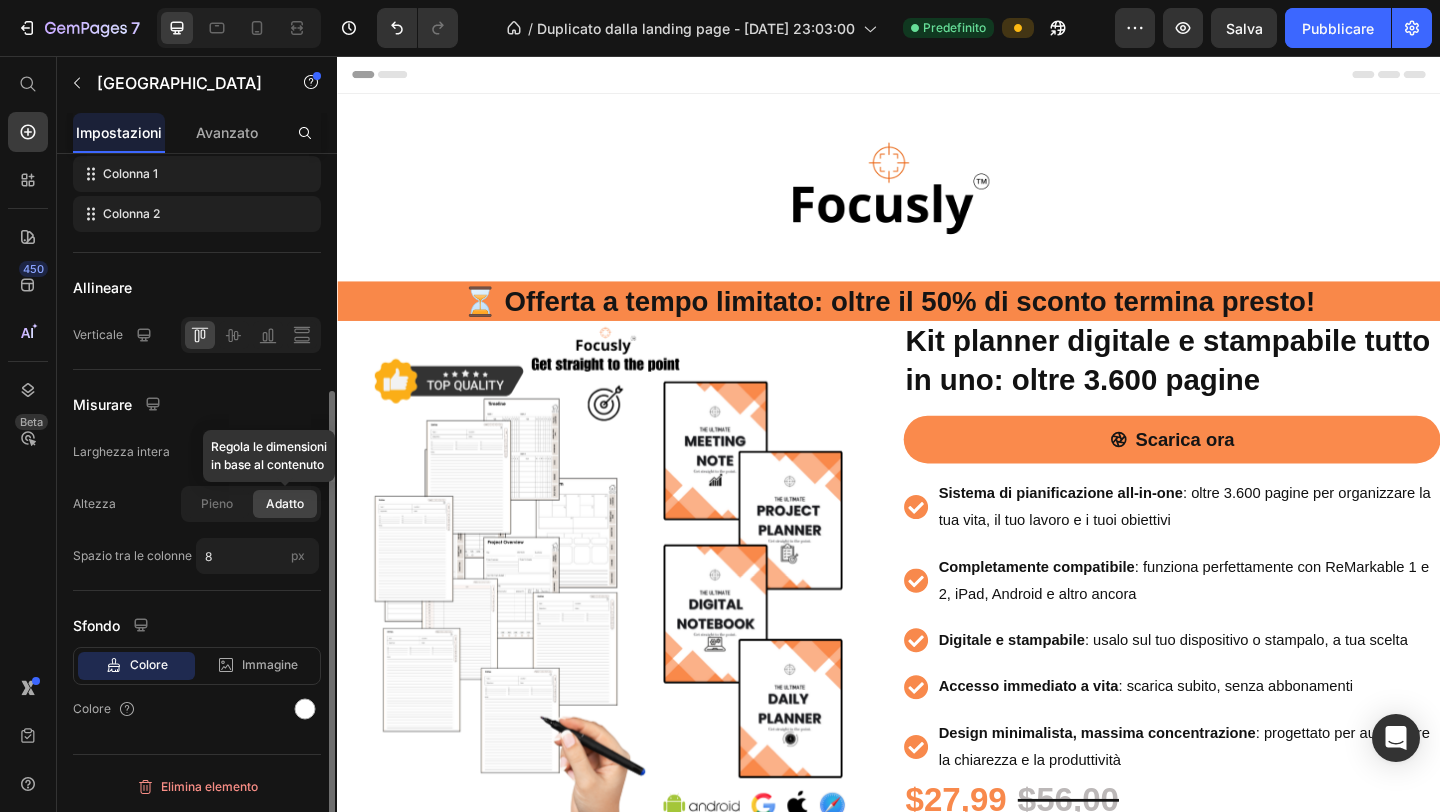 click on "Adatto" 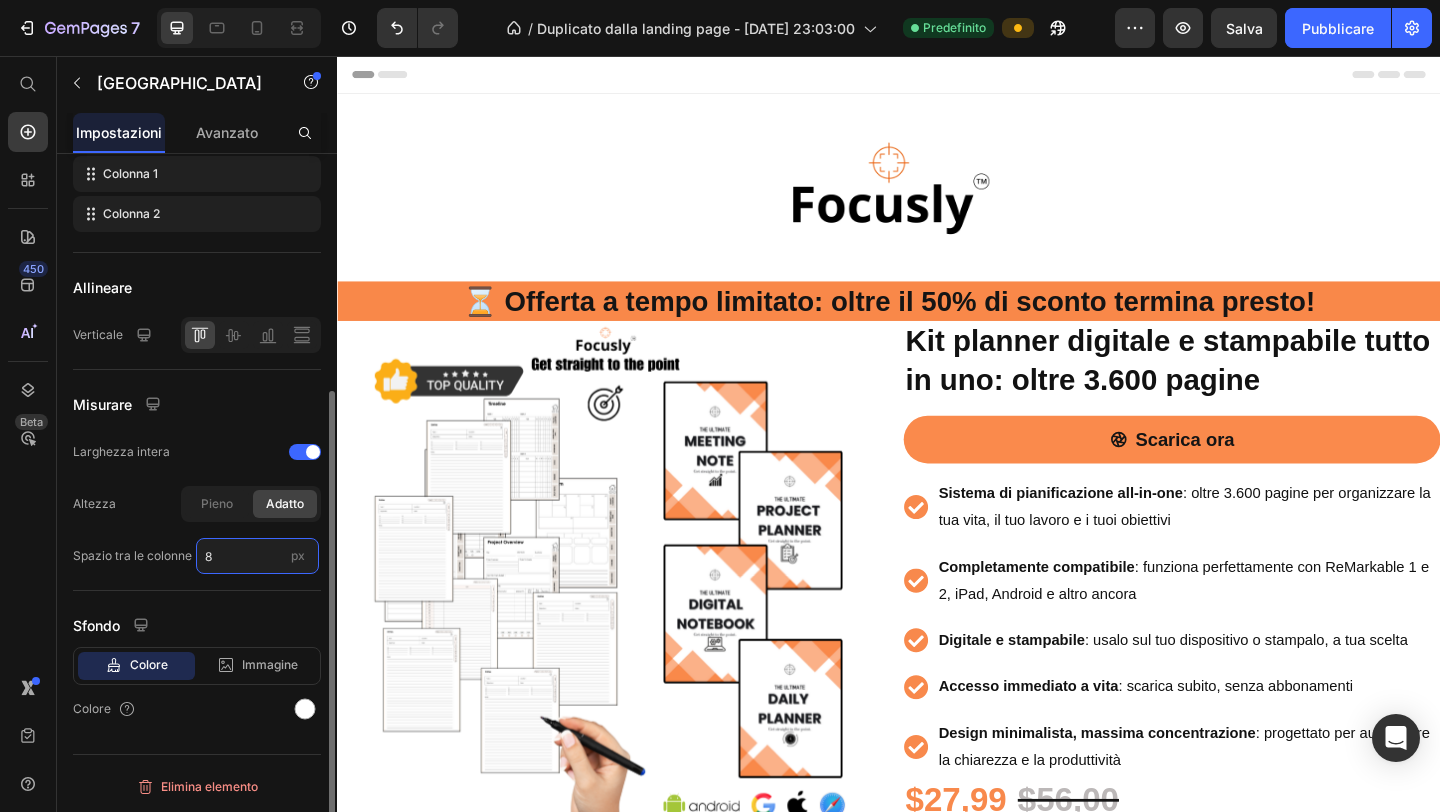 click on "8" at bounding box center (257, 556) 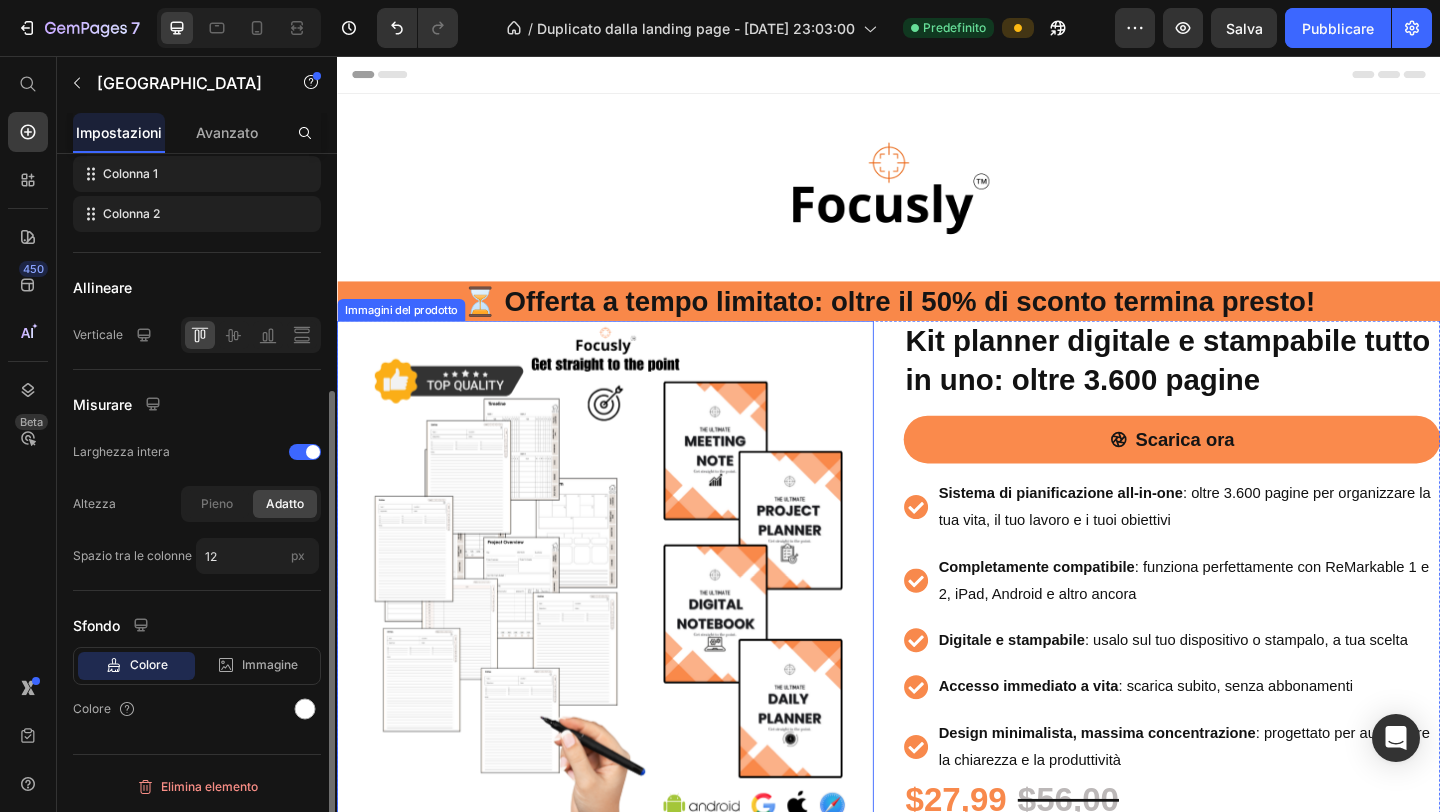 click on "Misurare" at bounding box center [197, 404] 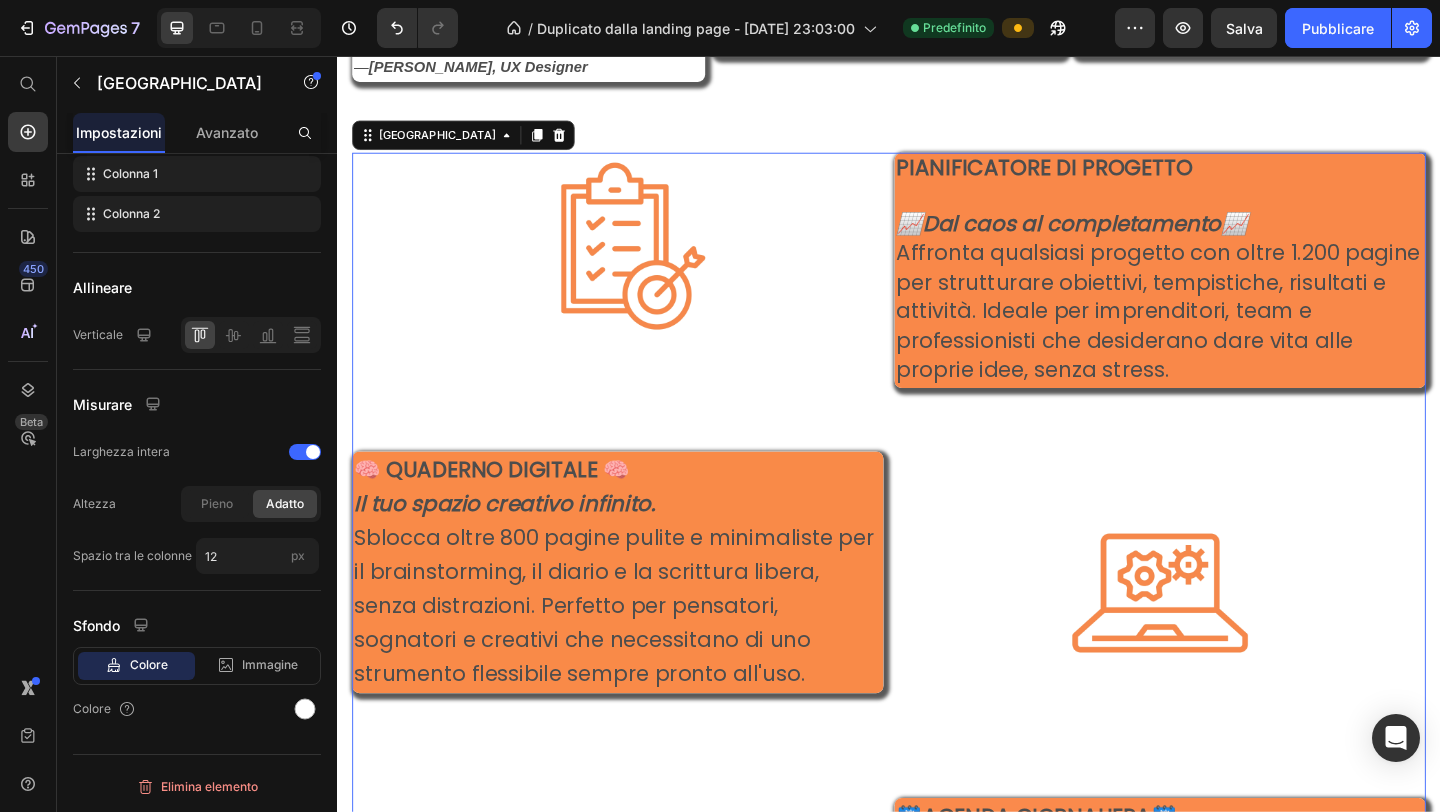 scroll, scrollTop: 1375, scrollLeft: 0, axis: vertical 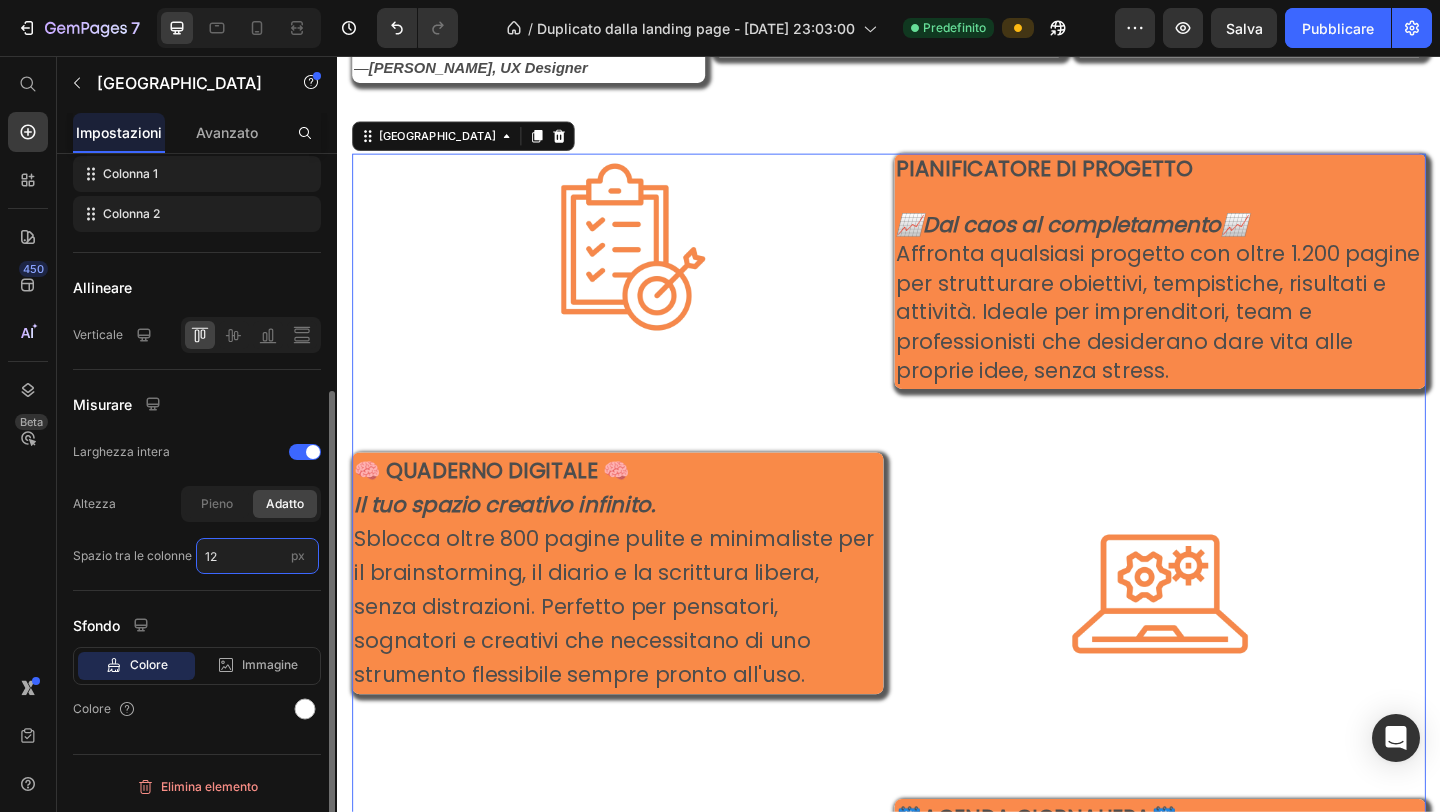 click on "12" at bounding box center (257, 556) 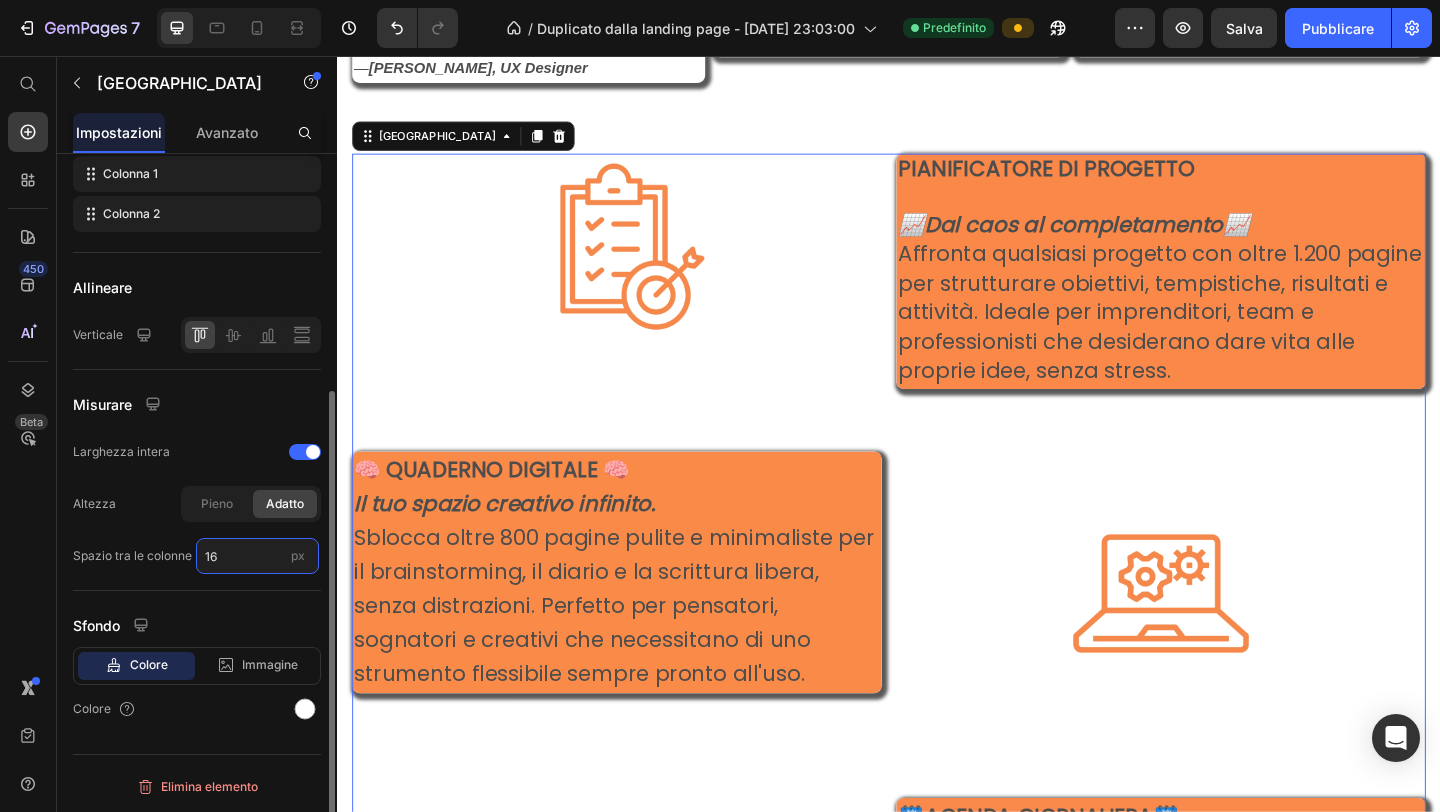 type on "1" 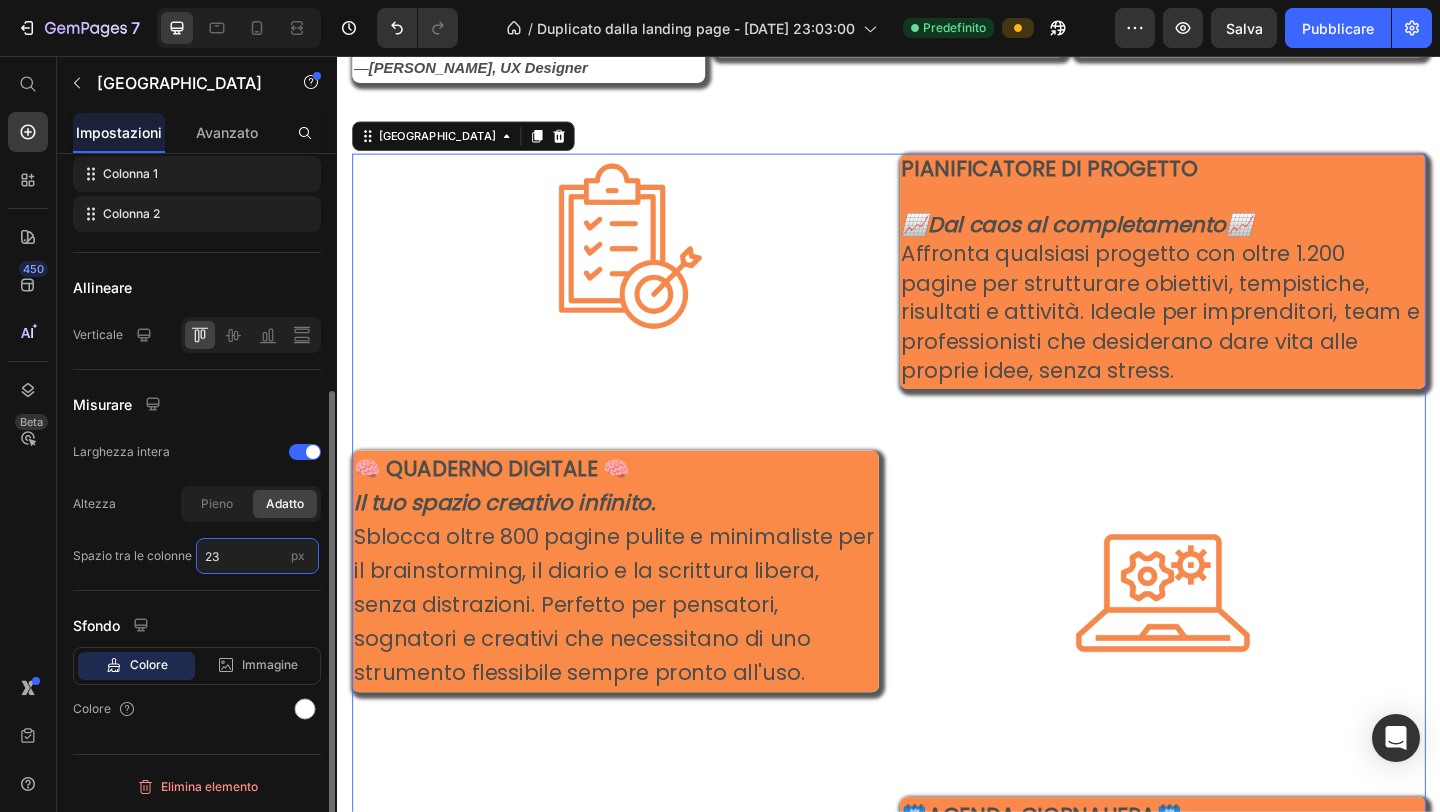 type on "2" 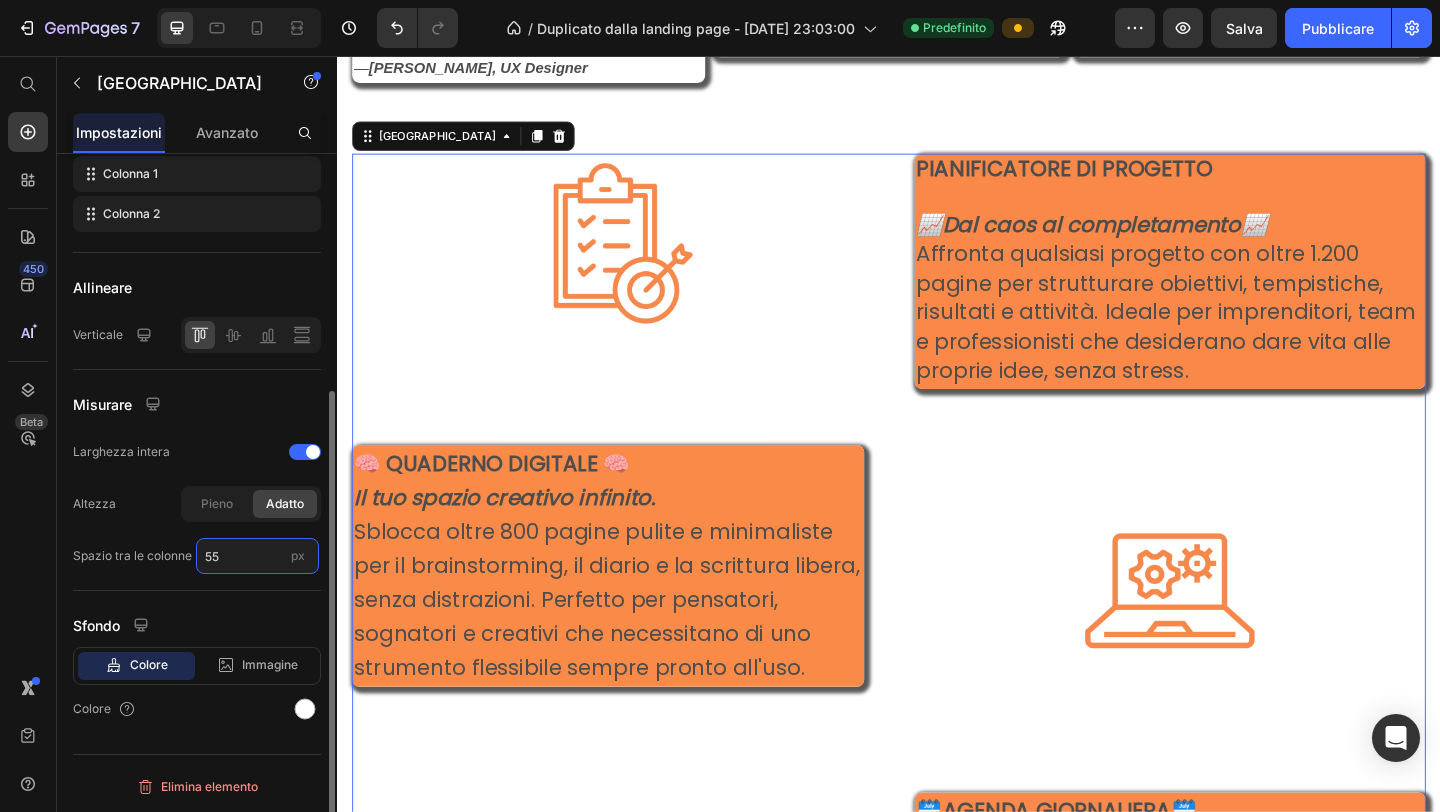 type on "5" 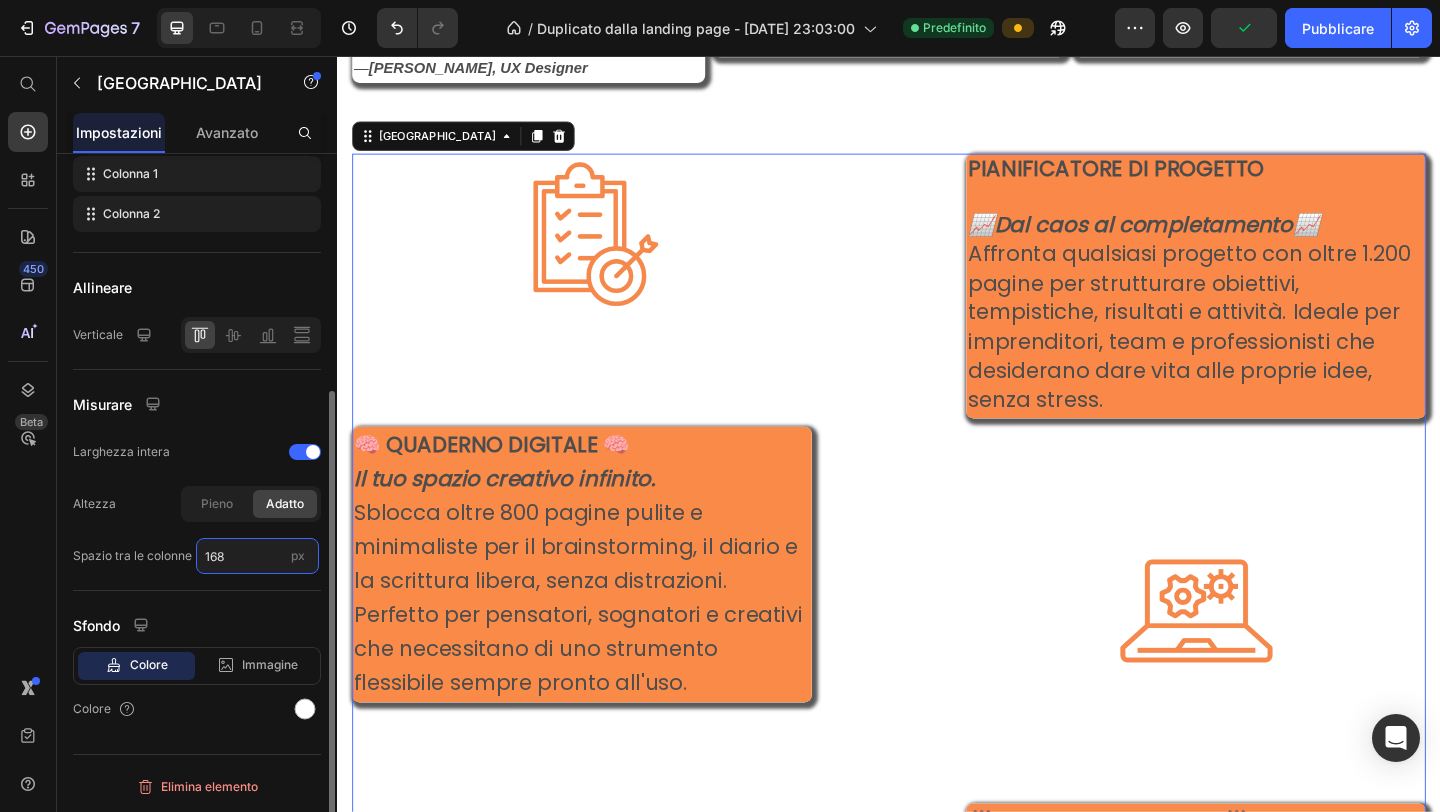 type on "168" 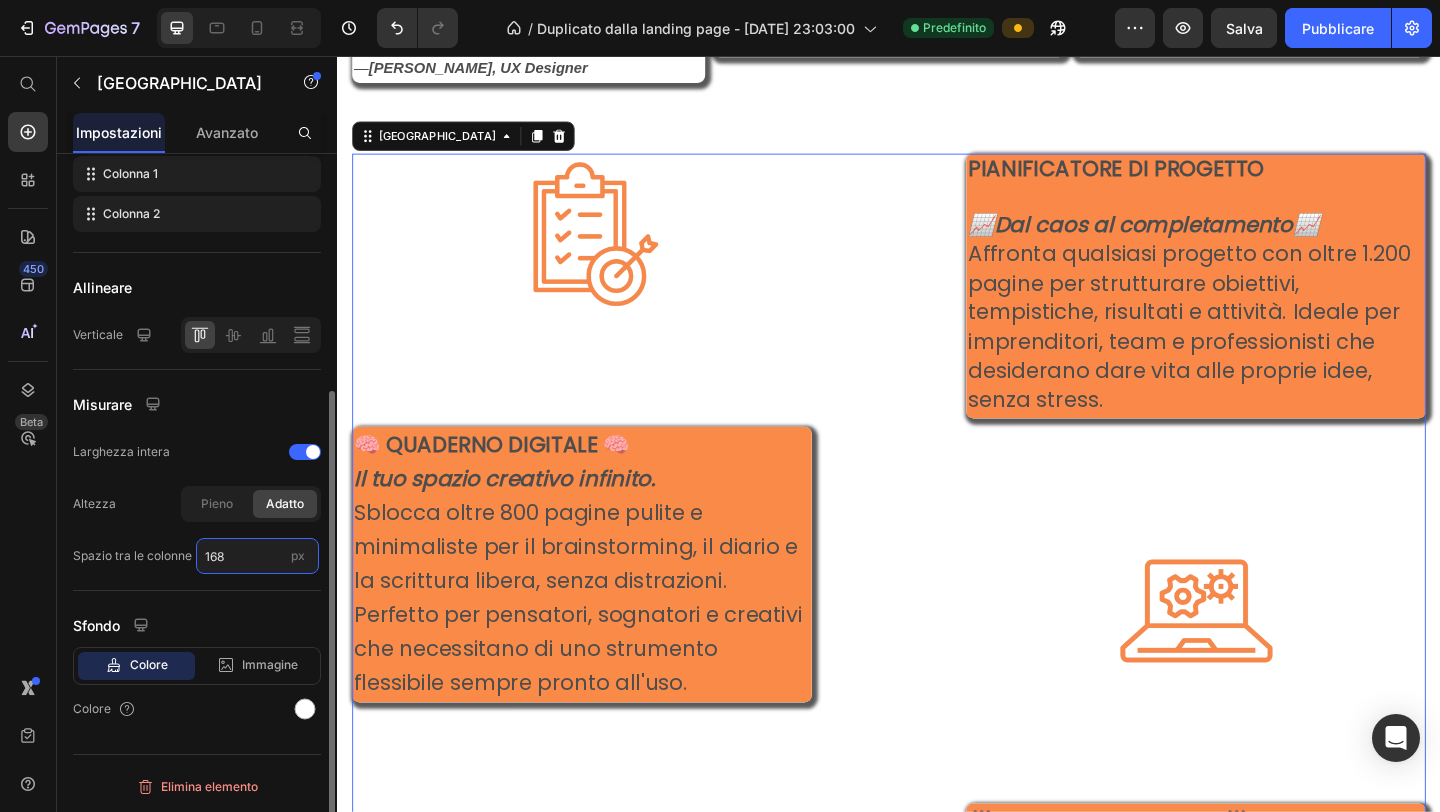 click on "168" at bounding box center (257, 556) 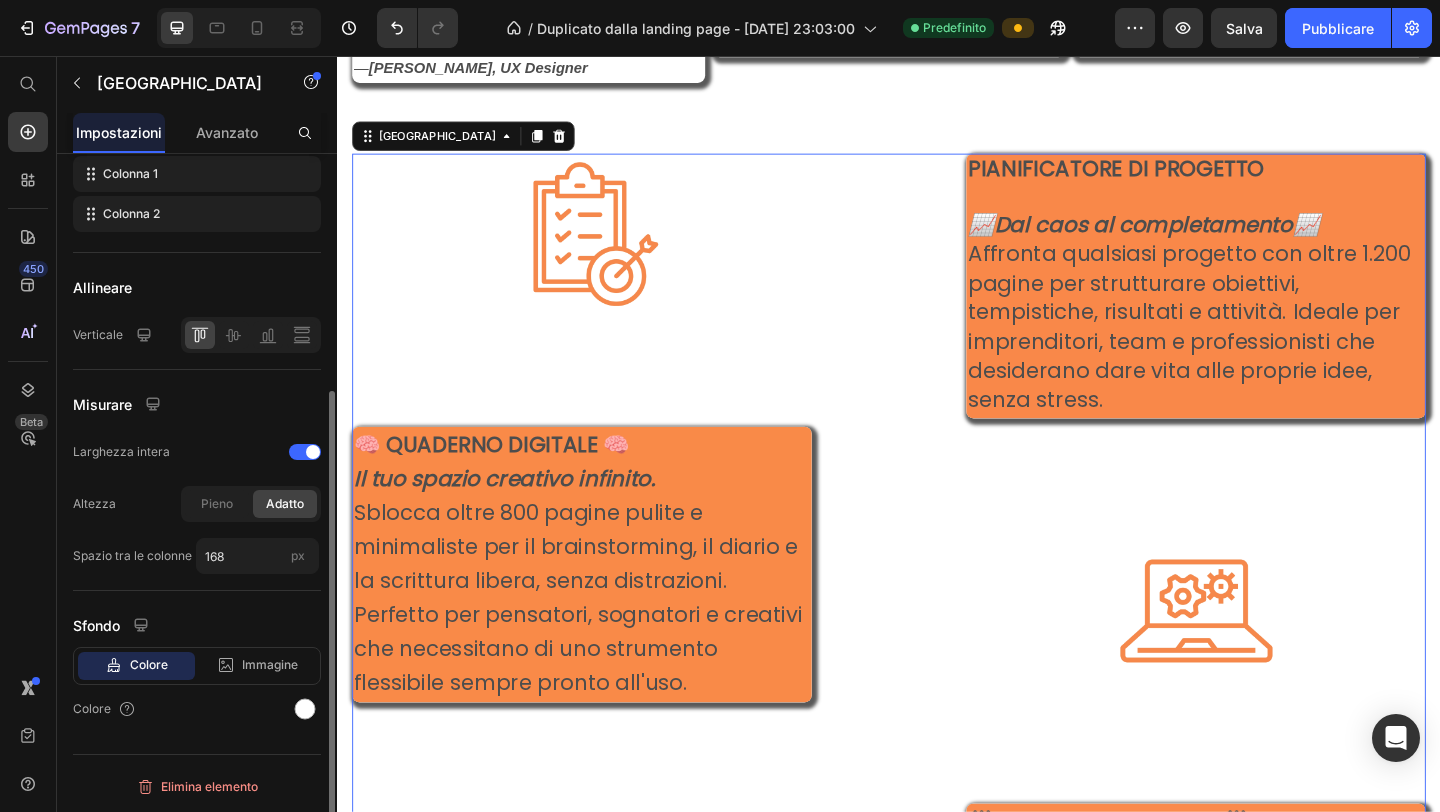 click on "Misurare" at bounding box center [197, 404] 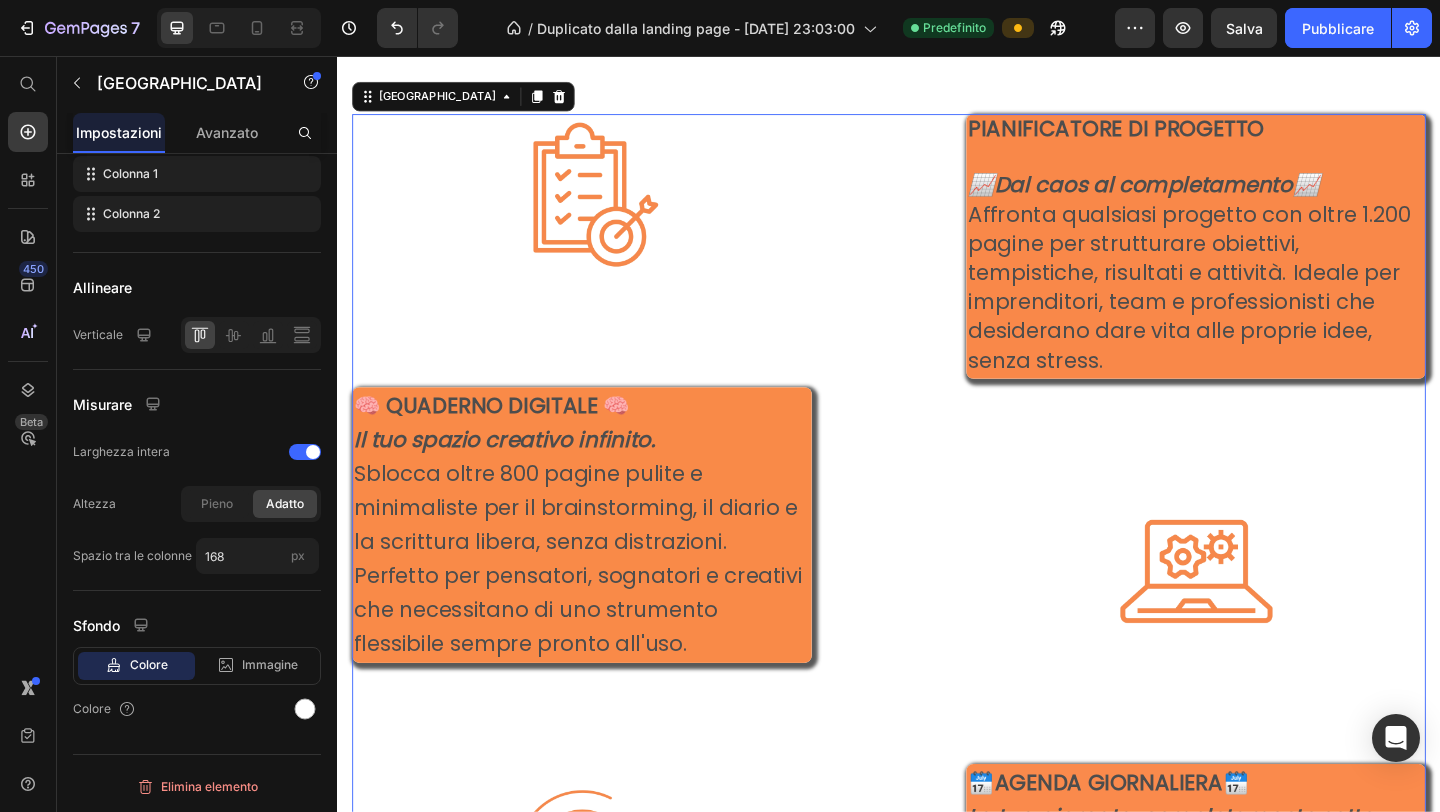 scroll, scrollTop: 1120, scrollLeft: 0, axis: vertical 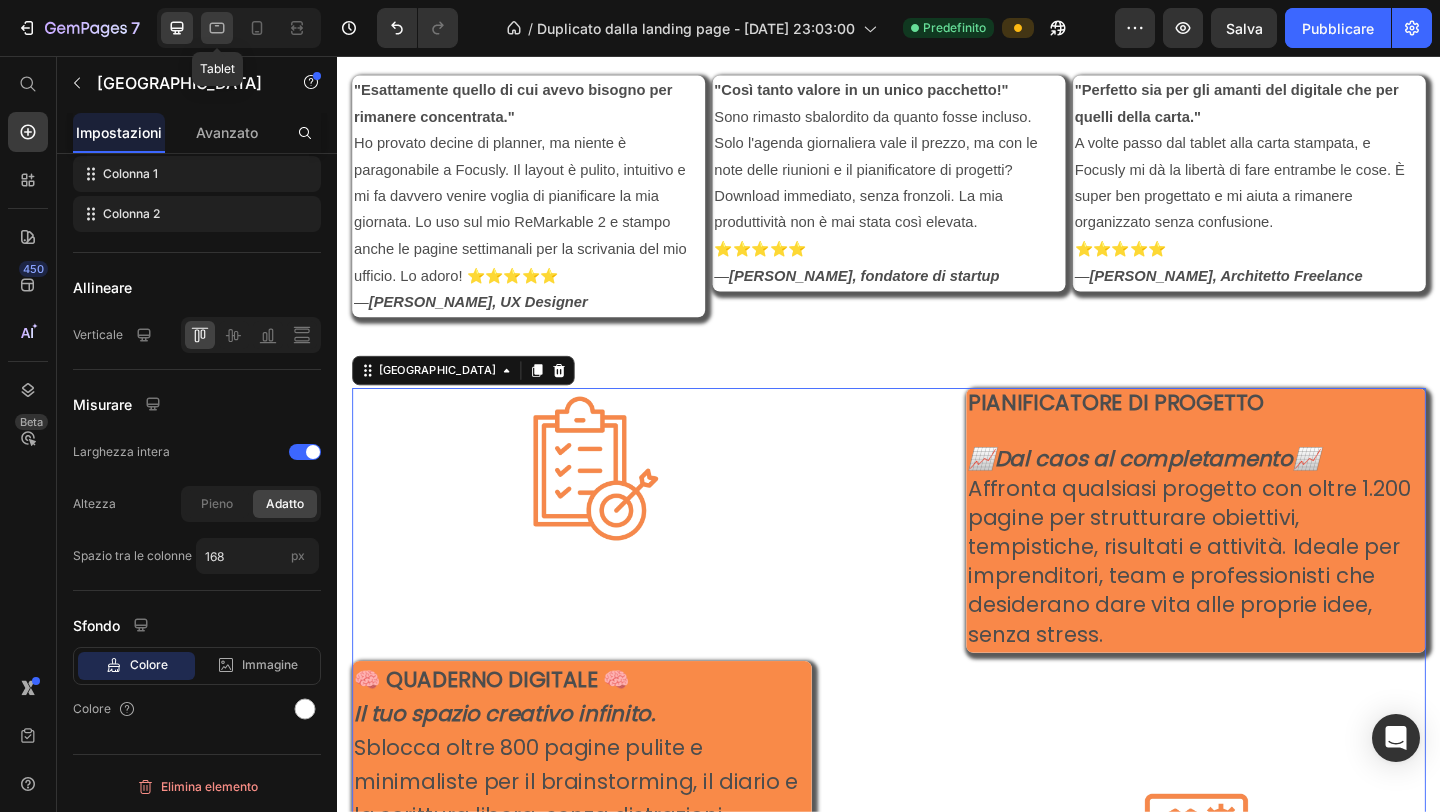 click 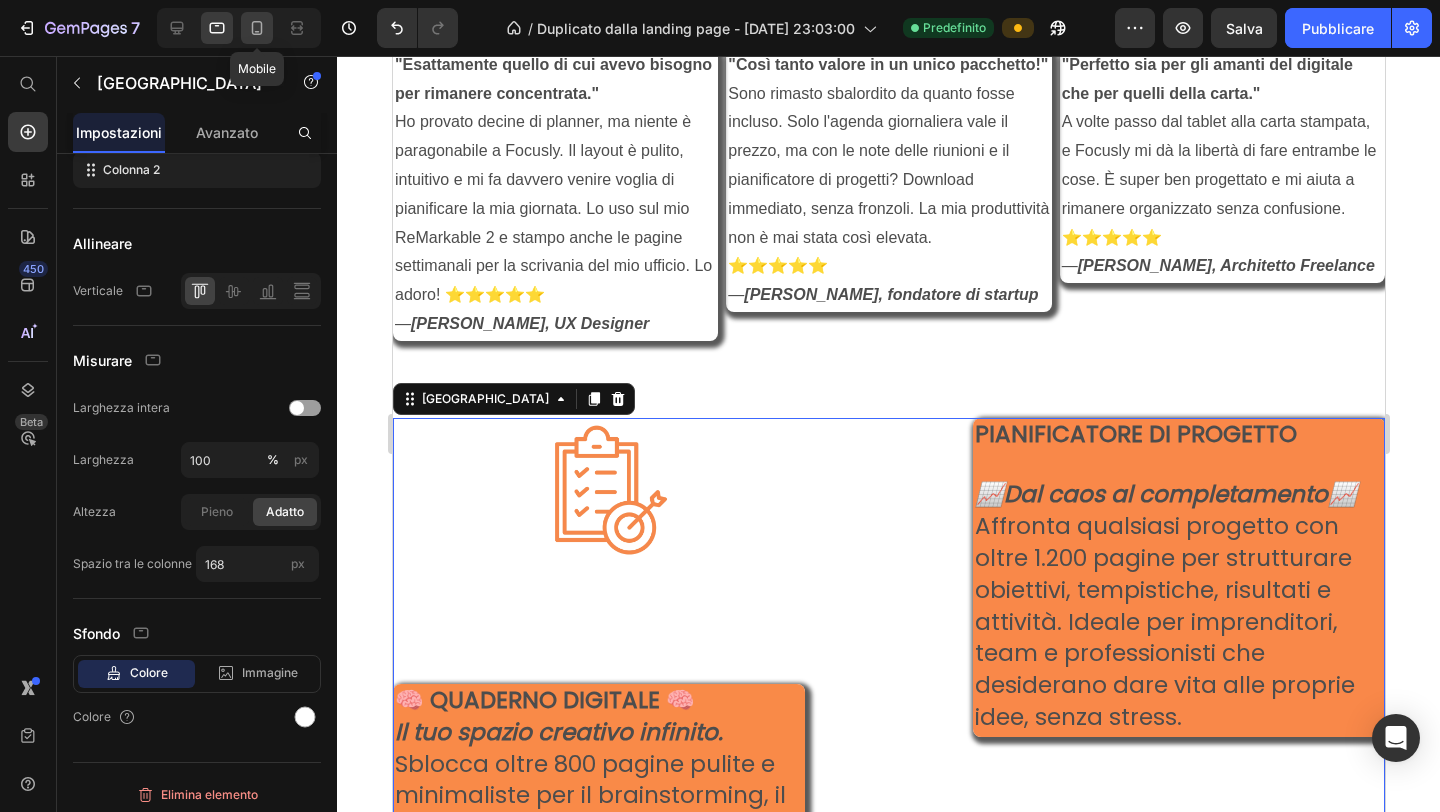 scroll, scrollTop: 1710, scrollLeft: 0, axis: vertical 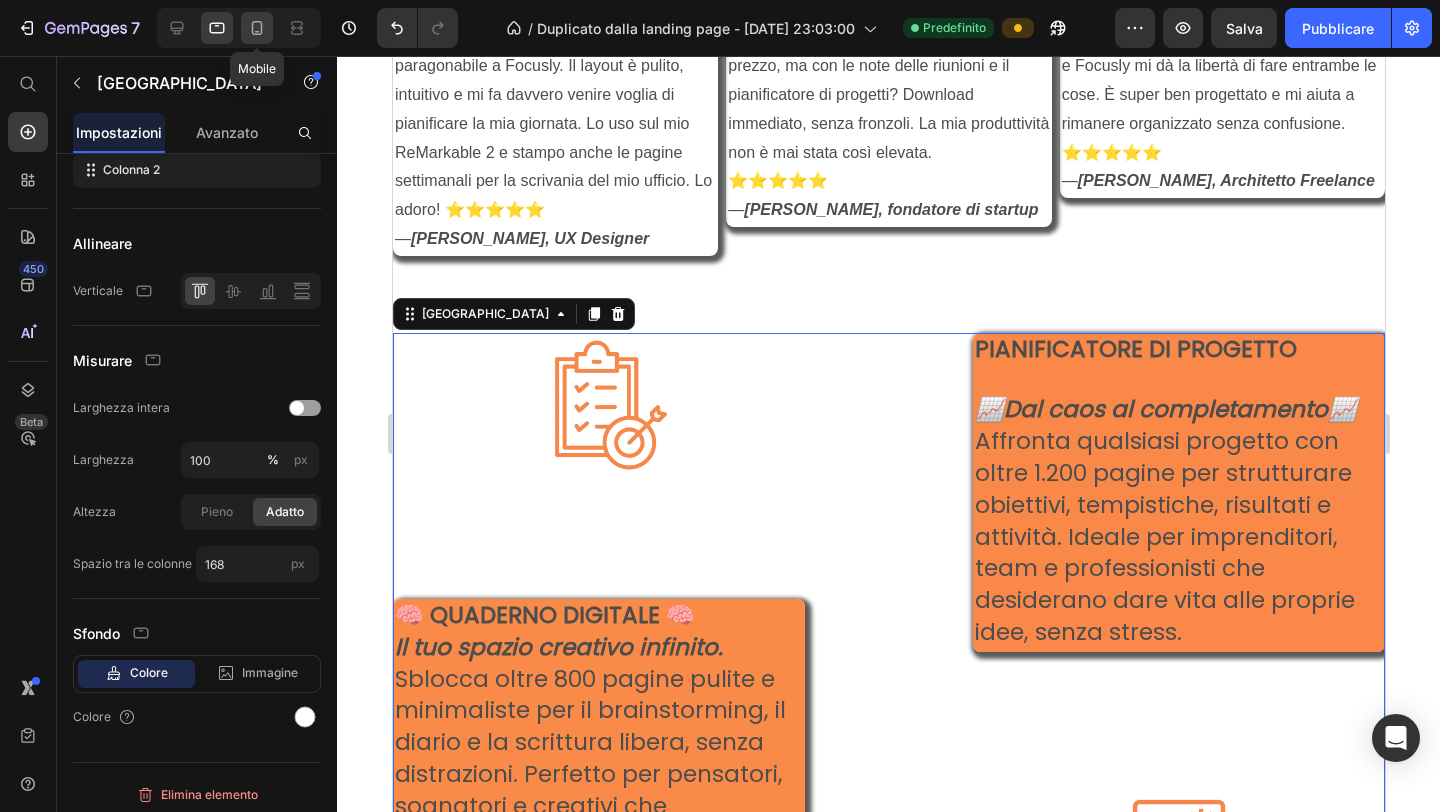 click 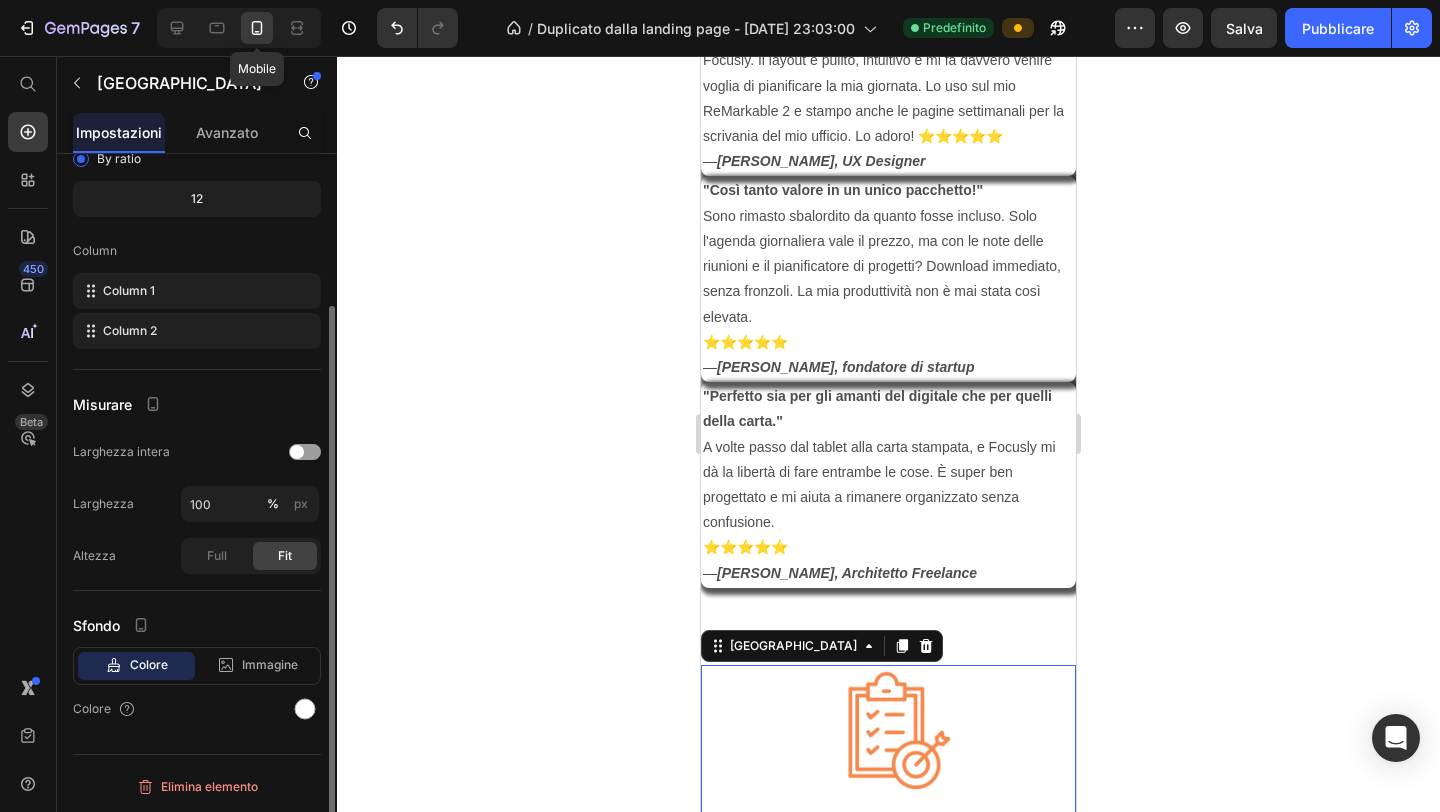 scroll, scrollTop: 193, scrollLeft: 0, axis: vertical 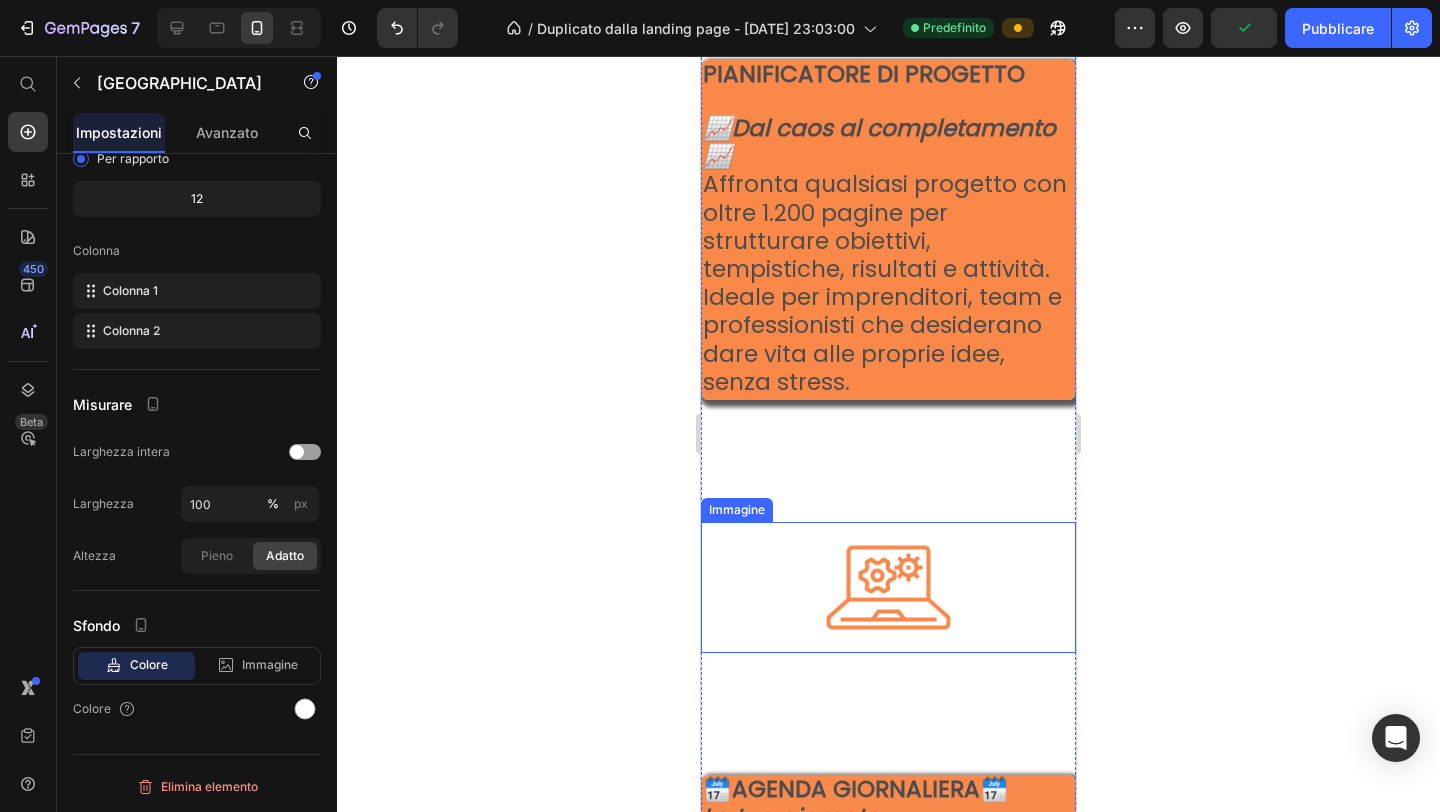 click at bounding box center [888, 587] 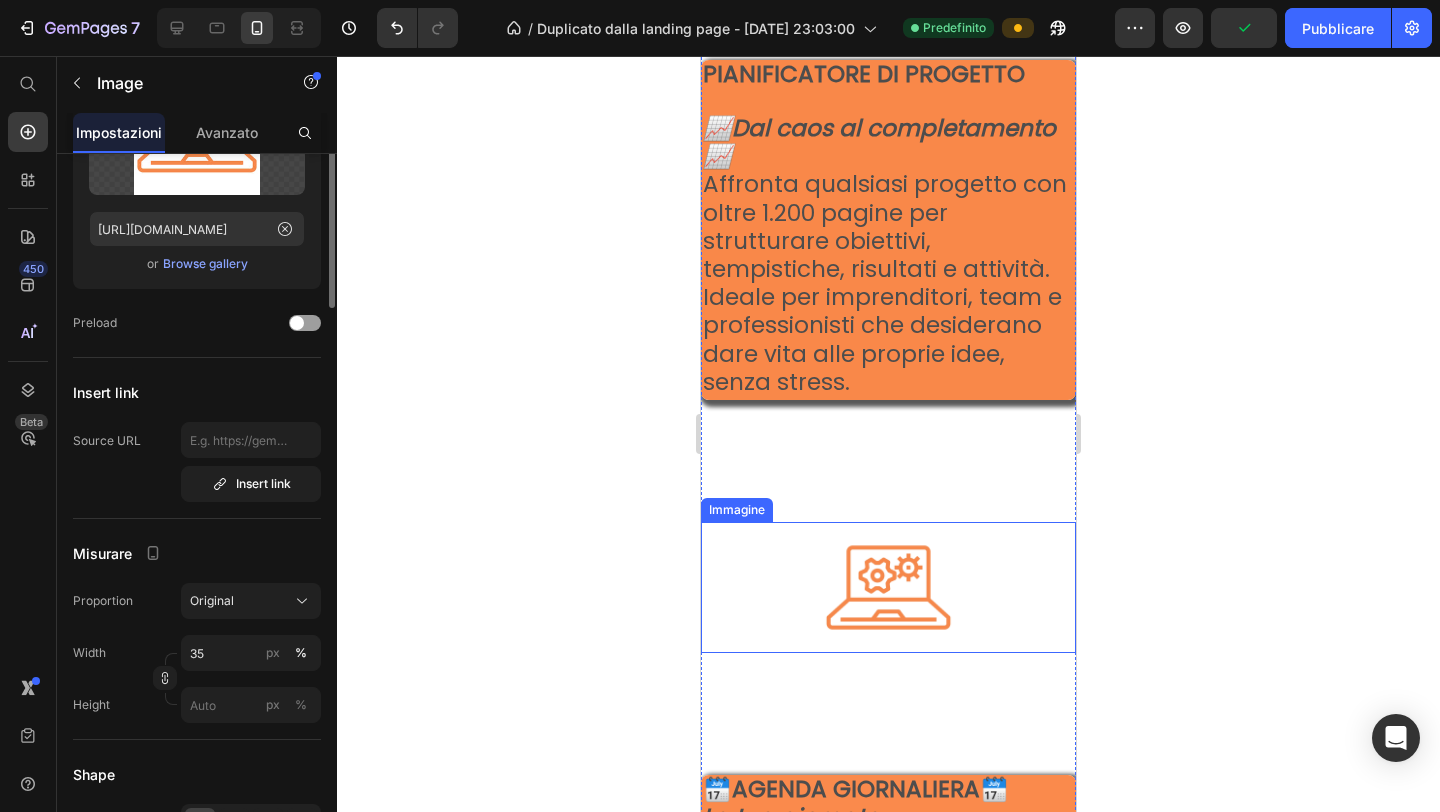 scroll, scrollTop: 0, scrollLeft: 0, axis: both 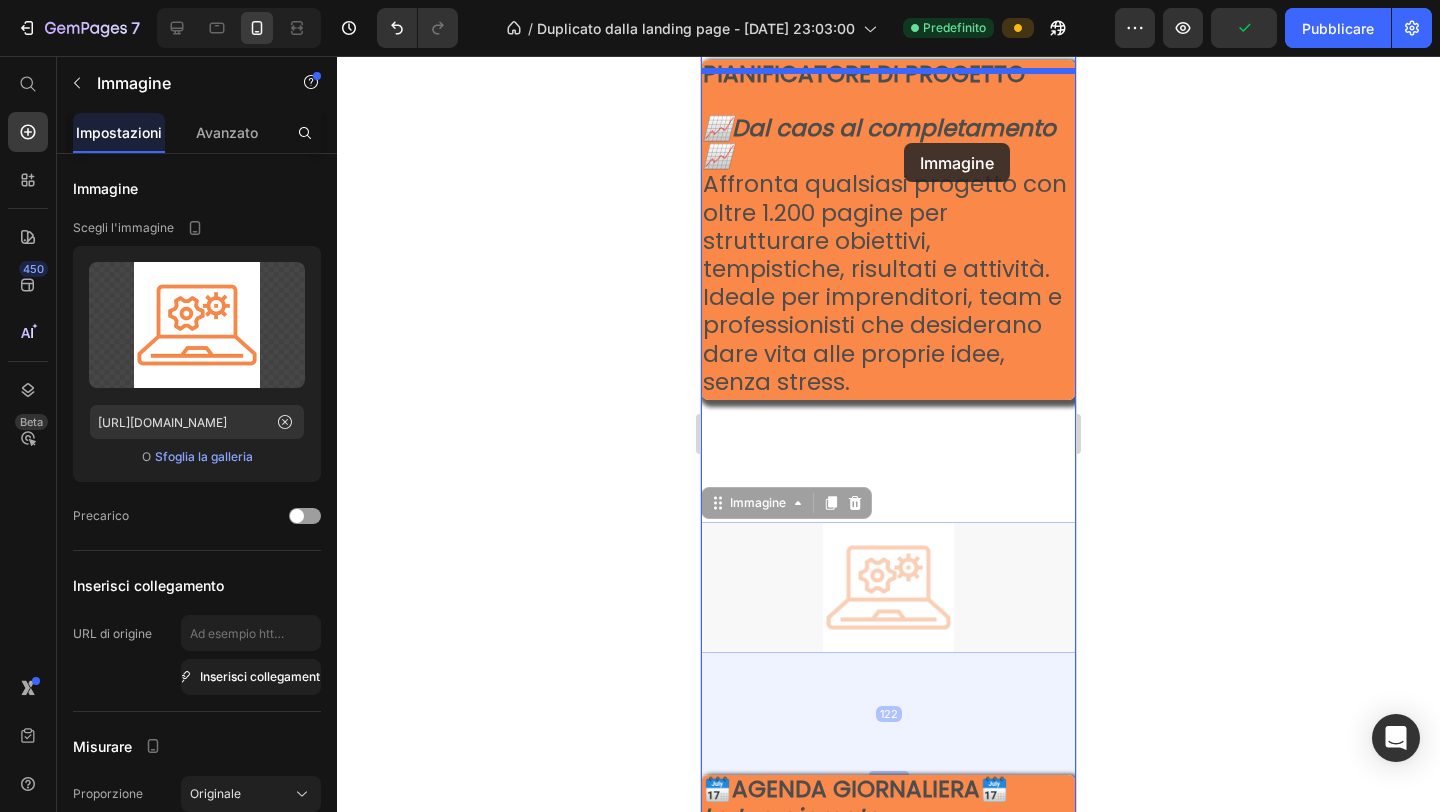 drag, startPoint x: 897, startPoint y: 617, endPoint x: 904, endPoint y: 143, distance: 474.0517 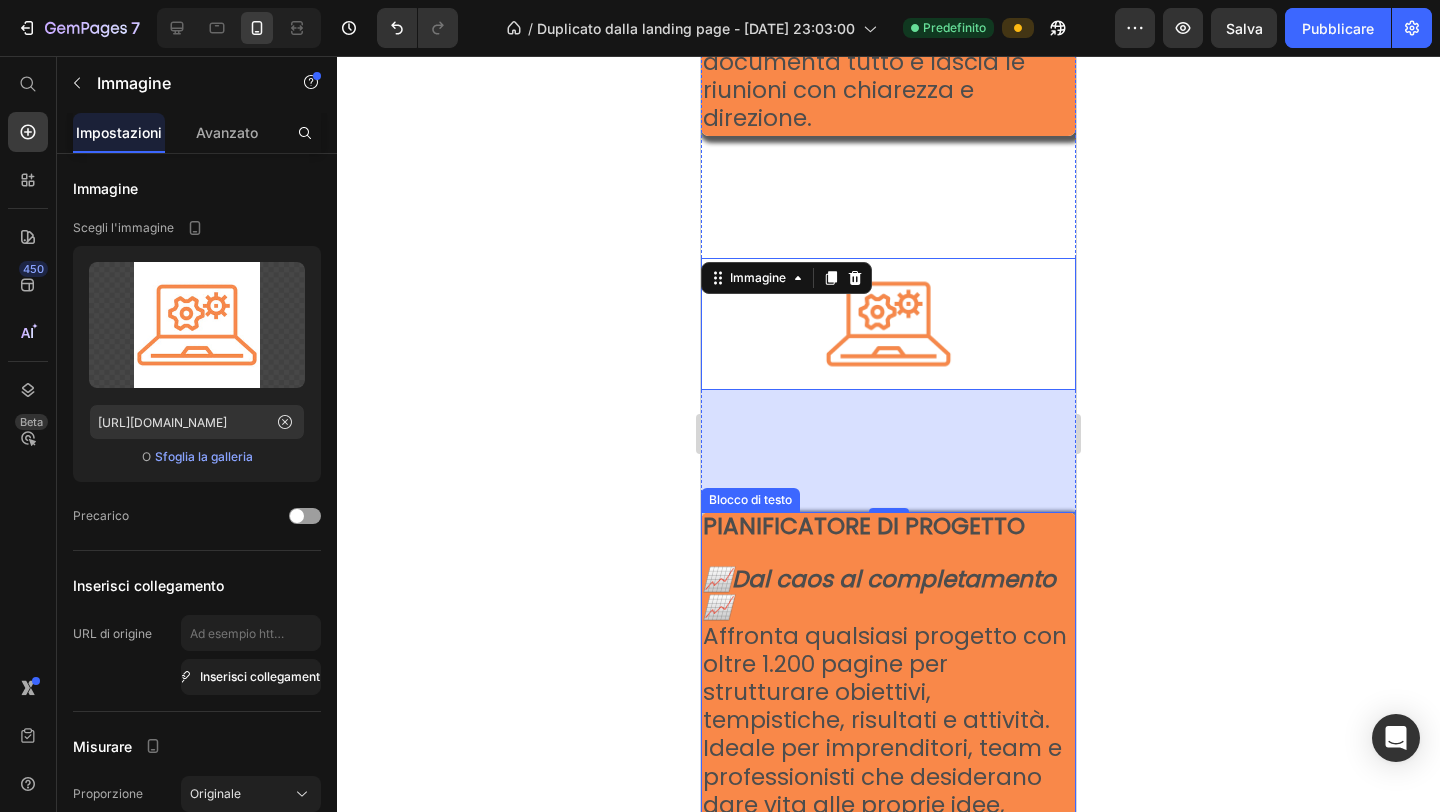 scroll, scrollTop: 3488, scrollLeft: 0, axis: vertical 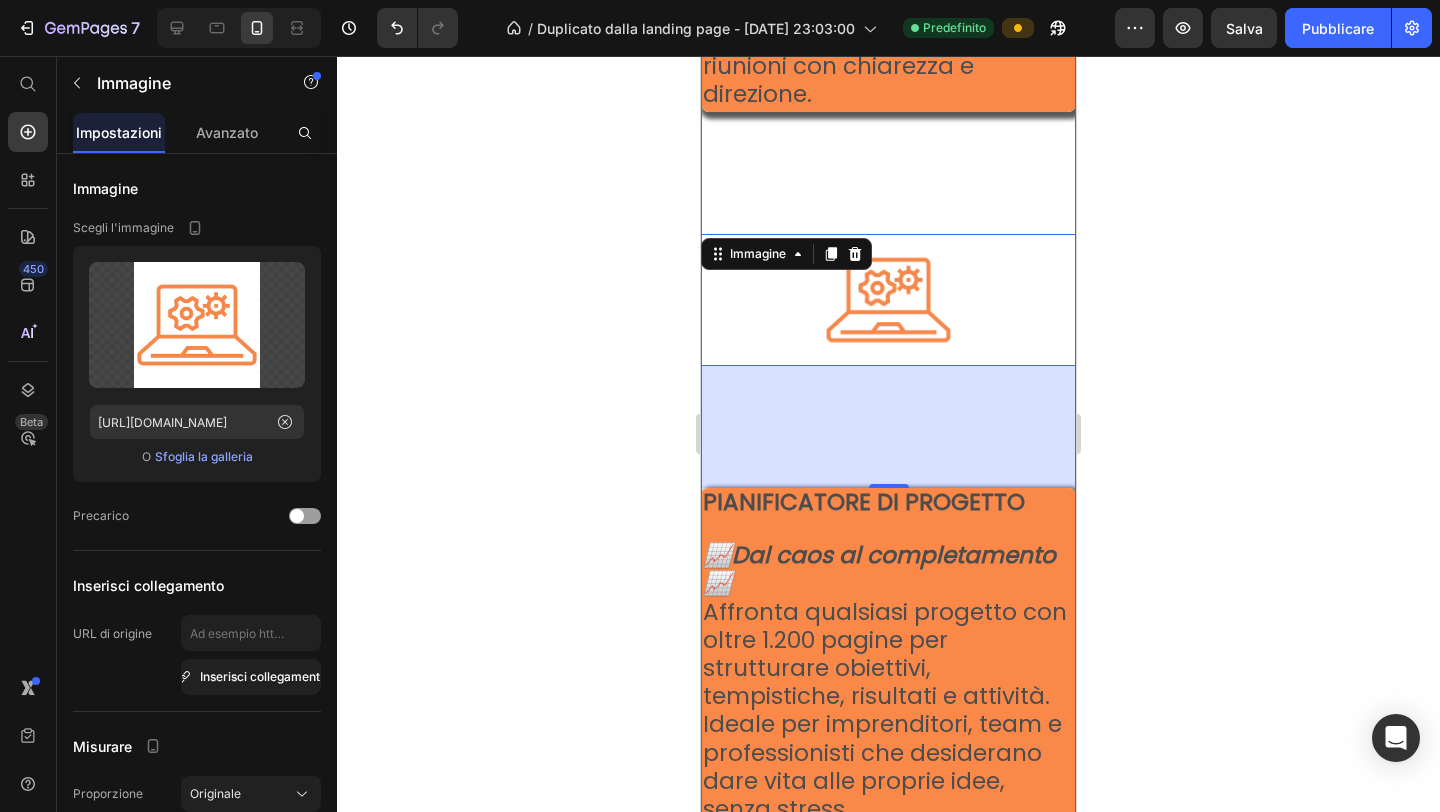 click 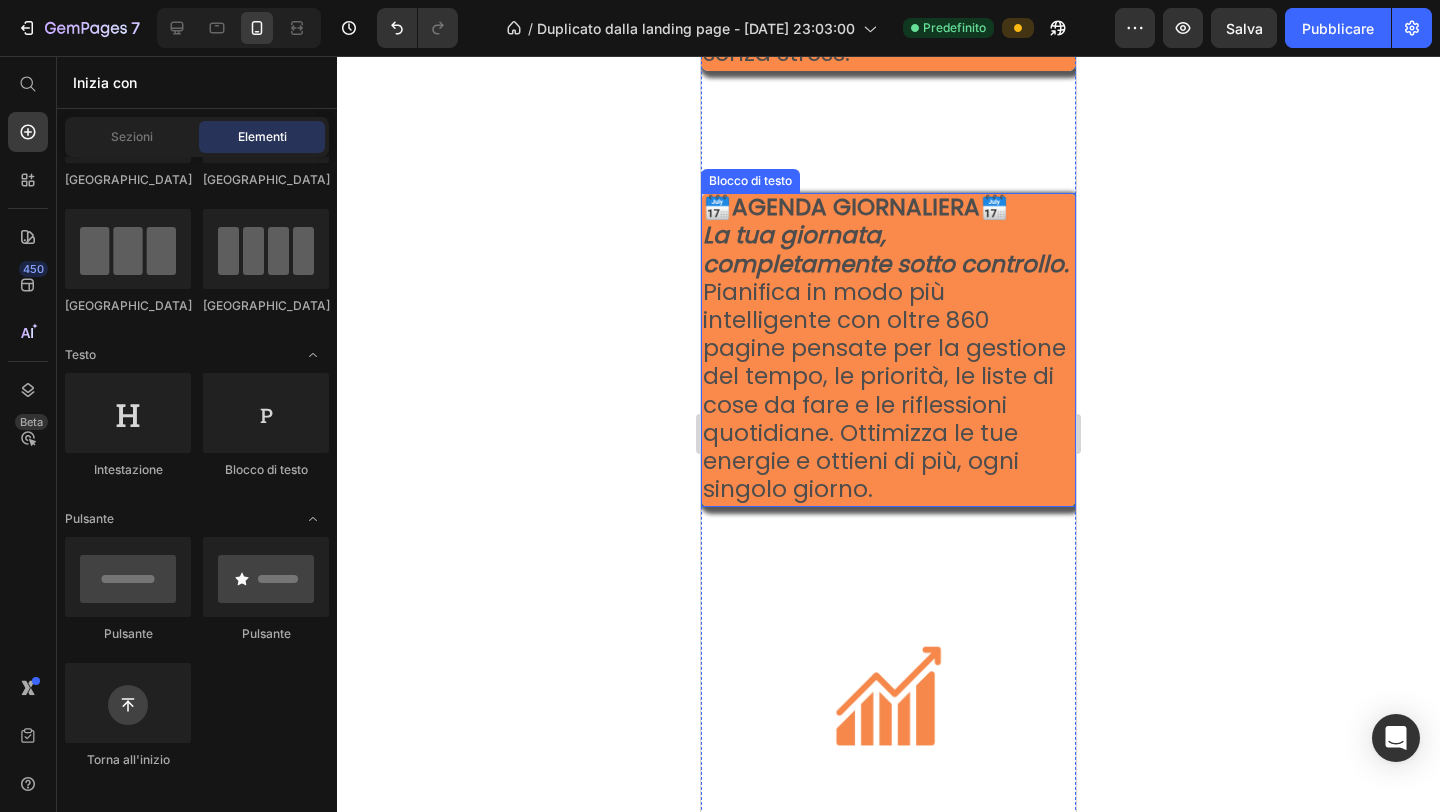 scroll, scrollTop: 4329, scrollLeft: 0, axis: vertical 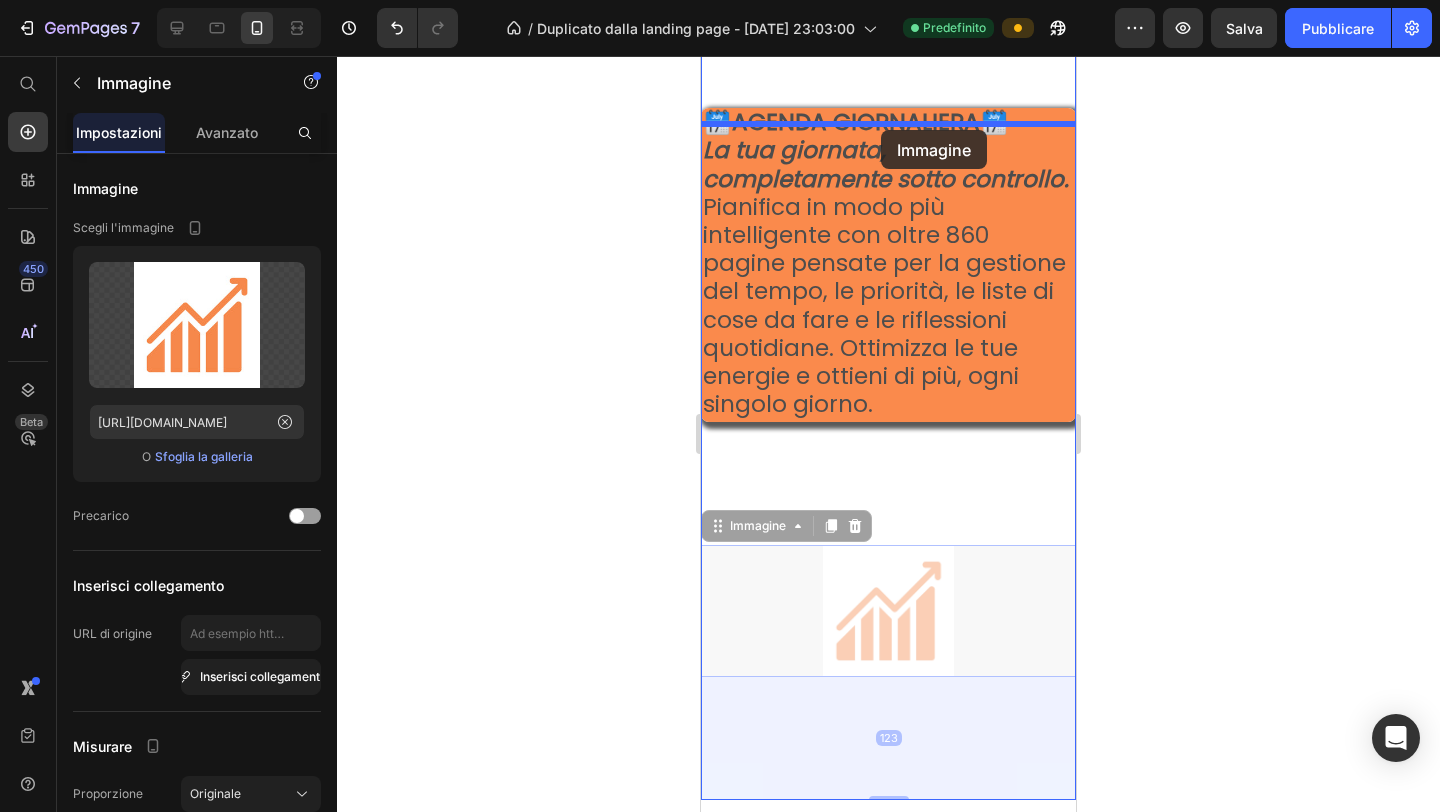 drag, startPoint x: 893, startPoint y: 624, endPoint x: 881, endPoint y: 130, distance: 494.14572 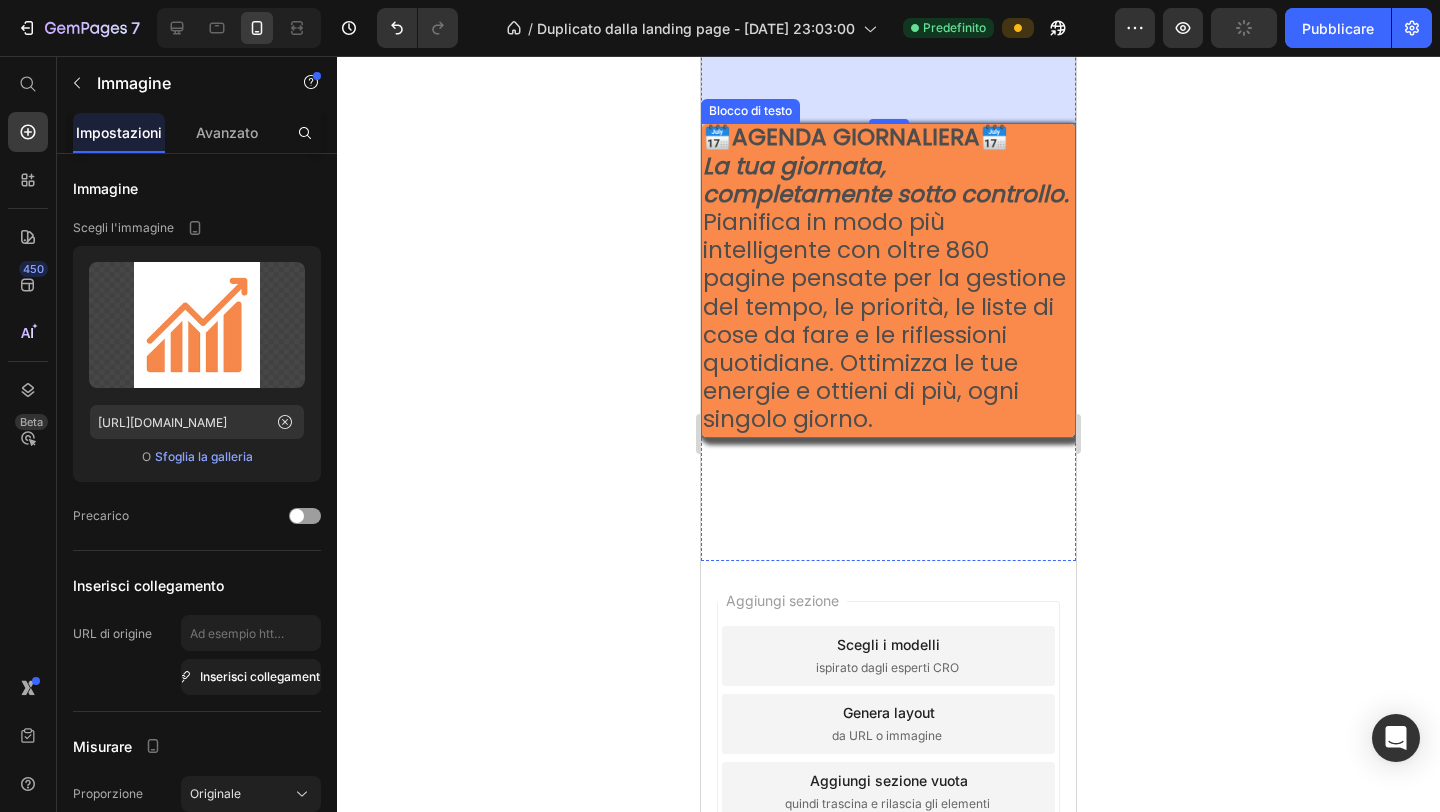 scroll, scrollTop: 4593, scrollLeft: 0, axis: vertical 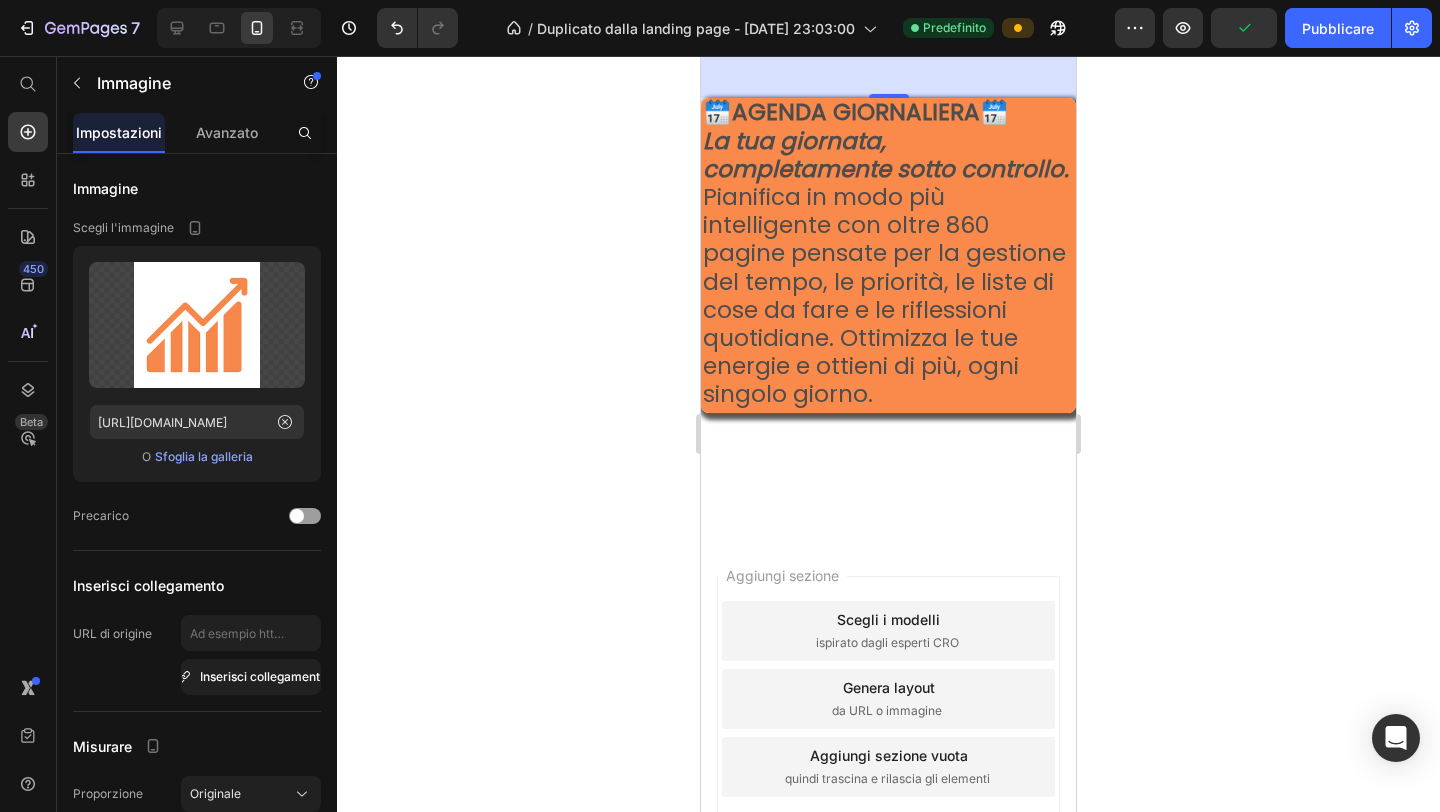 click 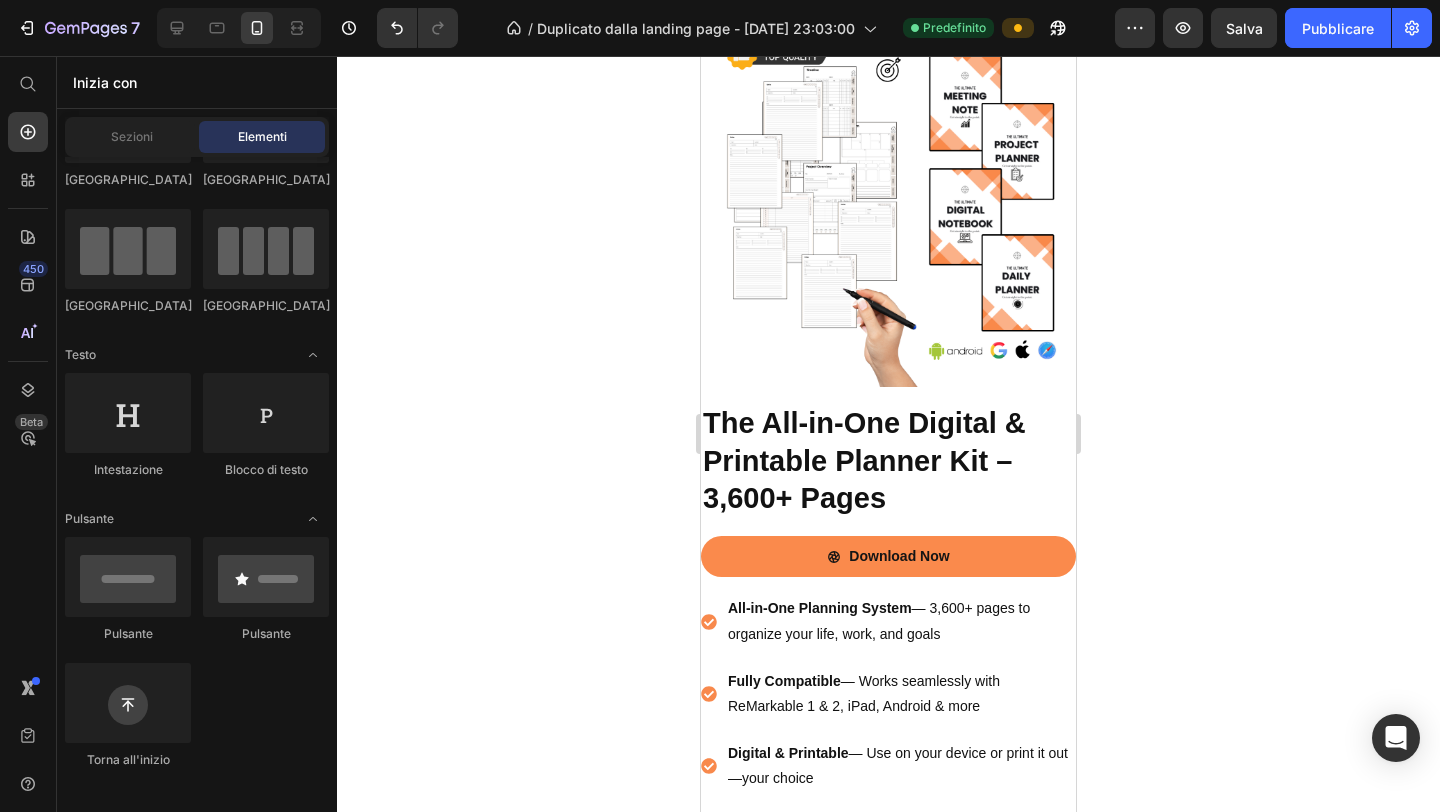 scroll, scrollTop: 0, scrollLeft: 0, axis: both 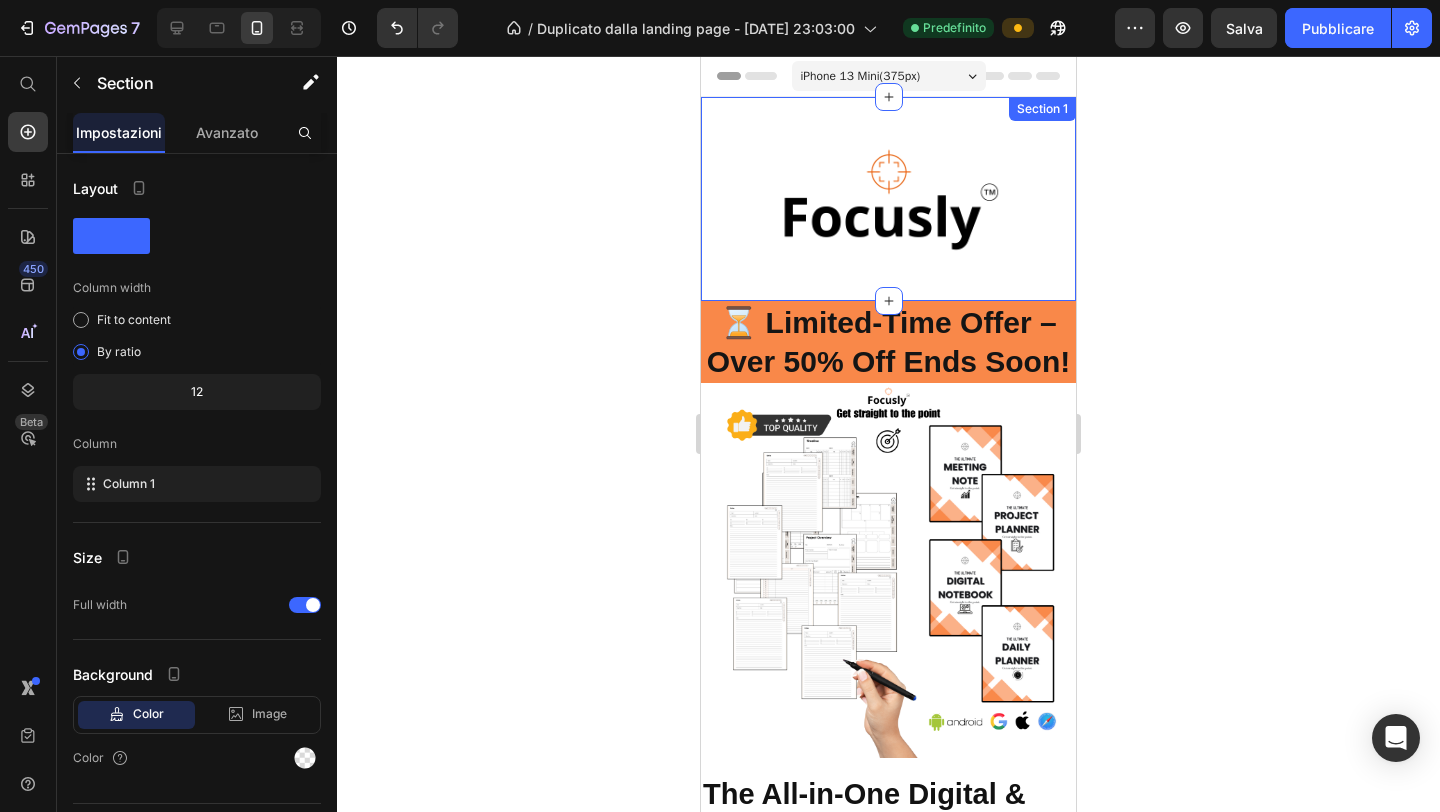 click on "Image Section 1" at bounding box center [888, 199] 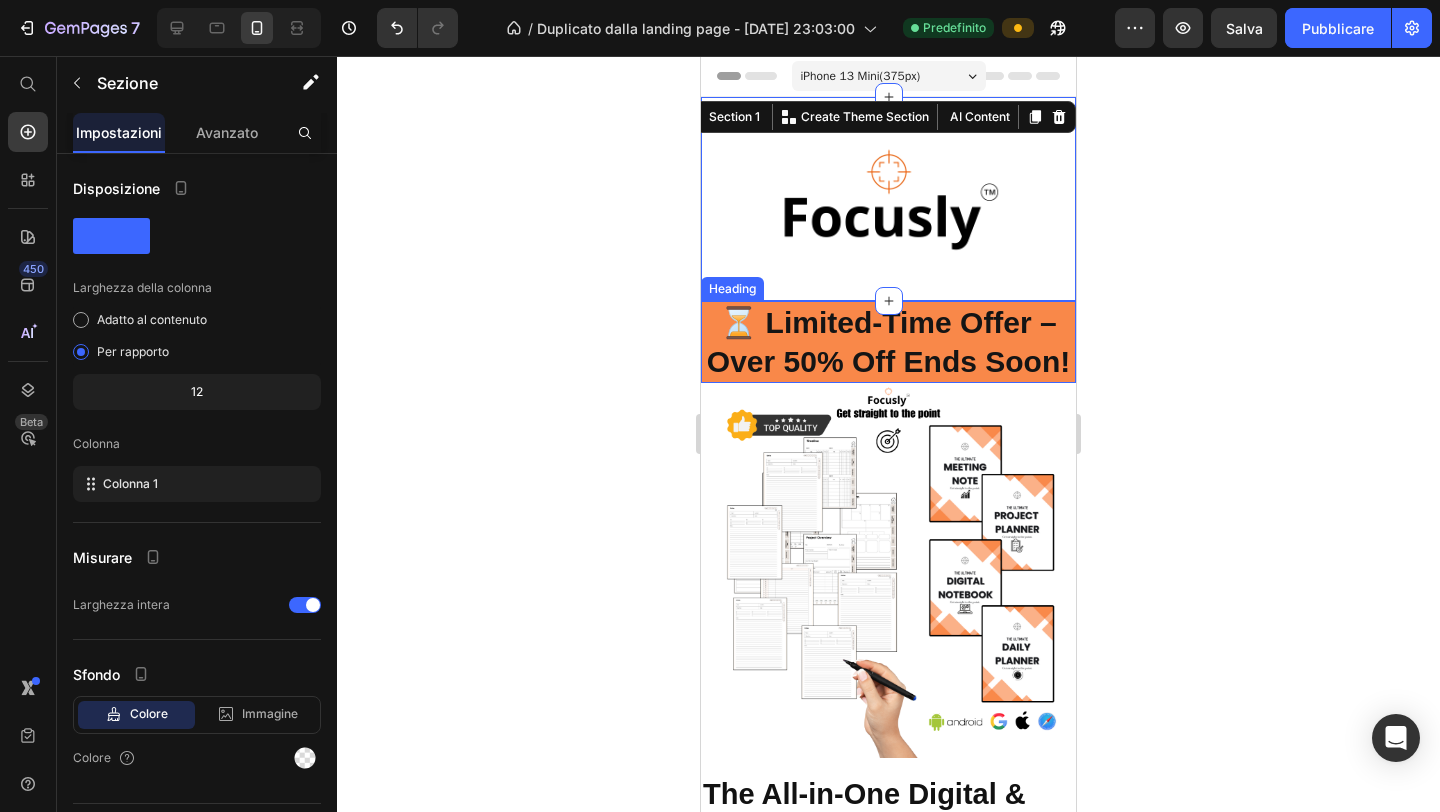 click on "⏳ Limited-Time Offer – Over 50% Off Ends Soon!" at bounding box center (888, 342) 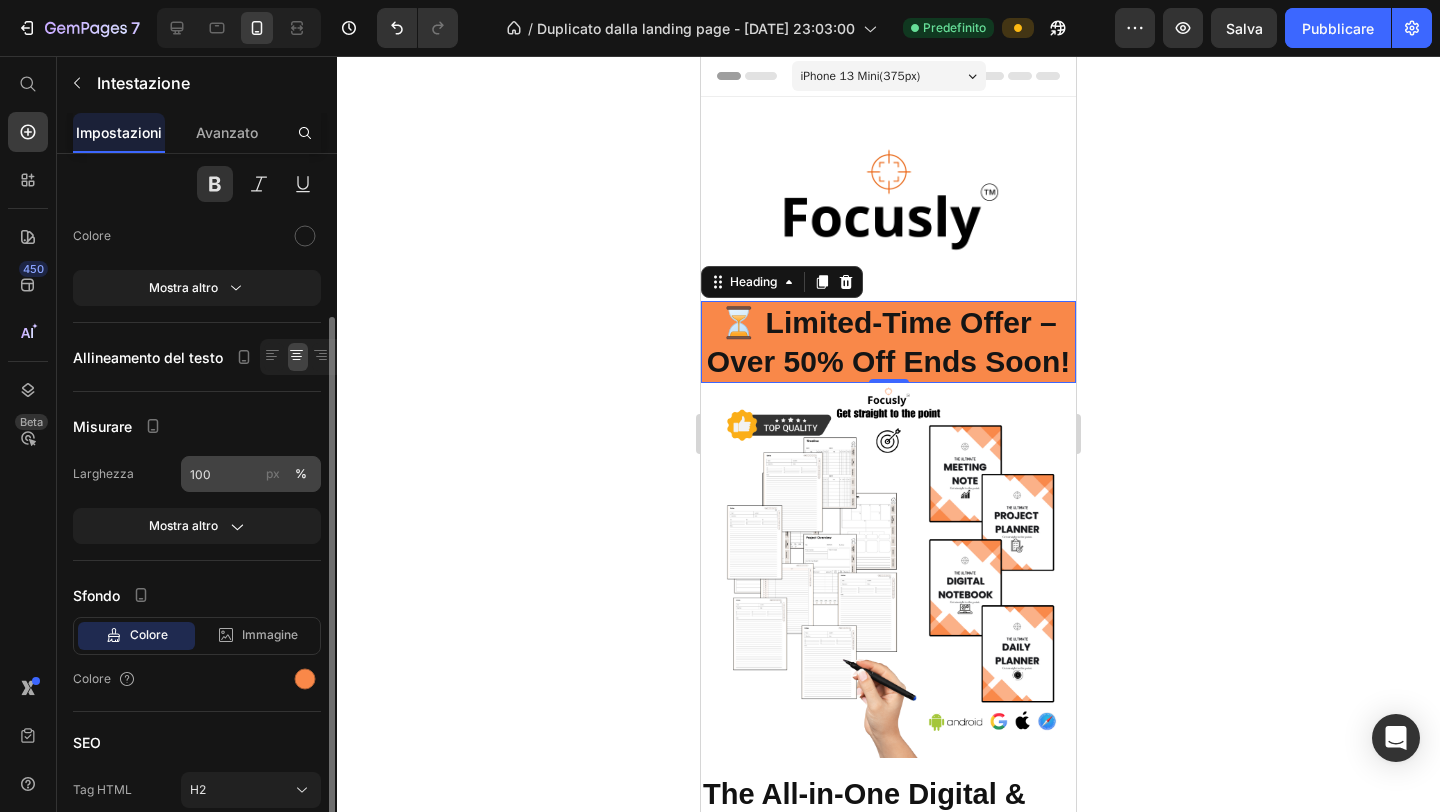 scroll, scrollTop: 221, scrollLeft: 0, axis: vertical 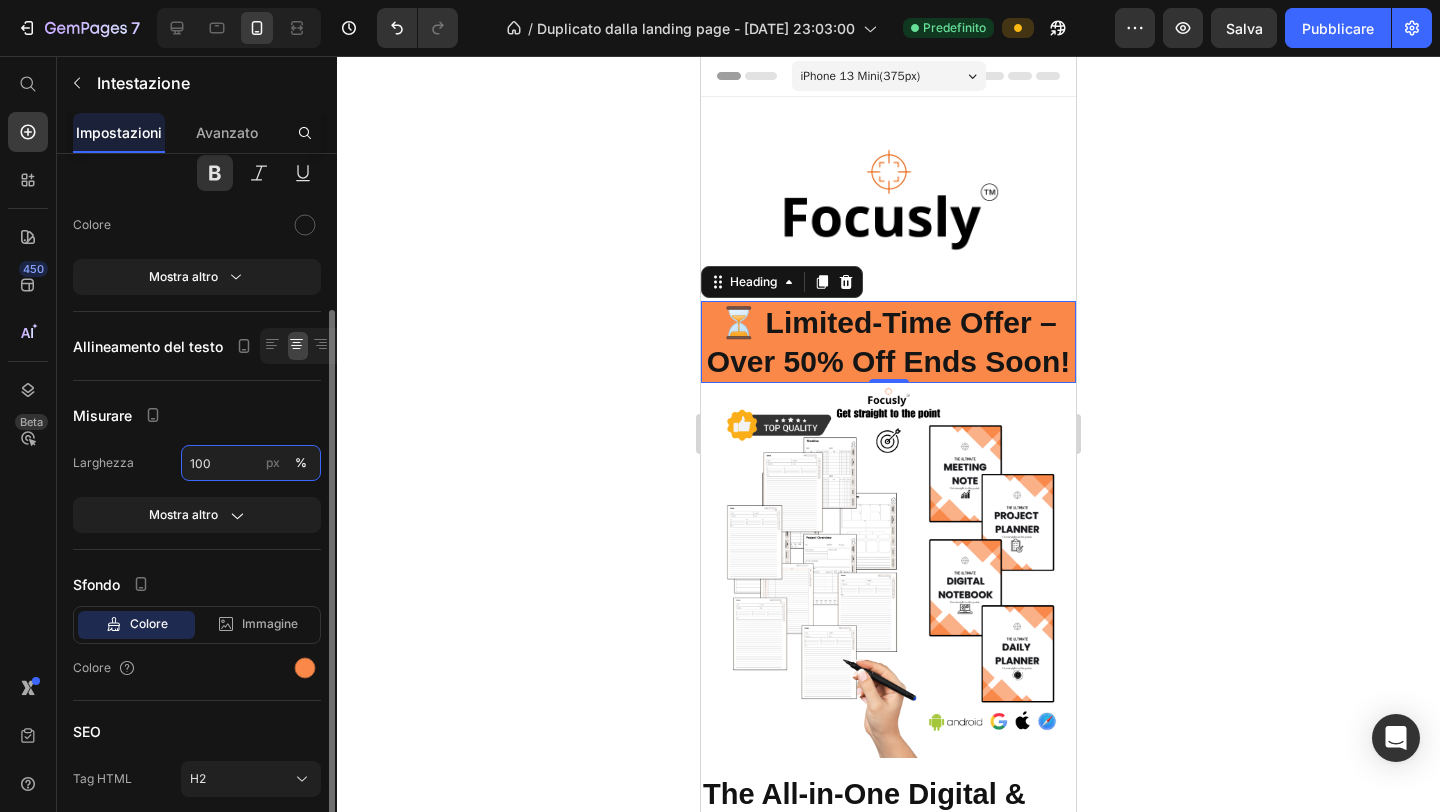 click on "100" at bounding box center (251, 463) 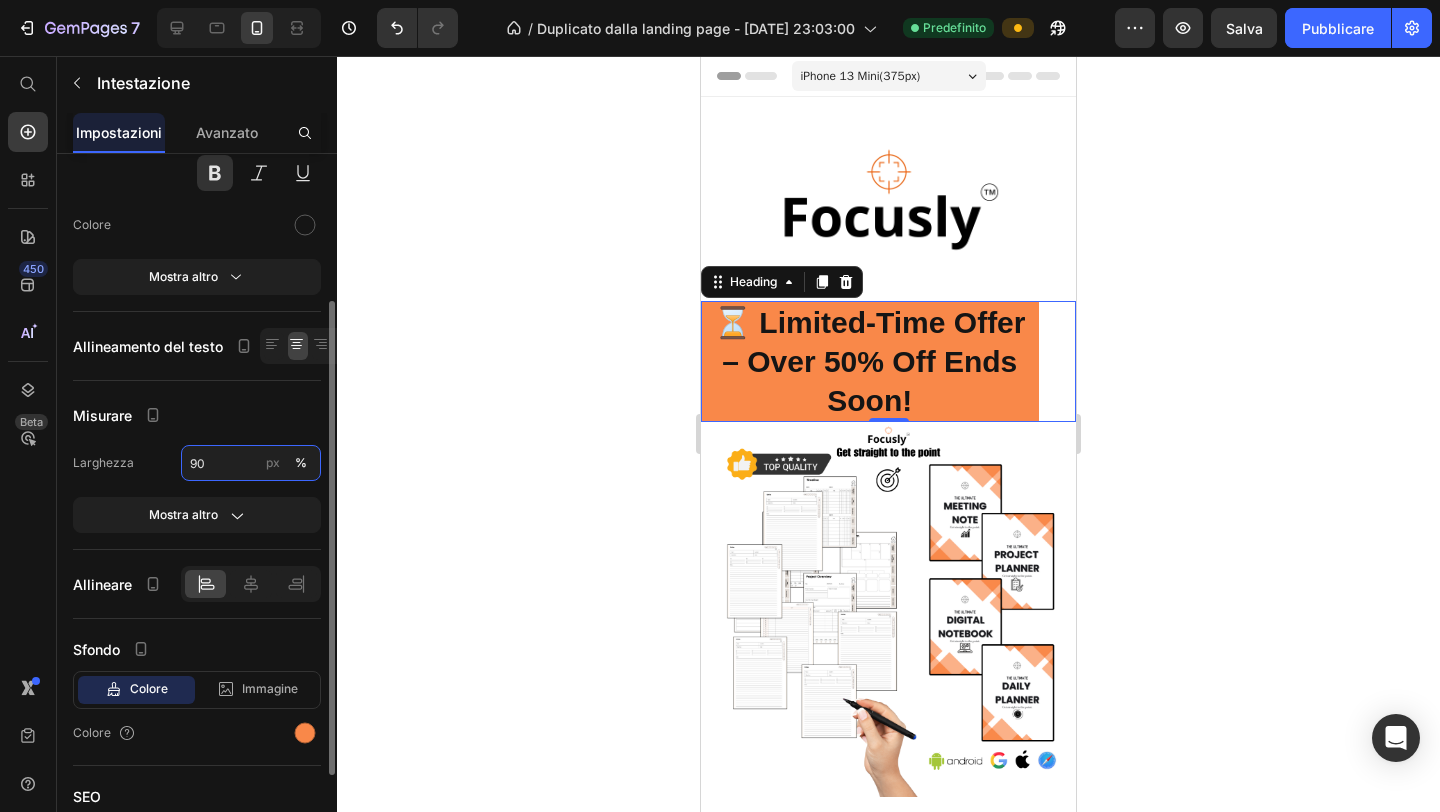 type on "9" 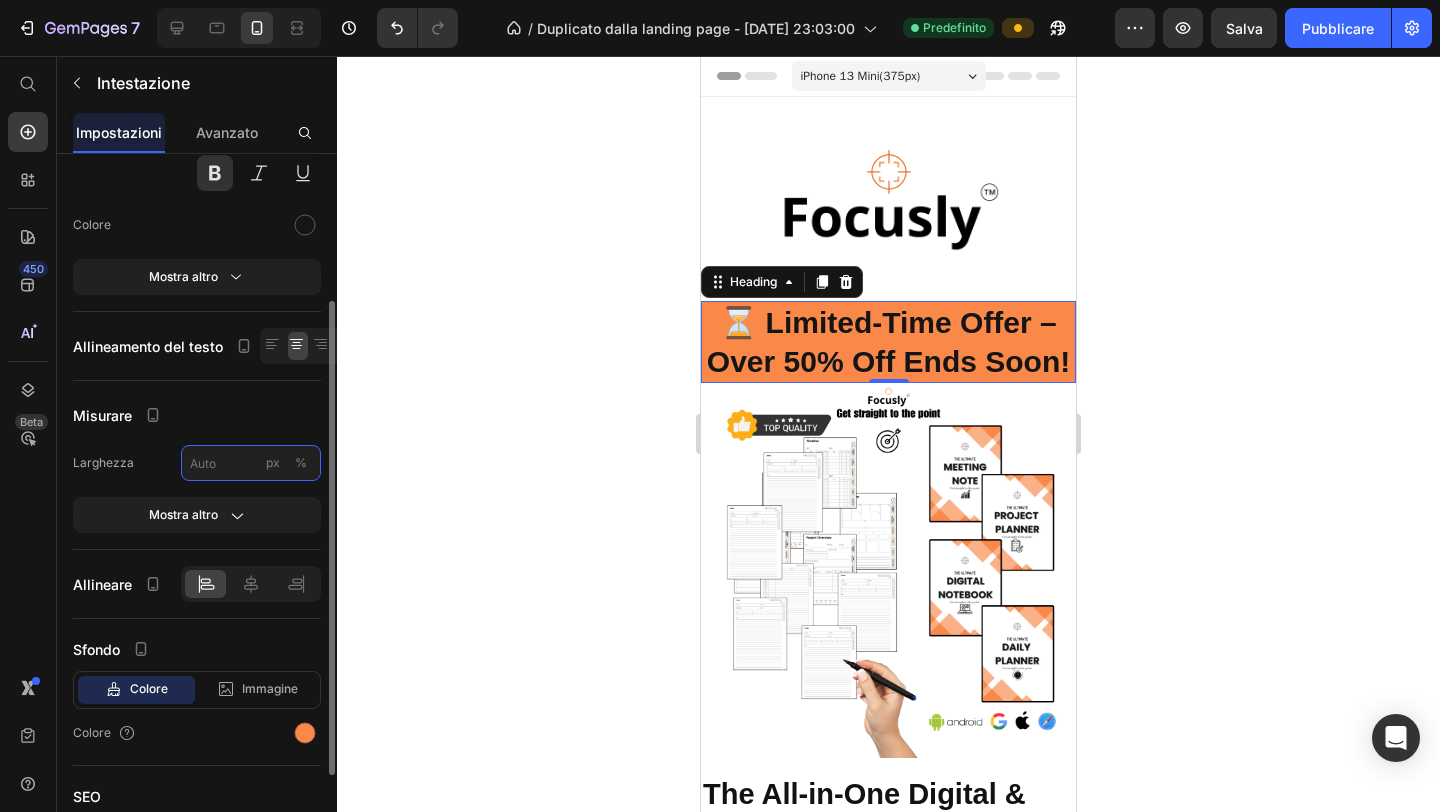type on "9" 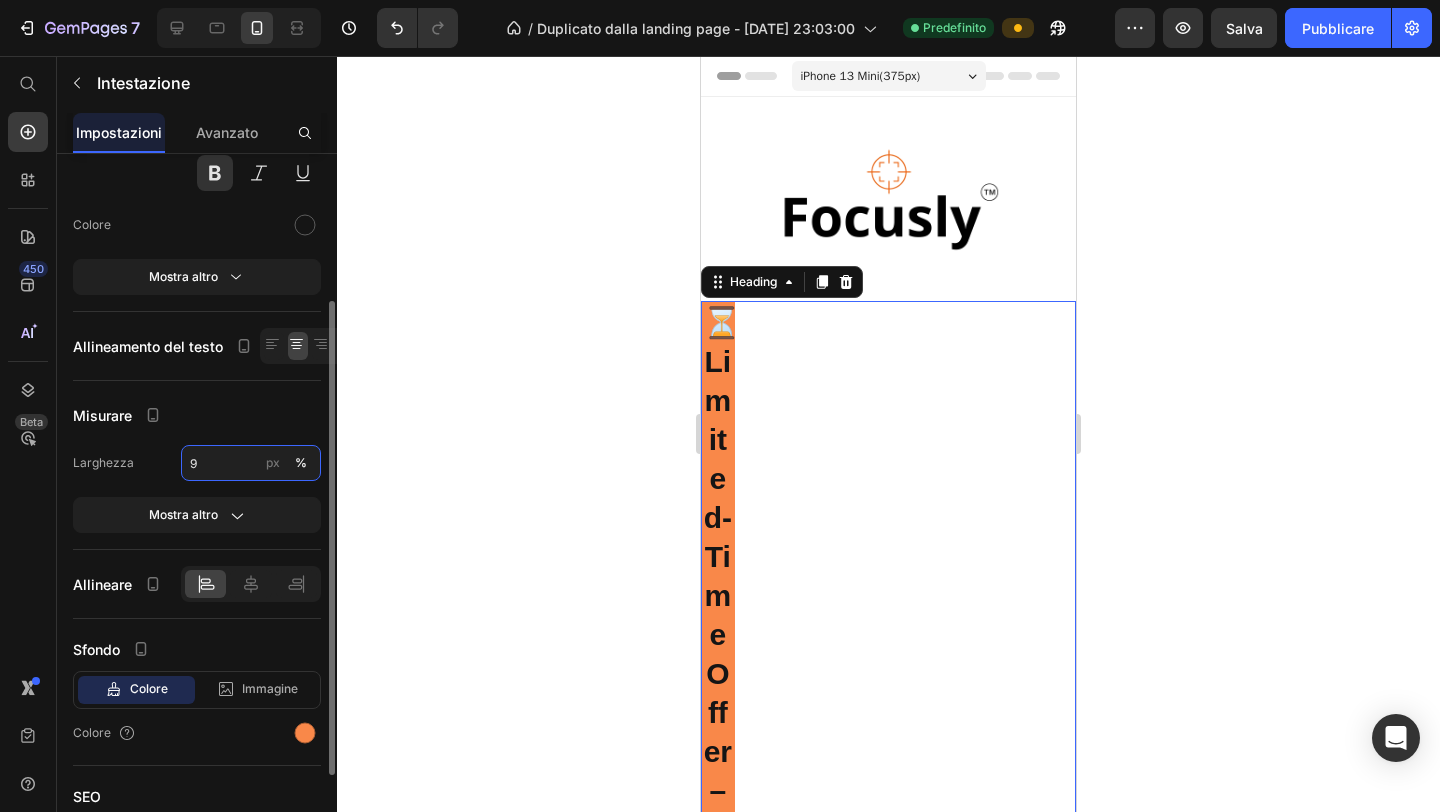 click on "9" at bounding box center (251, 463) 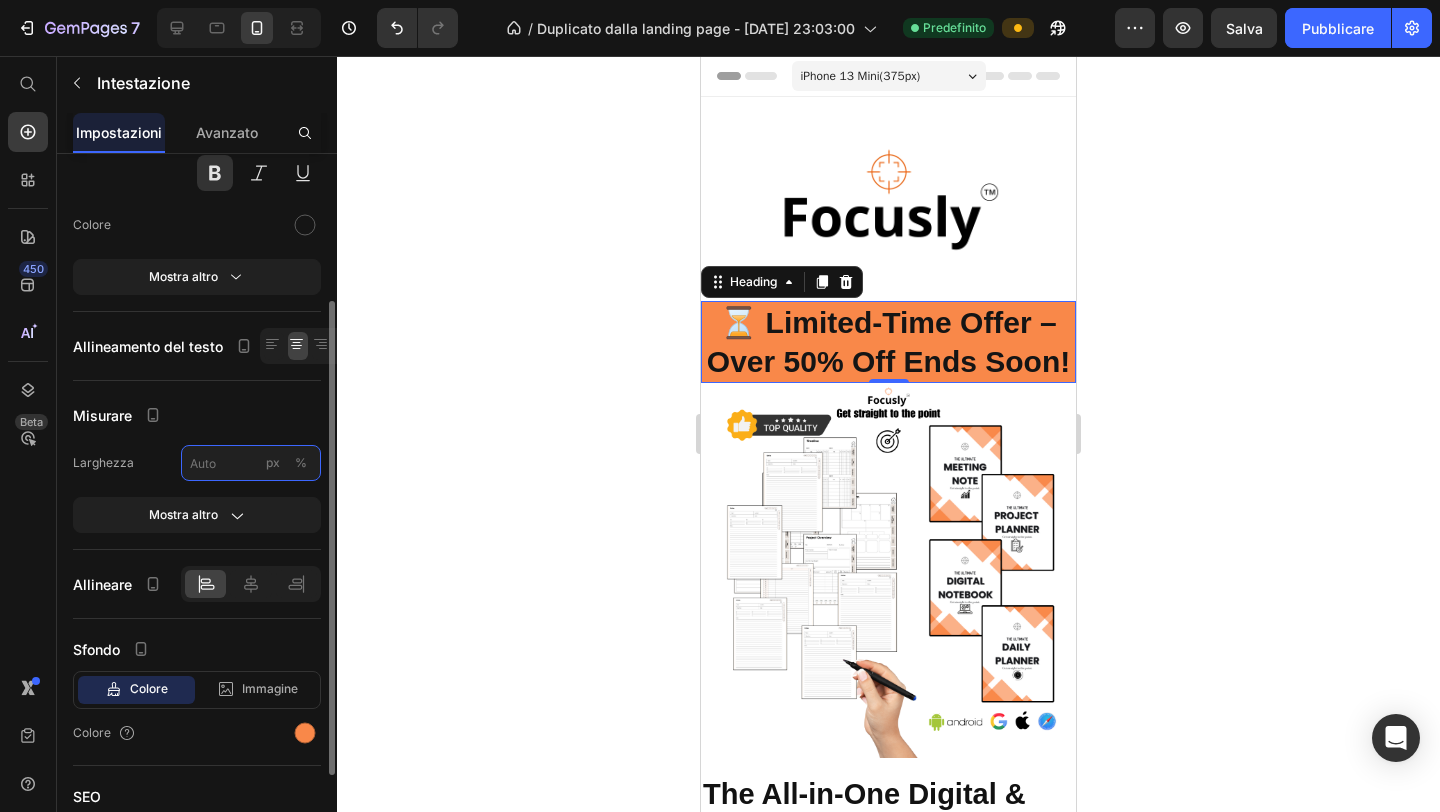 click on "px %" at bounding box center [251, 463] 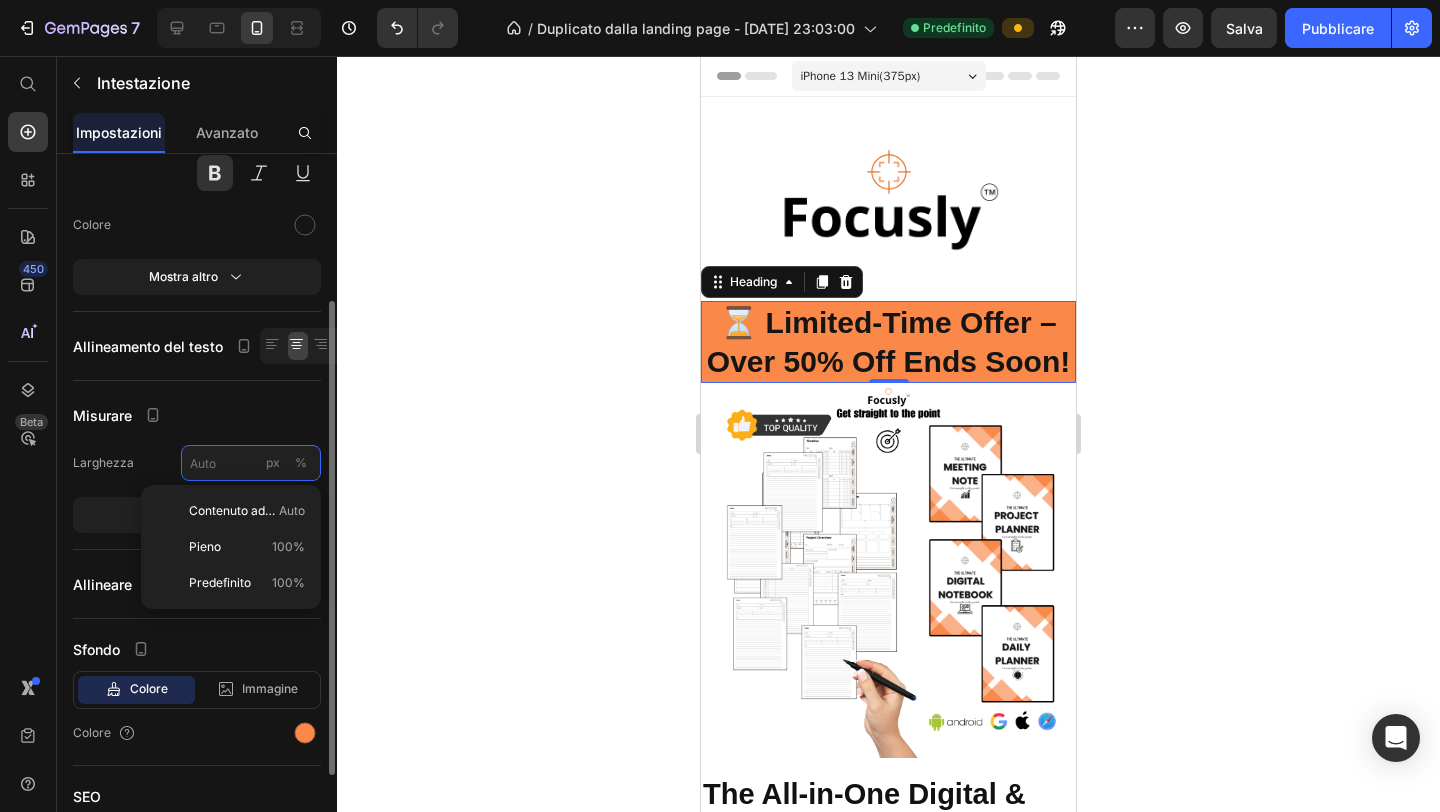 type 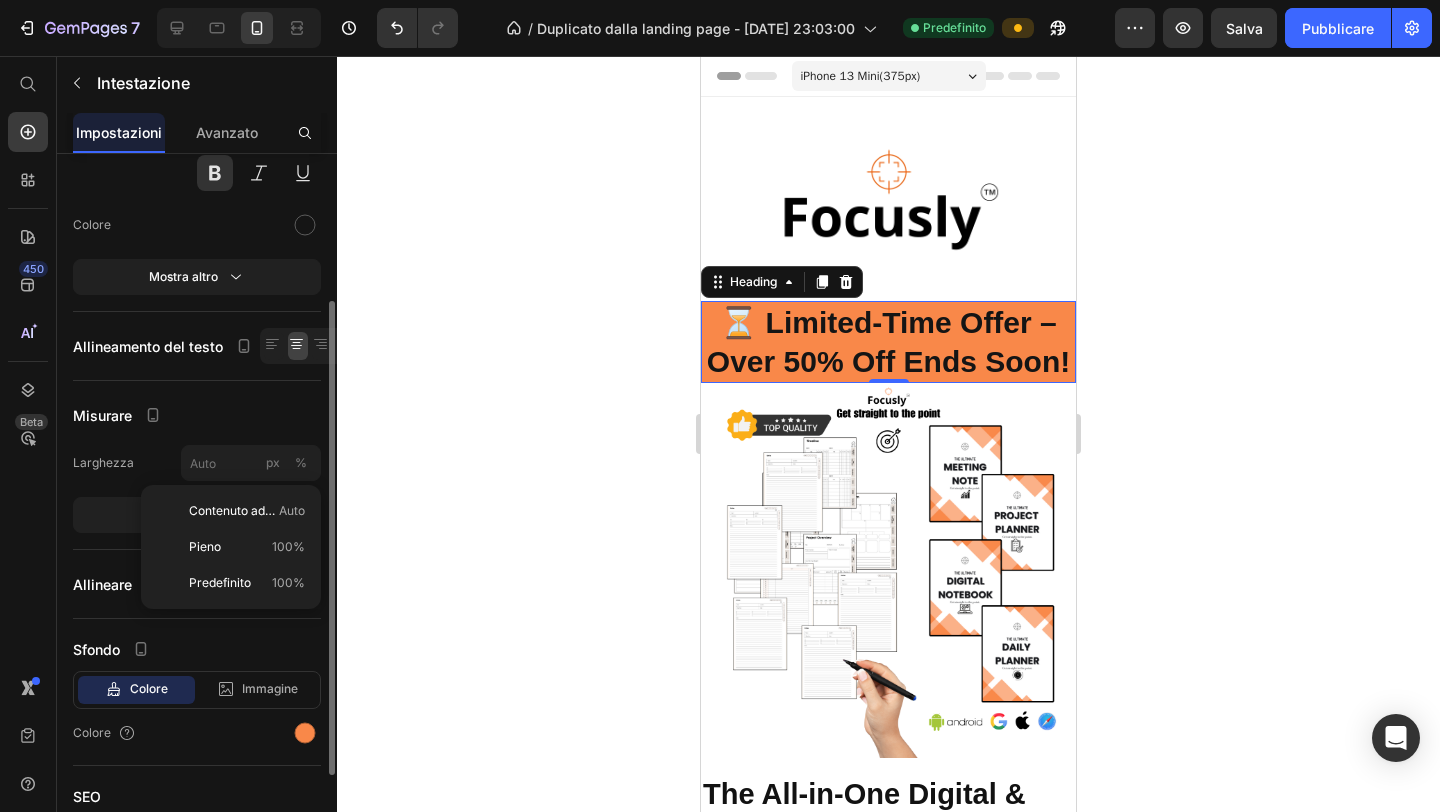 click on "Misurare" at bounding box center [197, 415] 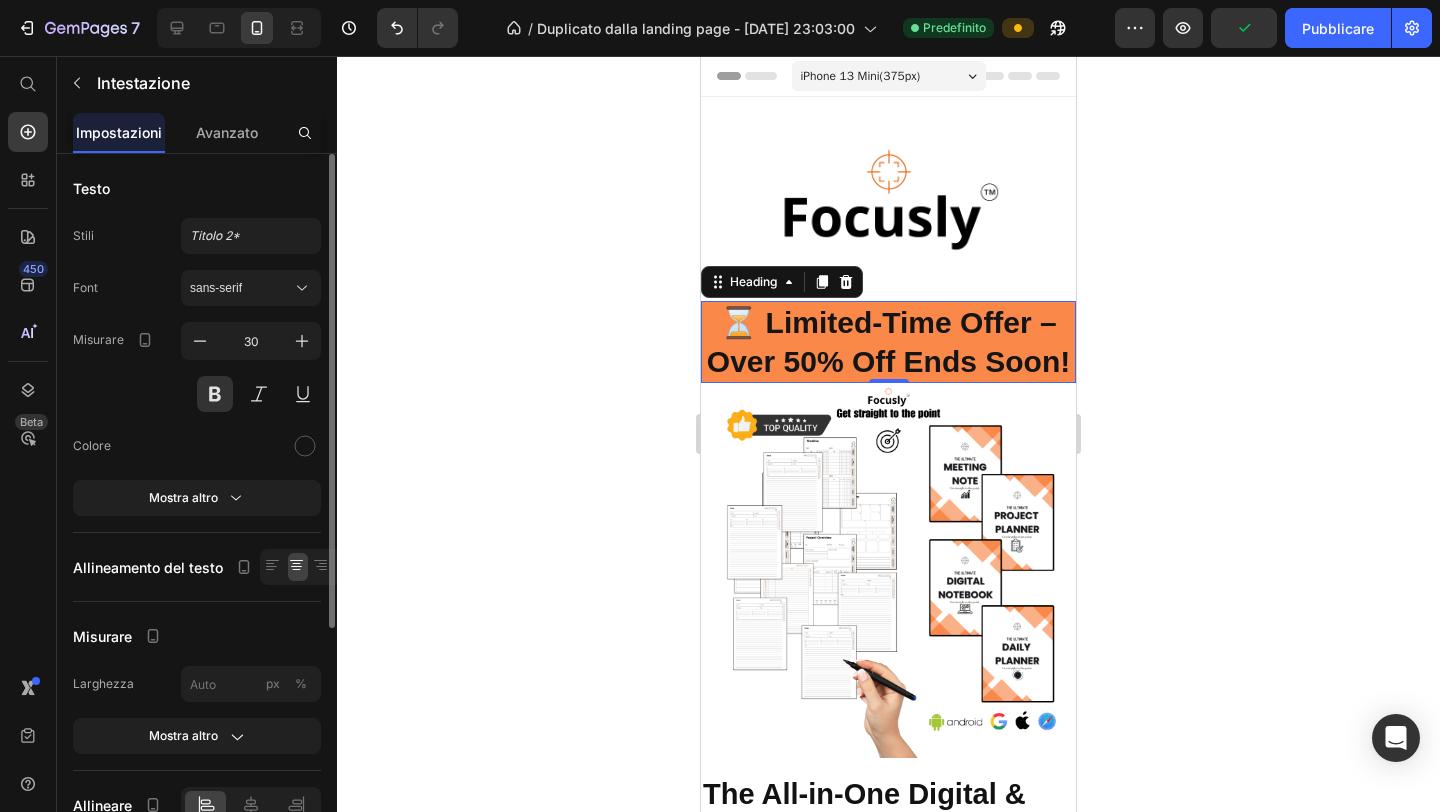 scroll, scrollTop: 0, scrollLeft: 0, axis: both 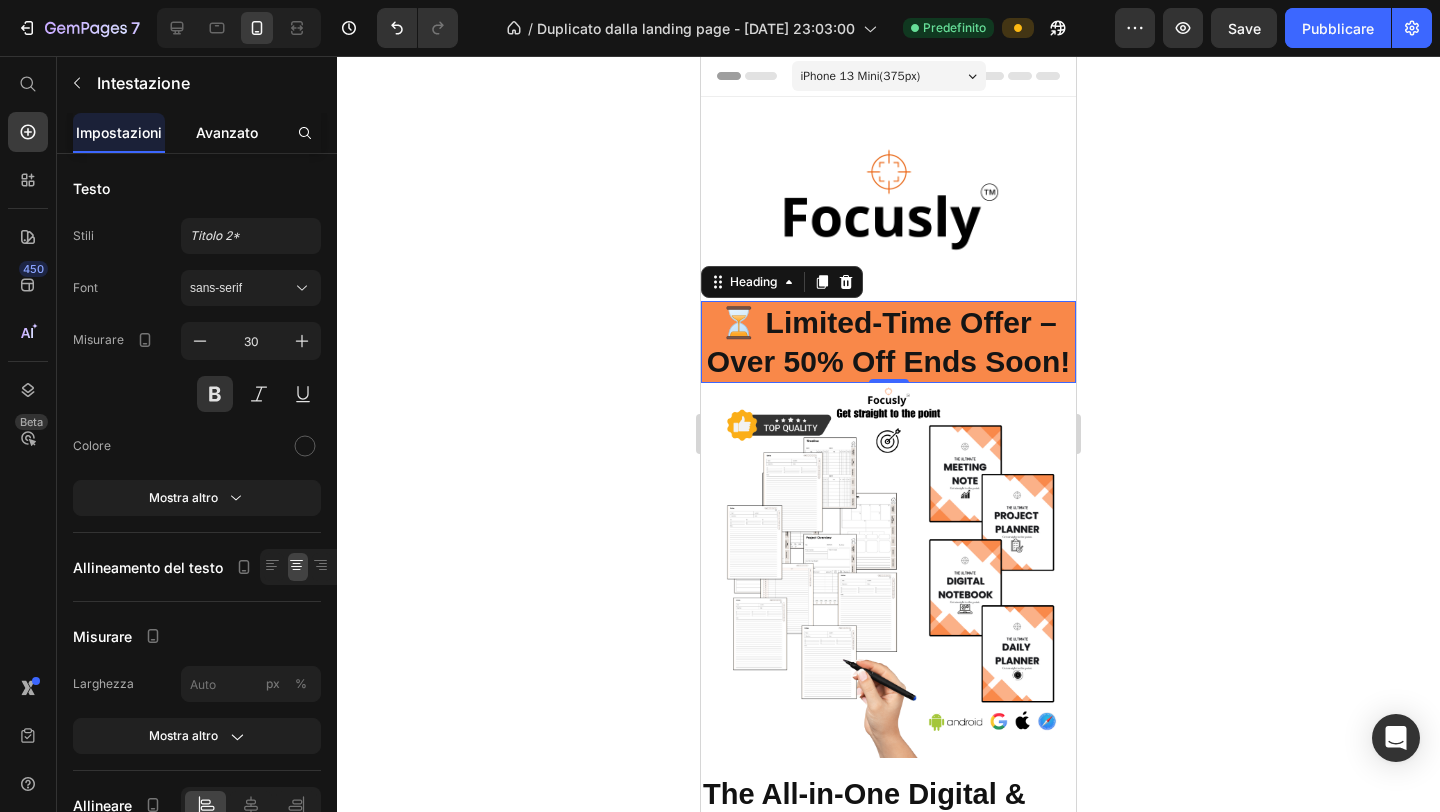 click on "Avanzato" at bounding box center (227, 132) 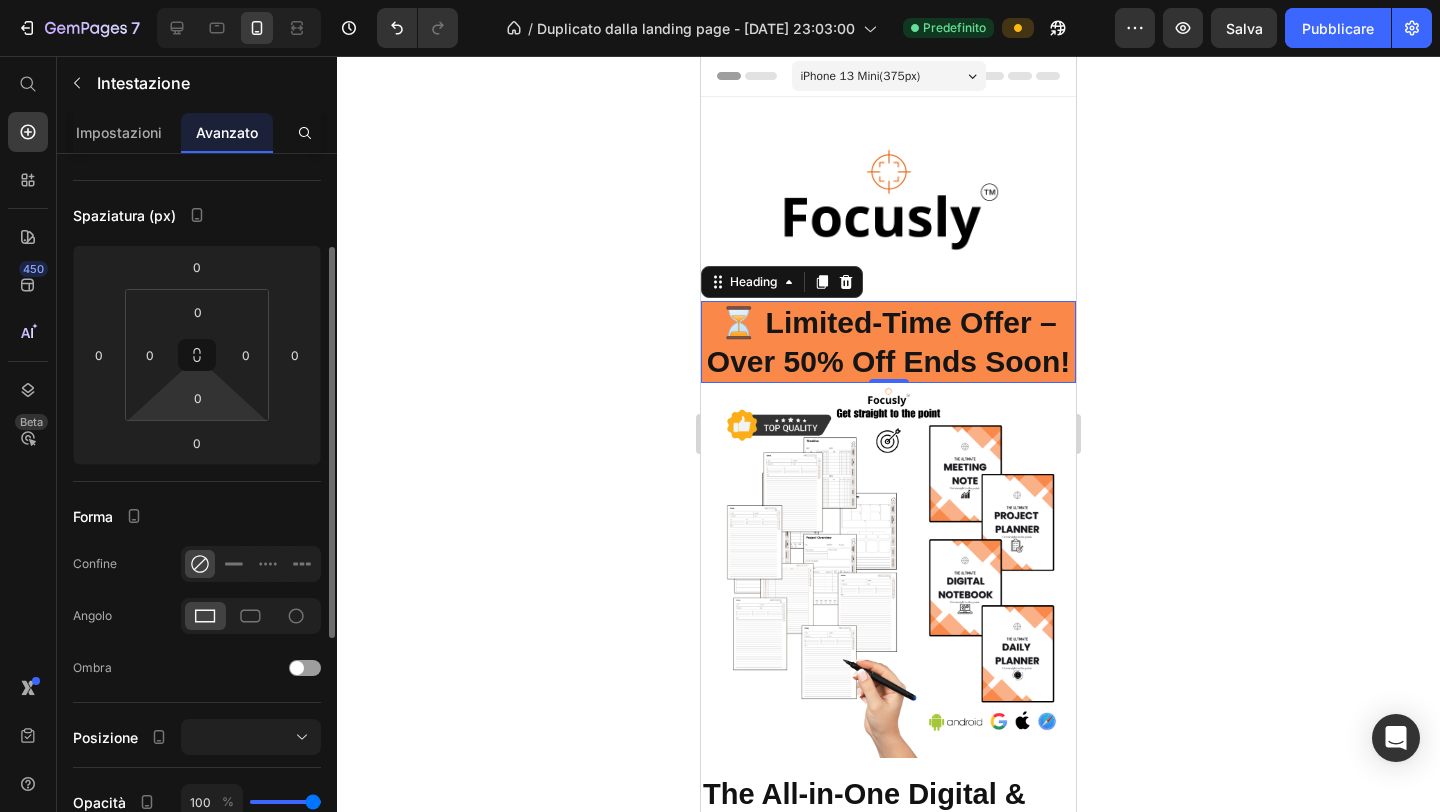 scroll, scrollTop: 157, scrollLeft: 0, axis: vertical 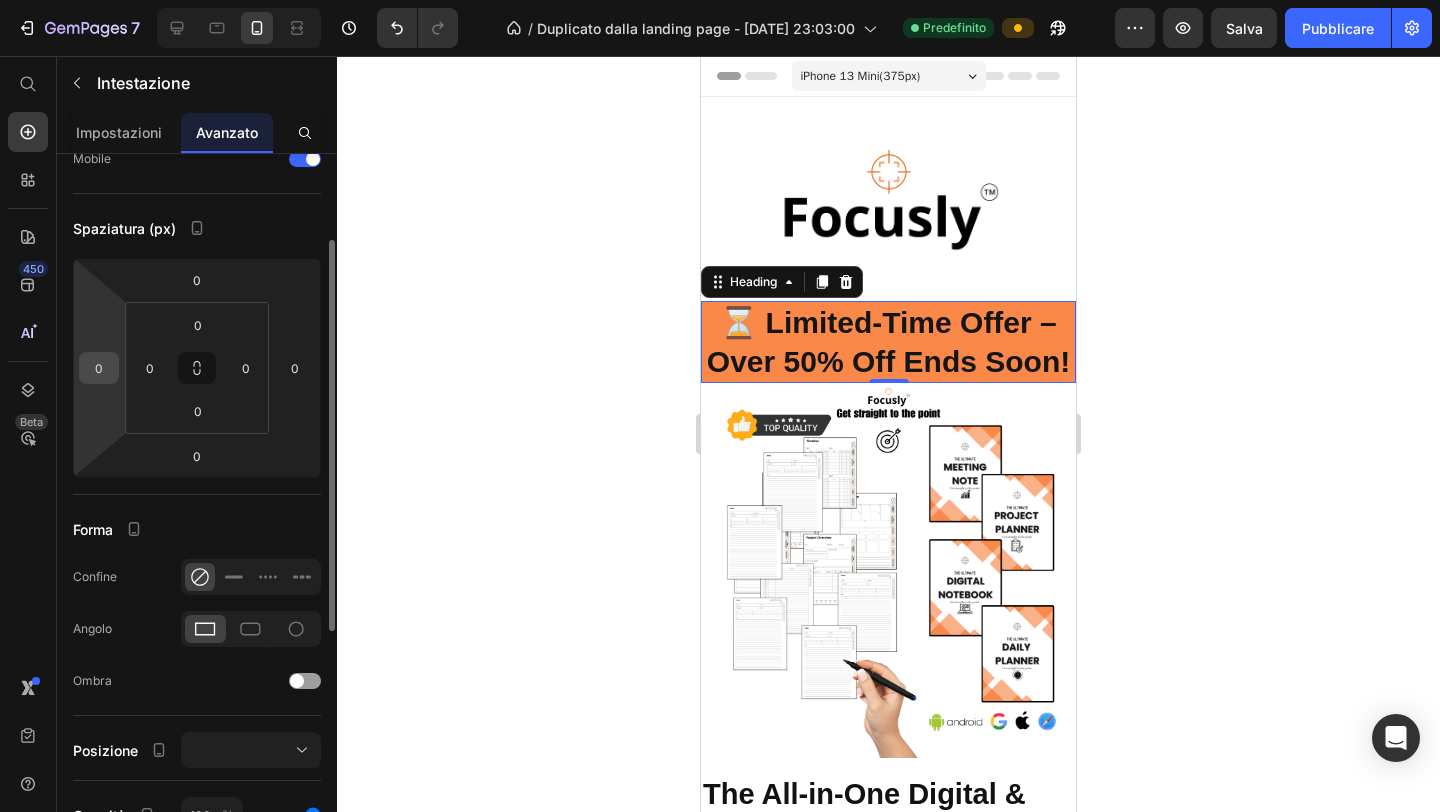 click on "0" at bounding box center (99, 368) 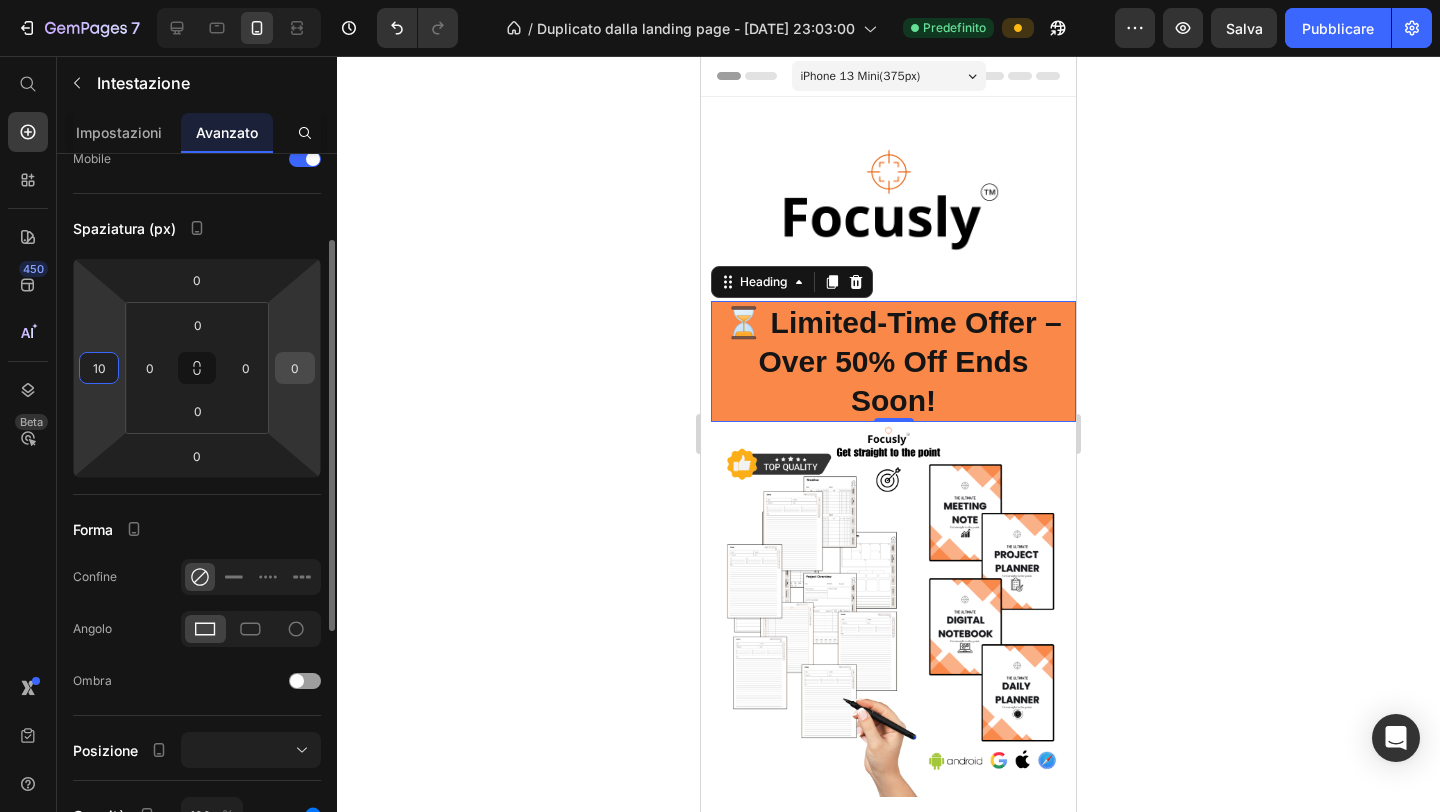type on "10" 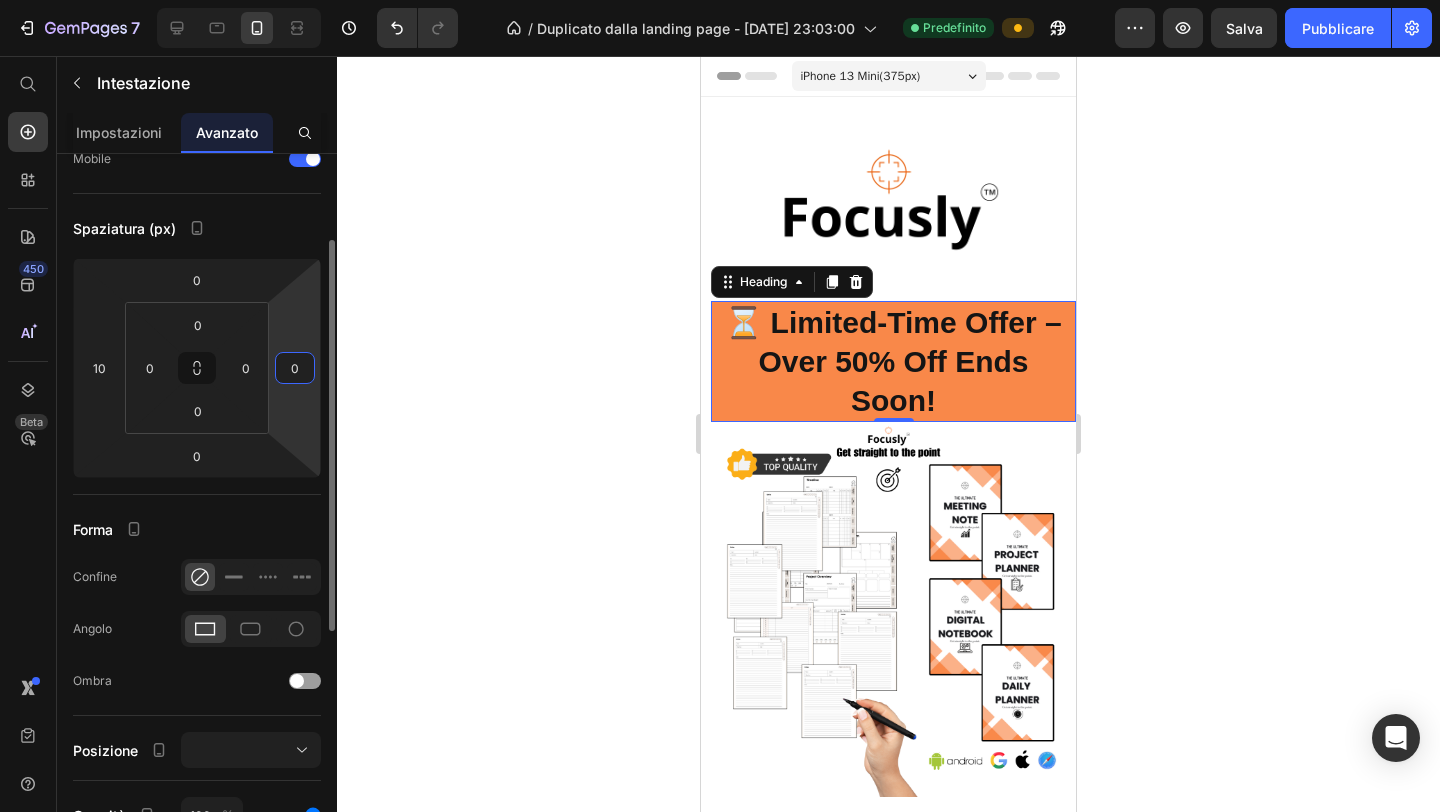 click on "0" at bounding box center [295, 368] 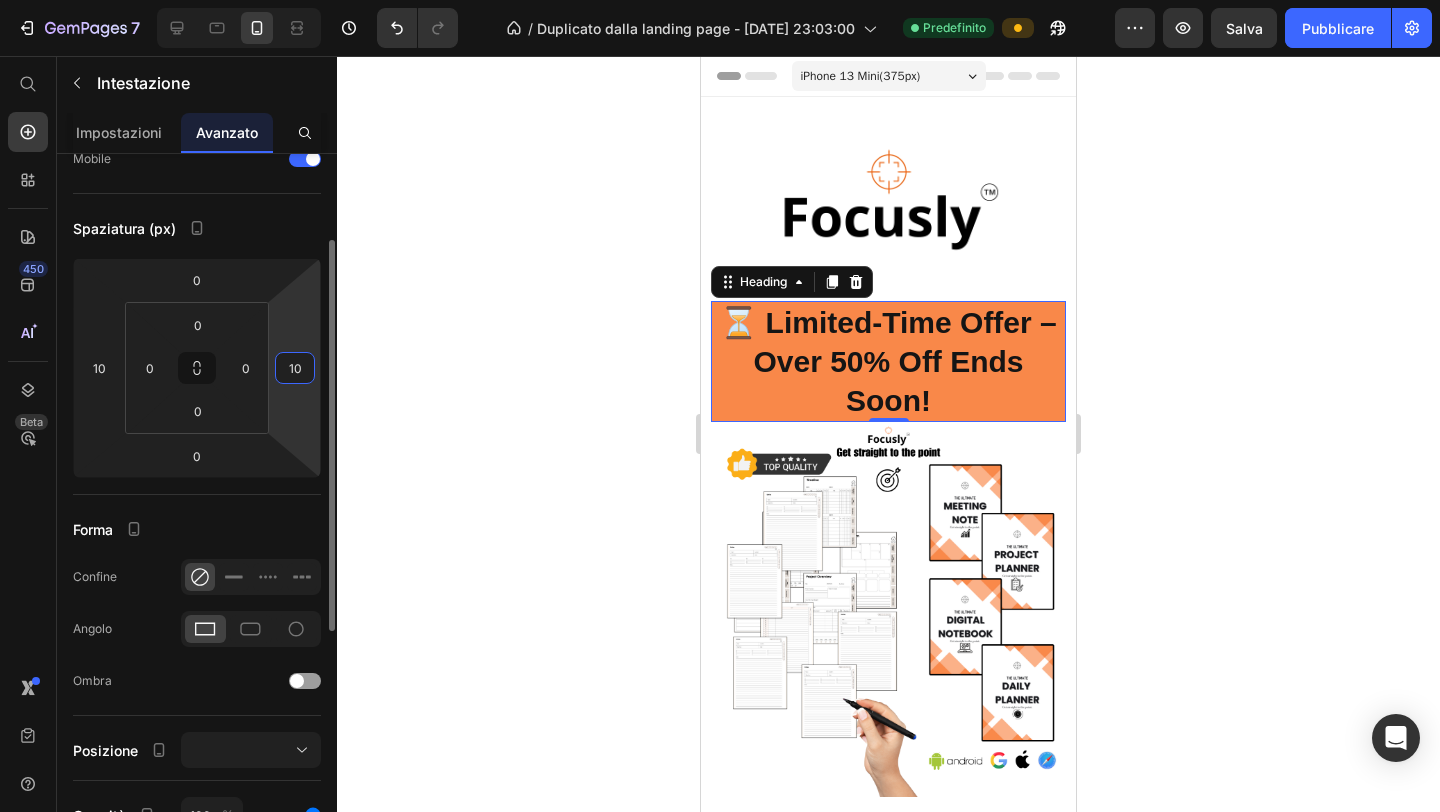 type on "10" 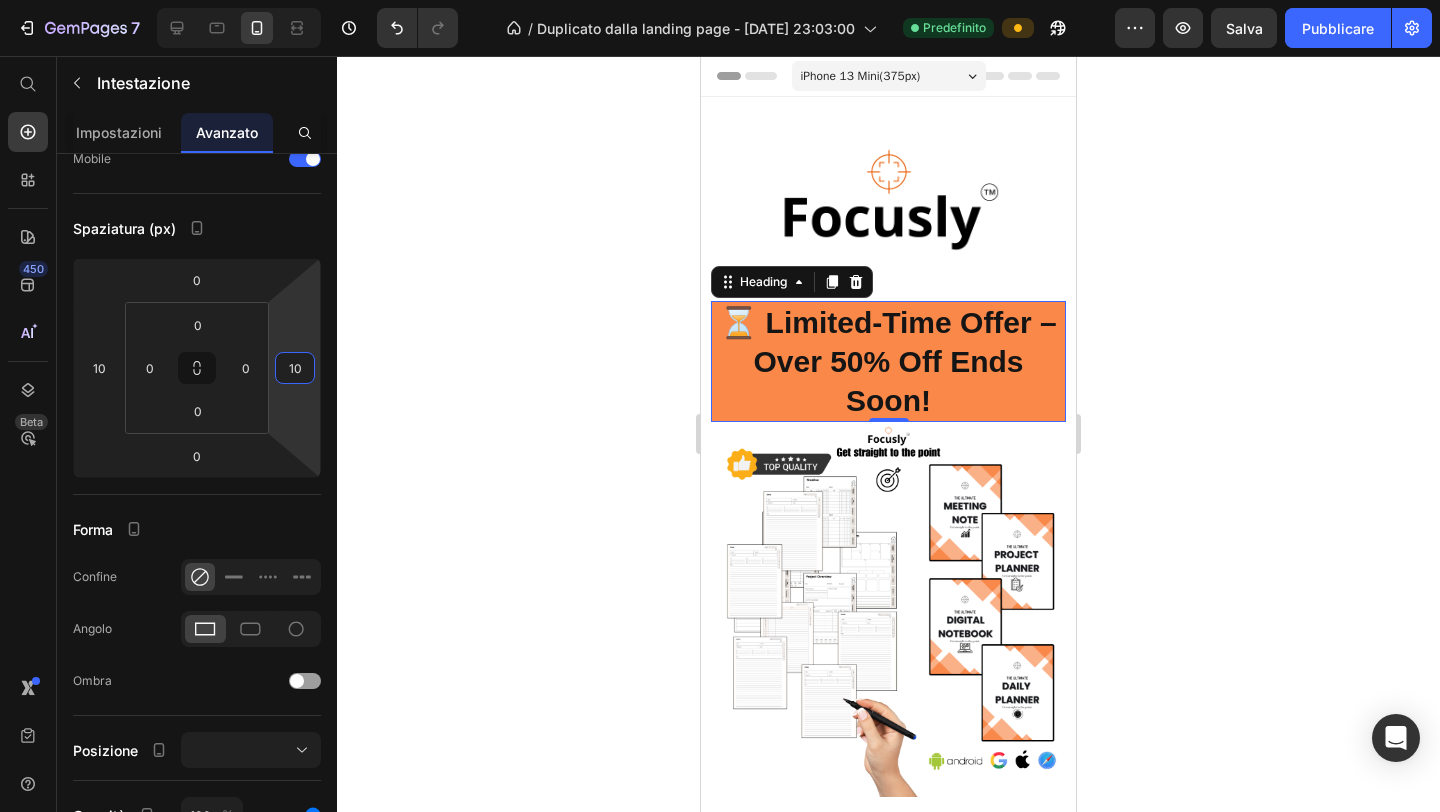click 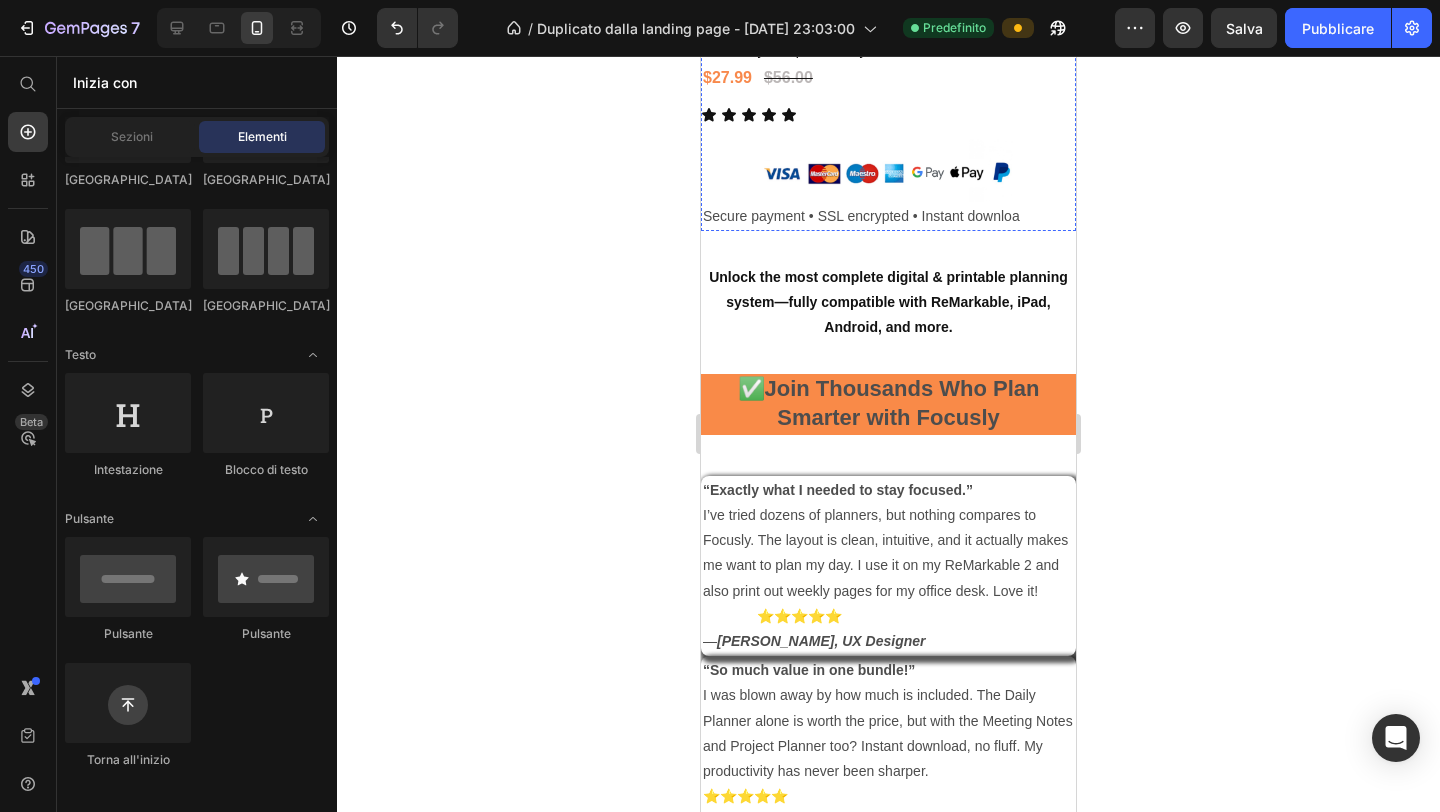 scroll, scrollTop: 1284, scrollLeft: 0, axis: vertical 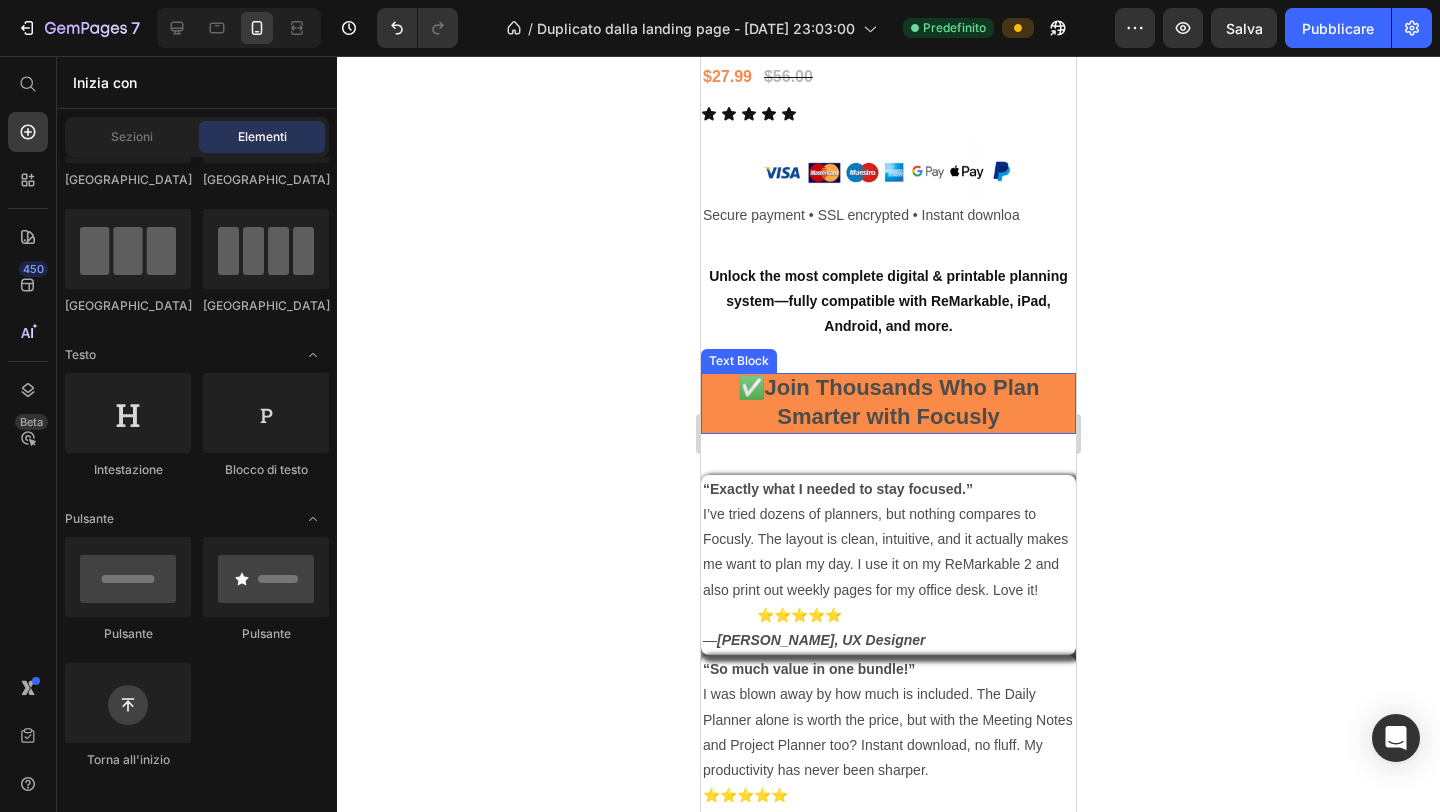 click on "✅  Join Thousands Who Plan Smarter with Focusly" at bounding box center (888, 403) 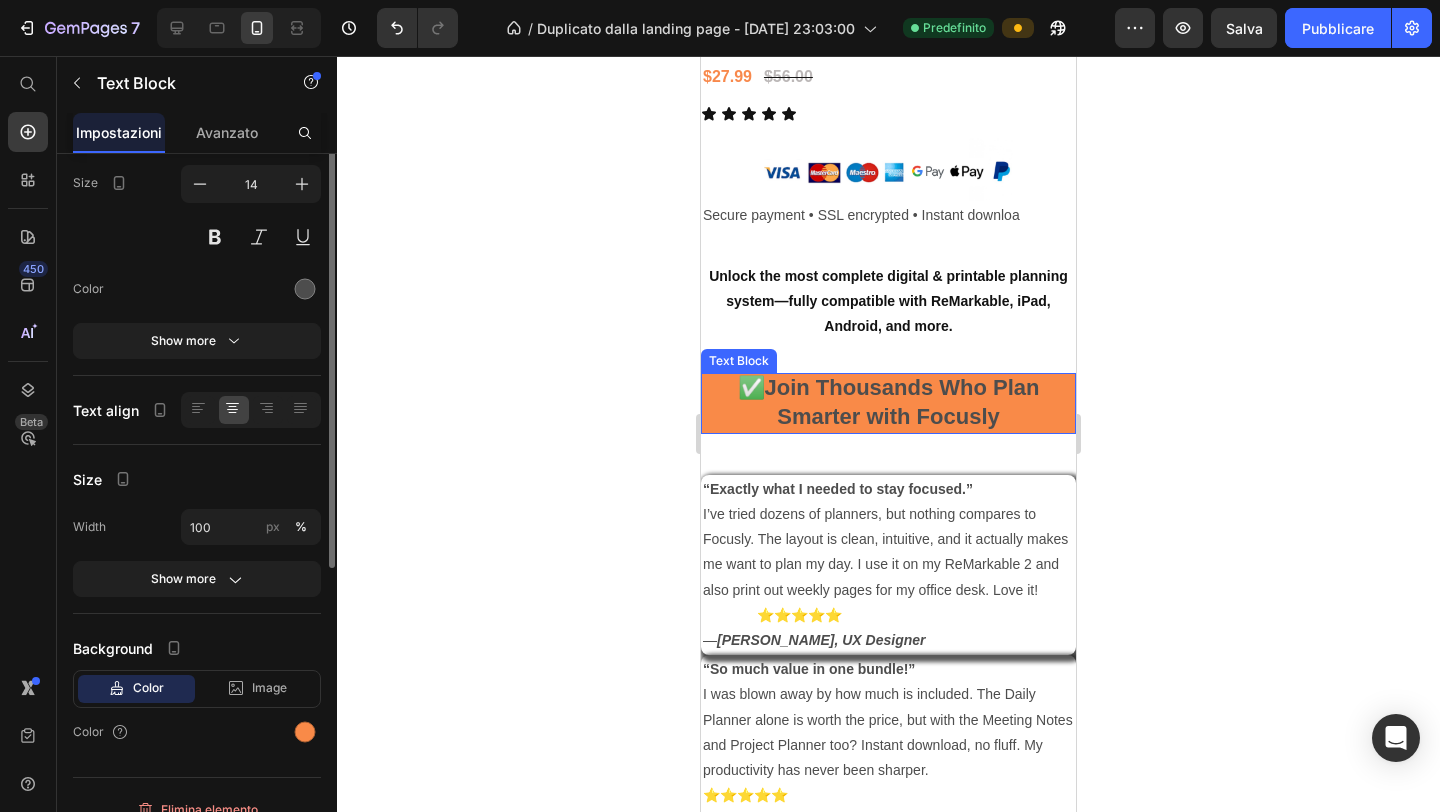 scroll, scrollTop: 0, scrollLeft: 0, axis: both 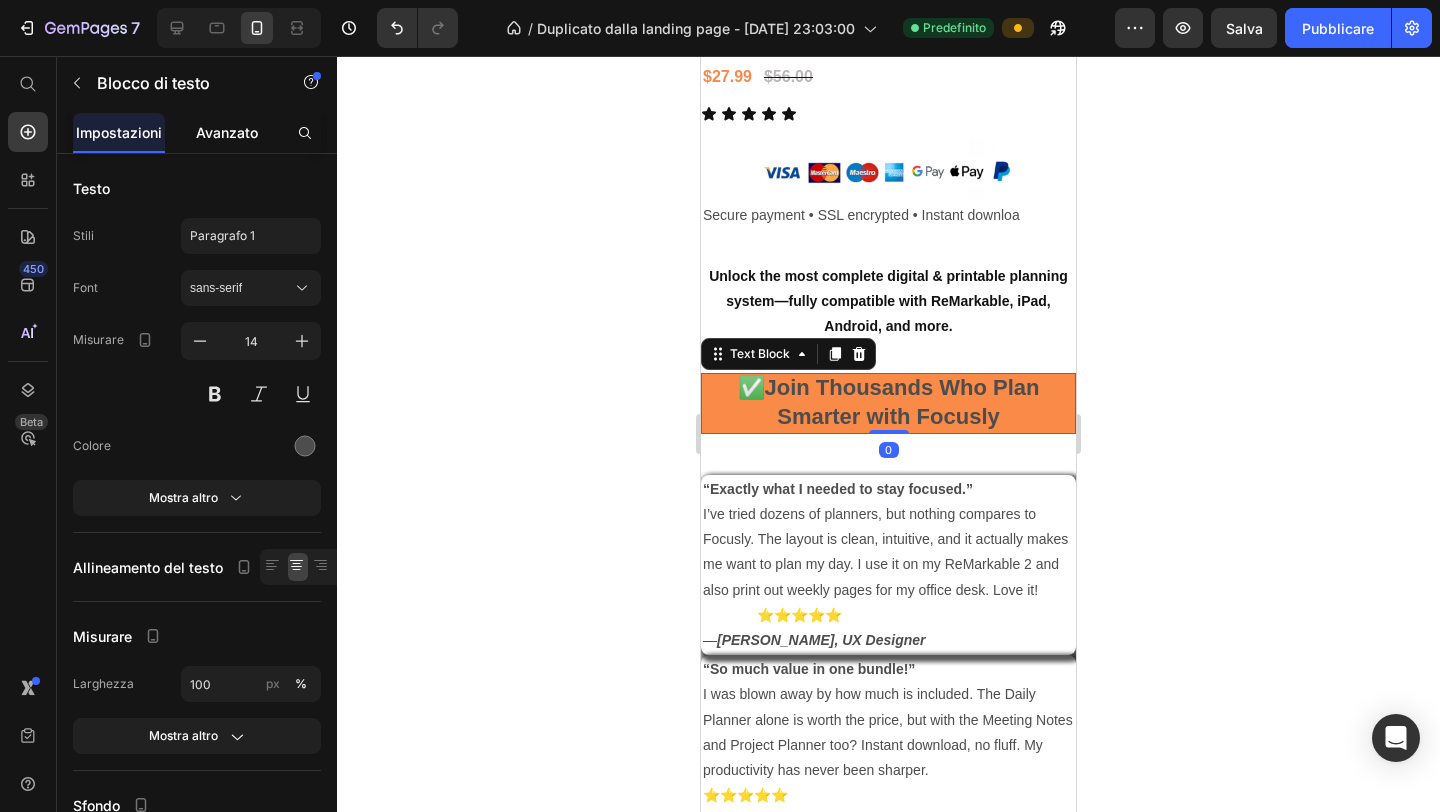 click on "Avanzato" at bounding box center [227, 132] 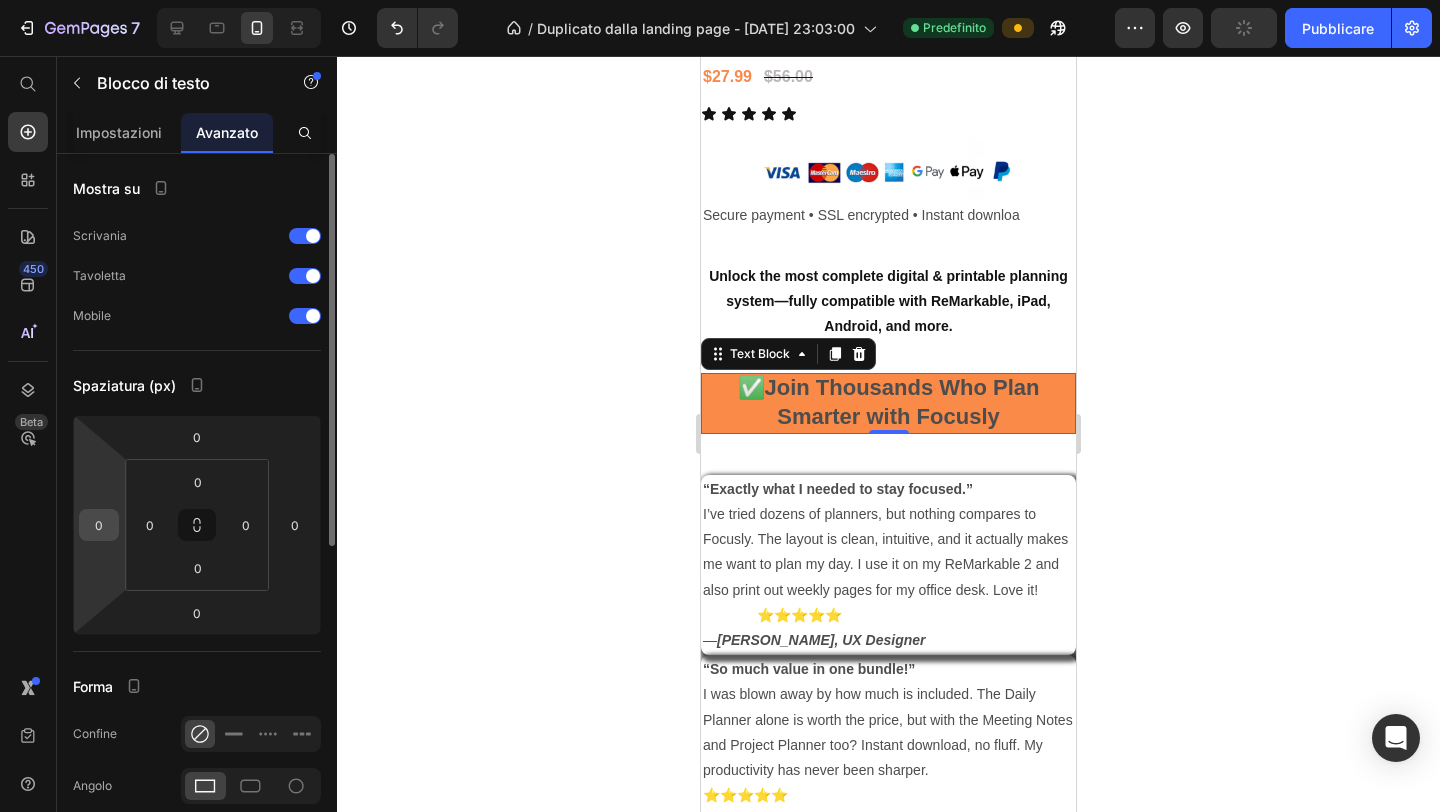 click on "0" at bounding box center (99, 525) 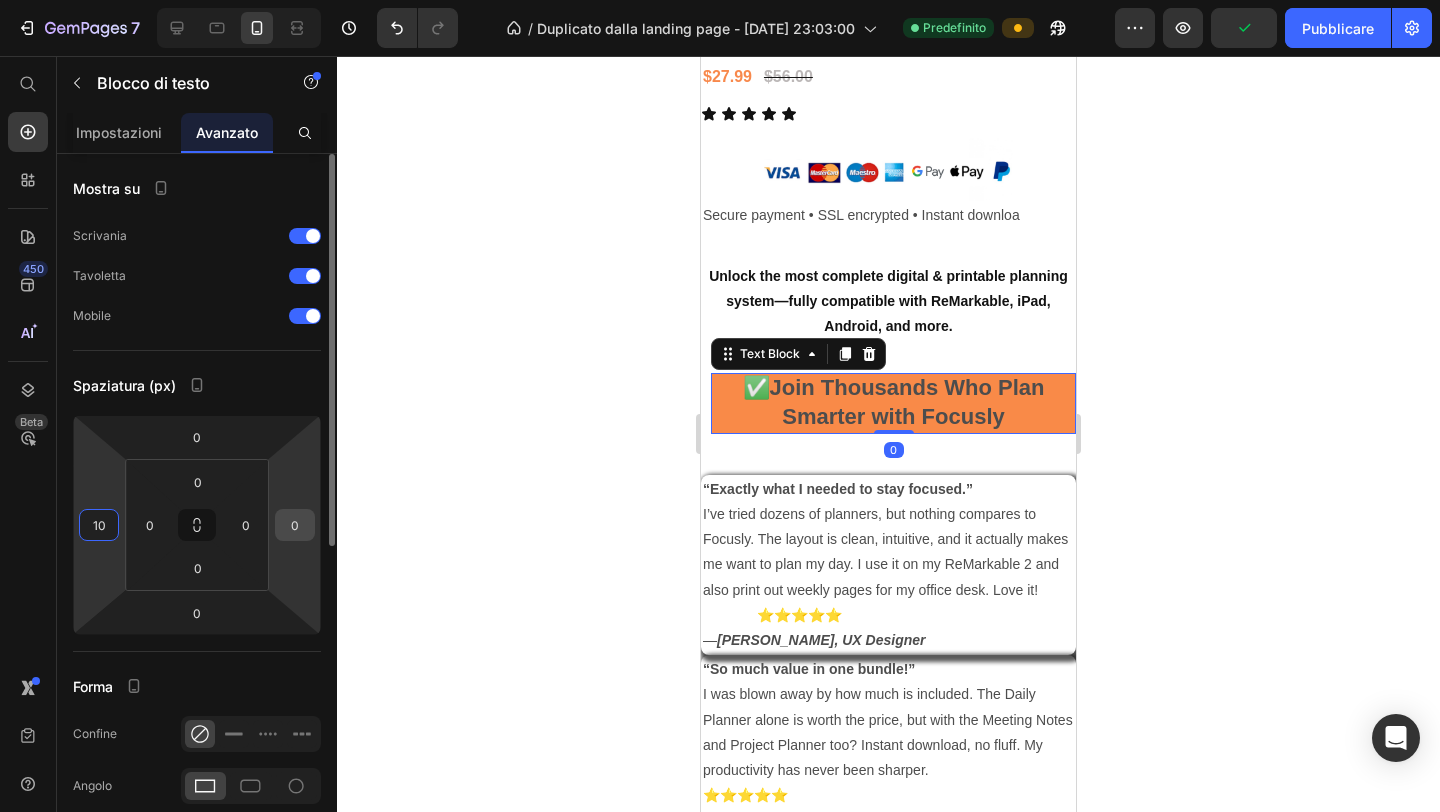 type on "10" 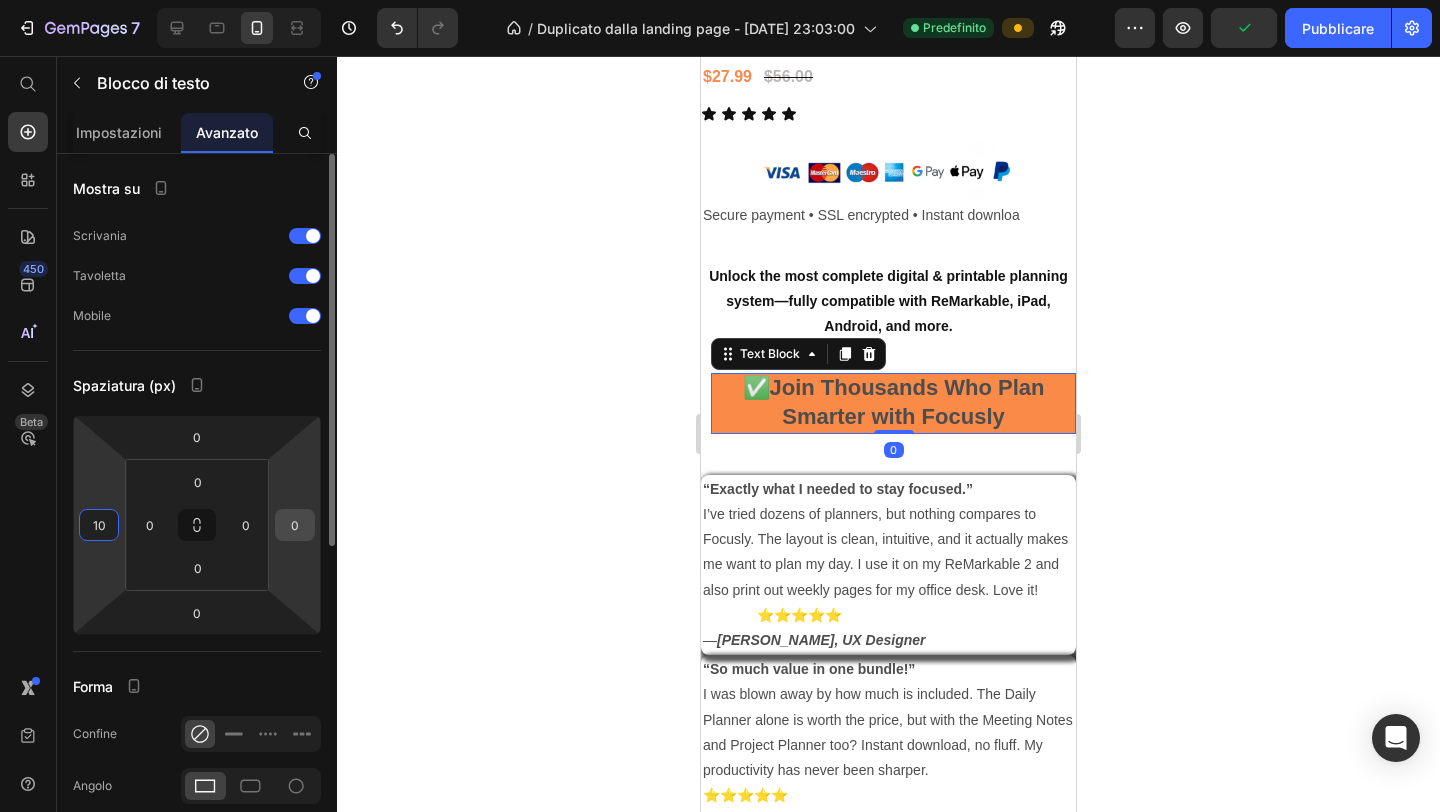 click on "0" at bounding box center (295, 525) 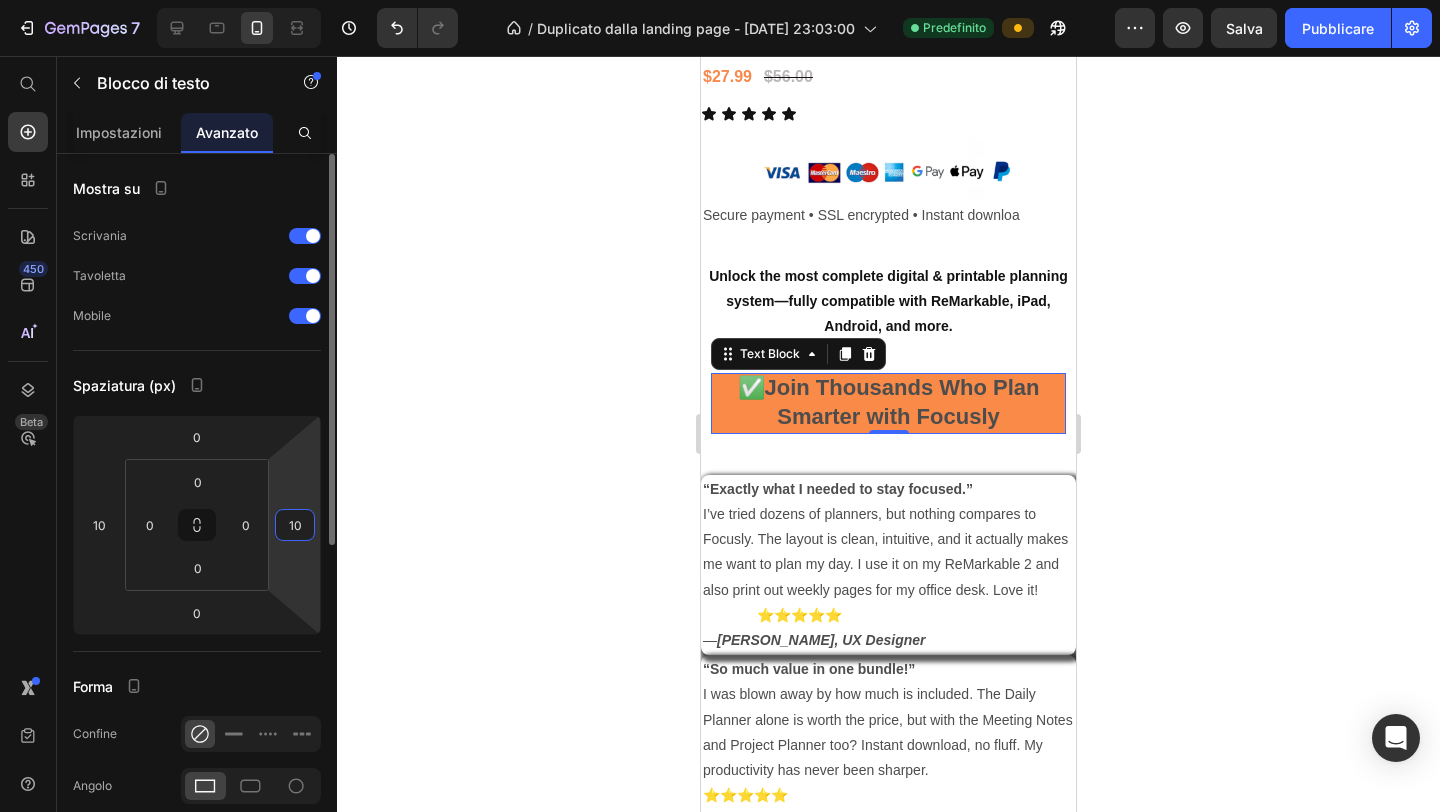 type on "10" 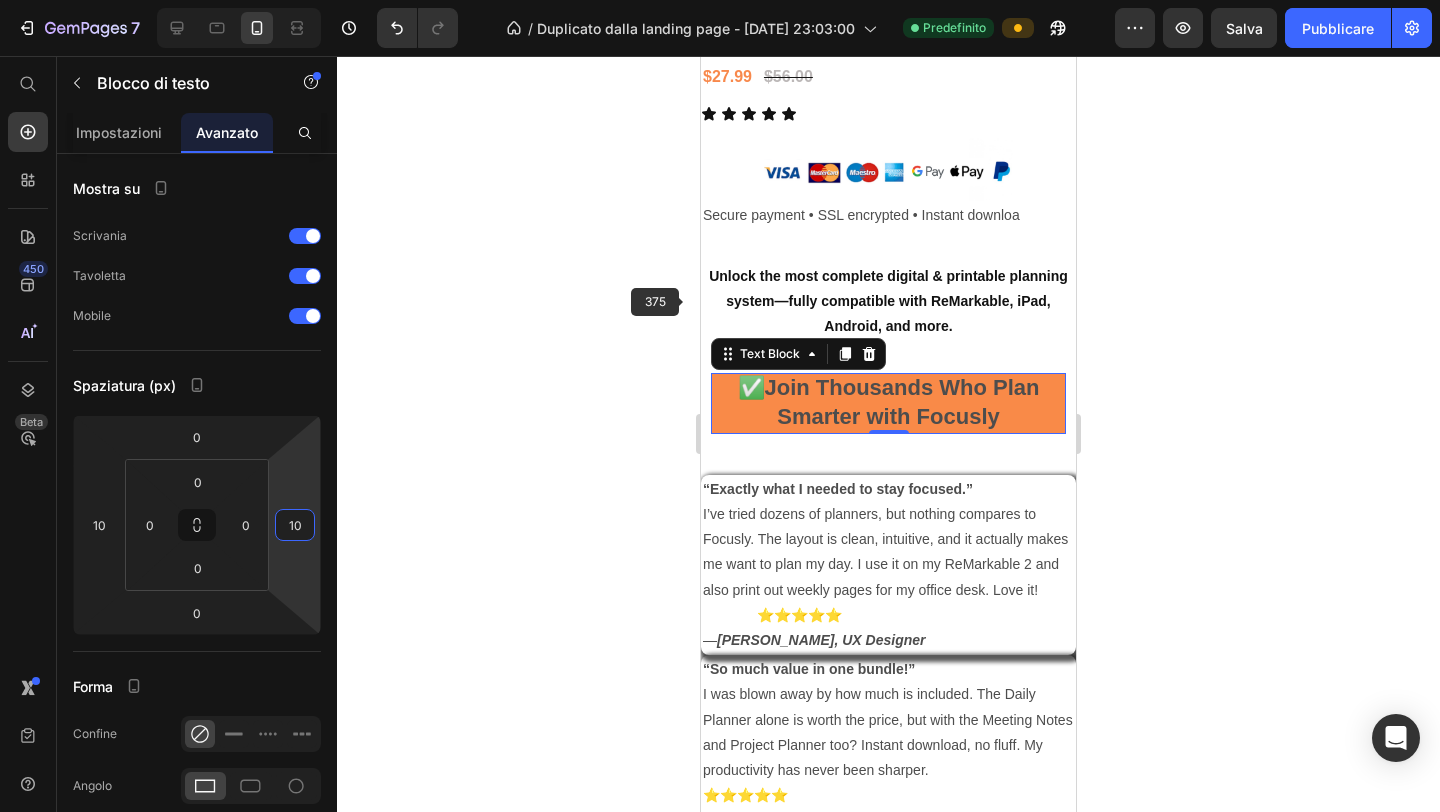 click 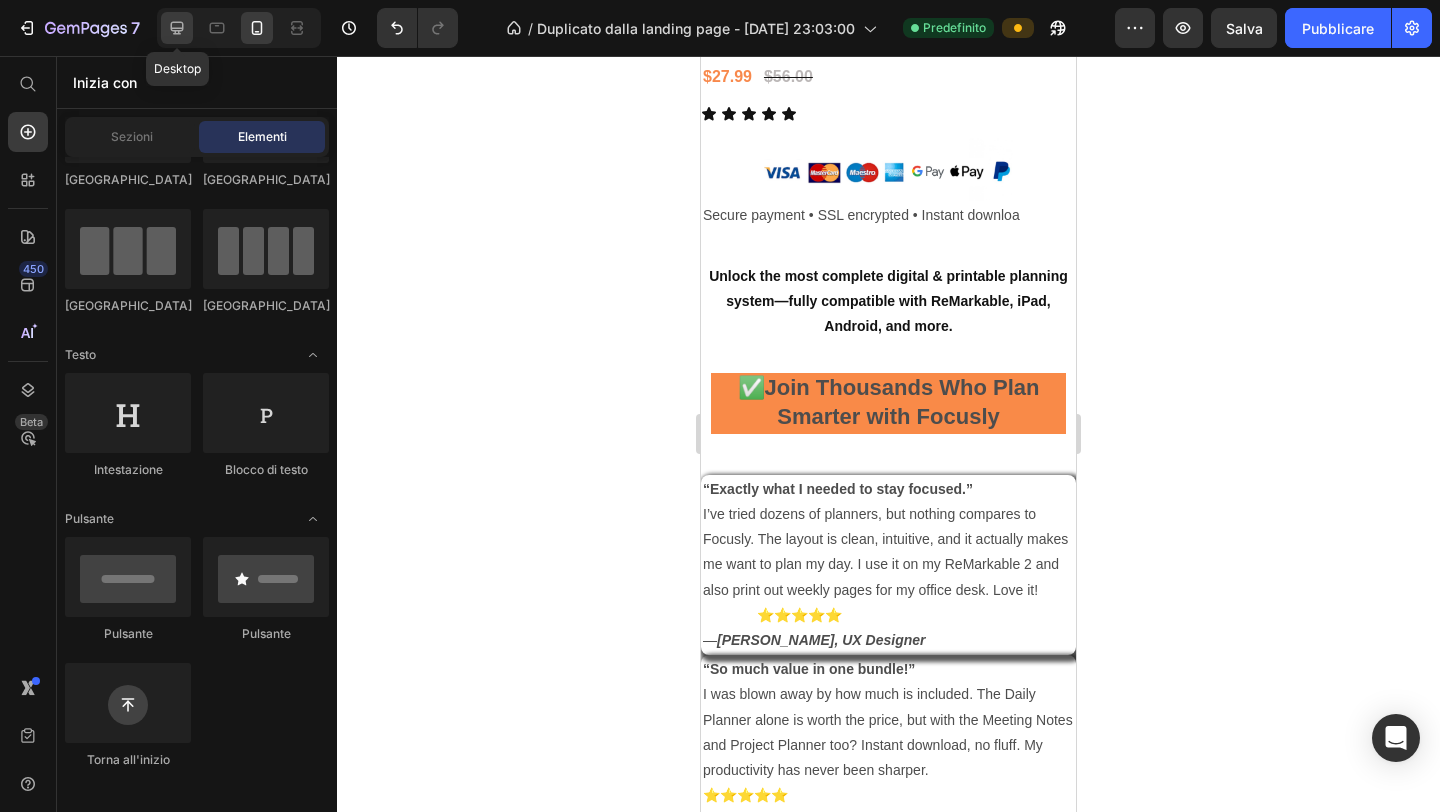 click 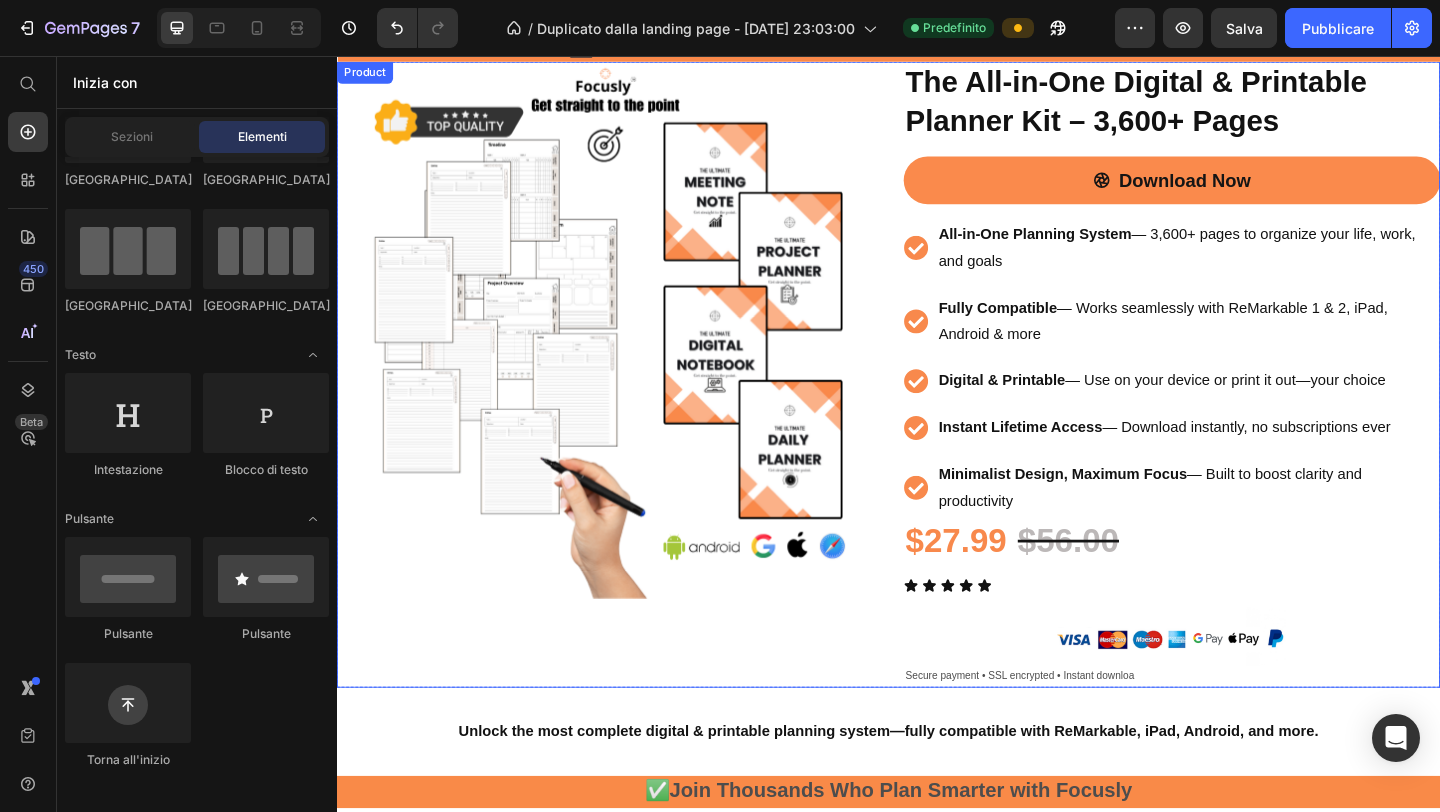 scroll, scrollTop: 0, scrollLeft: 0, axis: both 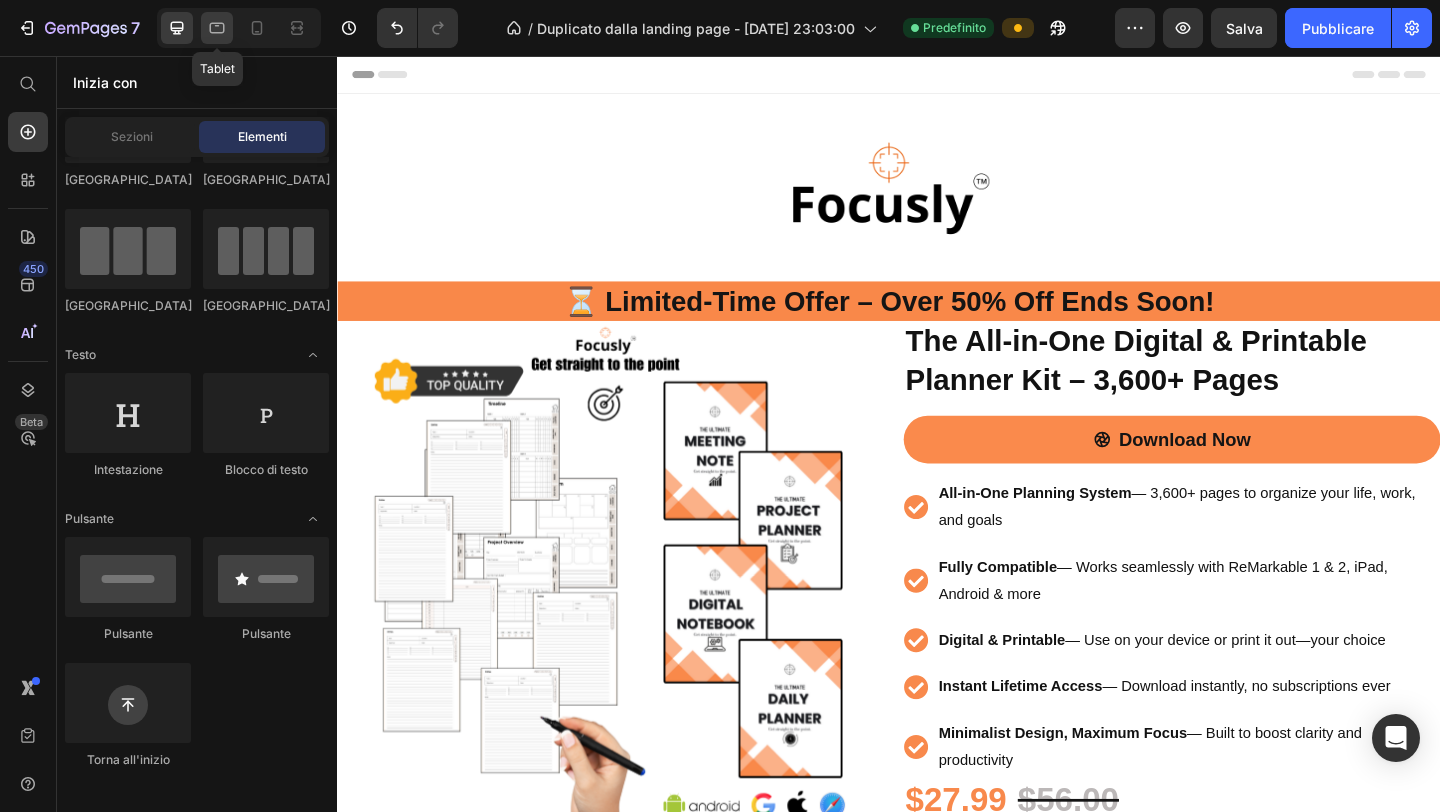 click 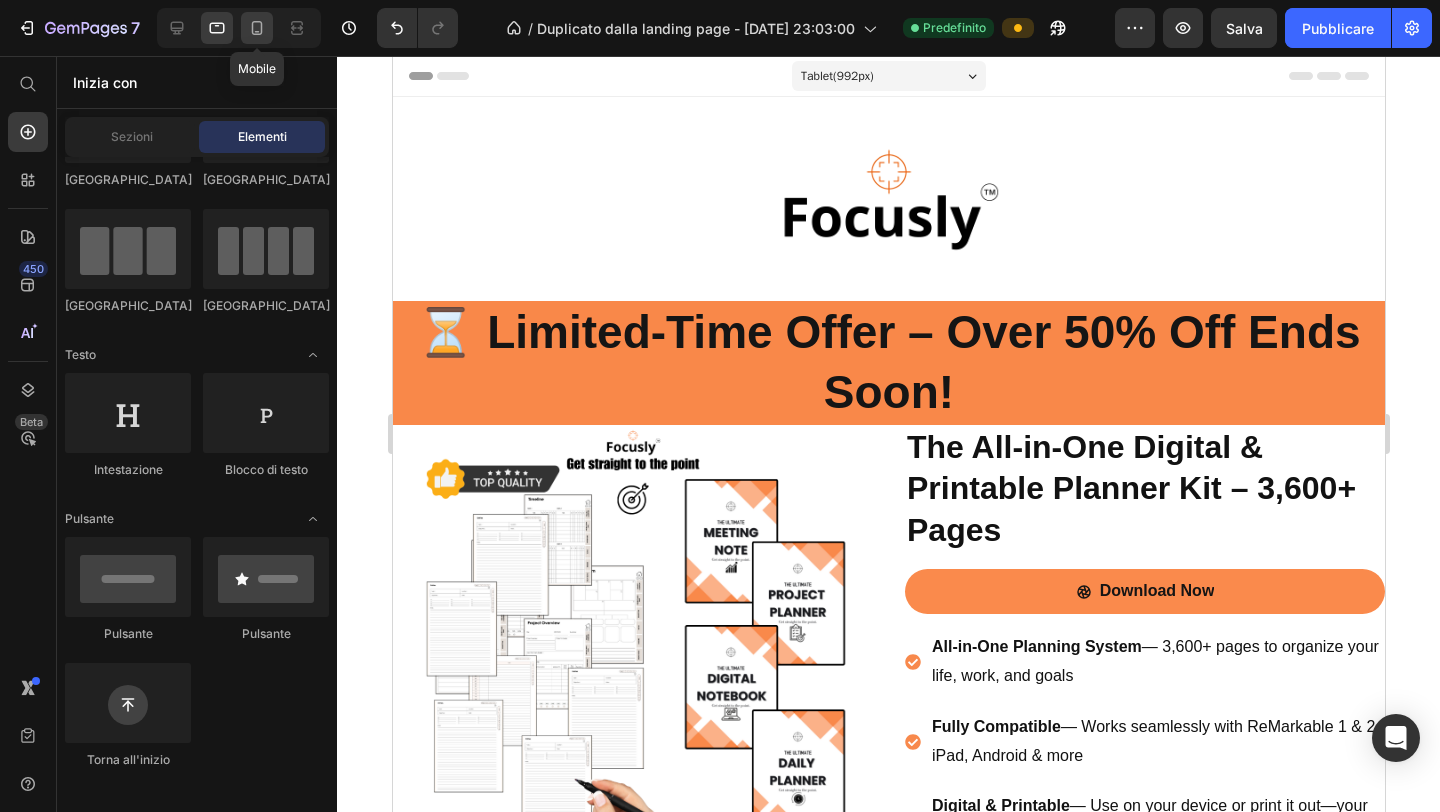 click 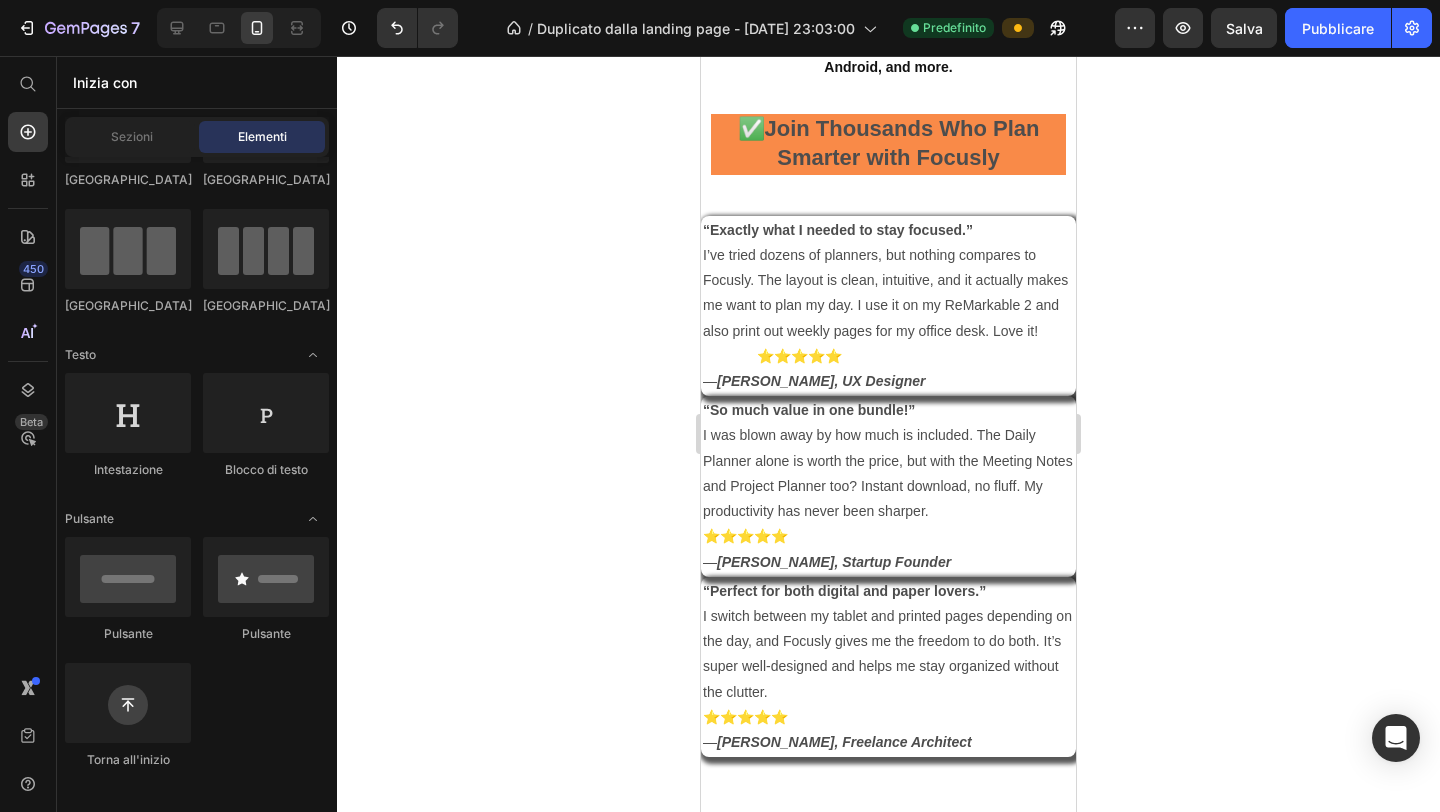 scroll, scrollTop: 1296, scrollLeft: 0, axis: vertical 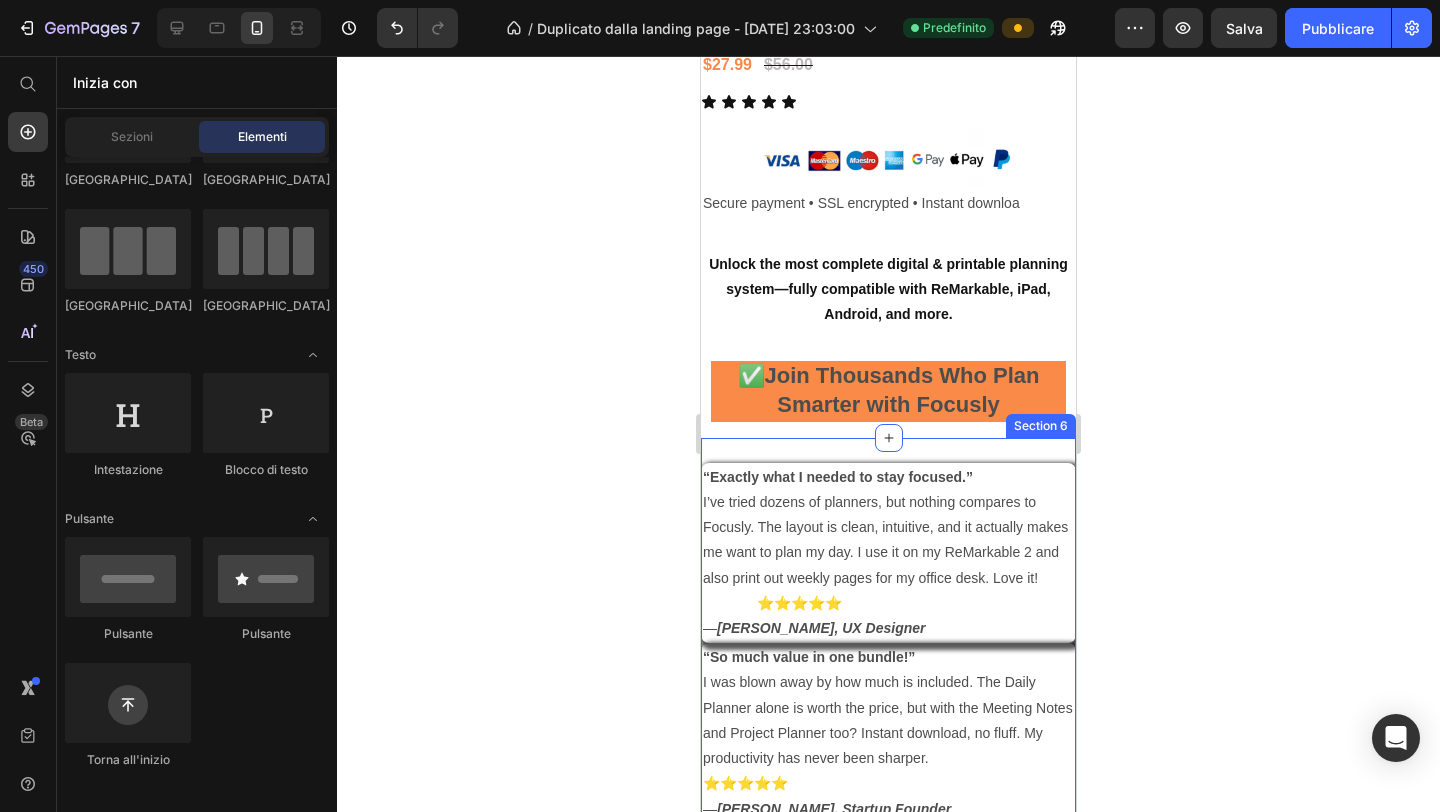 click on "“Exactly what I needed to stay focused.”  I’ve tried dozens of planners, but nothing compares to Focusly. The layout is clean, intuitive, and it actually makes me want to plan my day. I use it on my ReMarkable 2 and also print out weekly pages for my office desk. Love it!                       ⭐️⭐️⭐️⭐️⭐️                —  [PERSON_NAME], UX Designer" at bounding box center [888, 553] 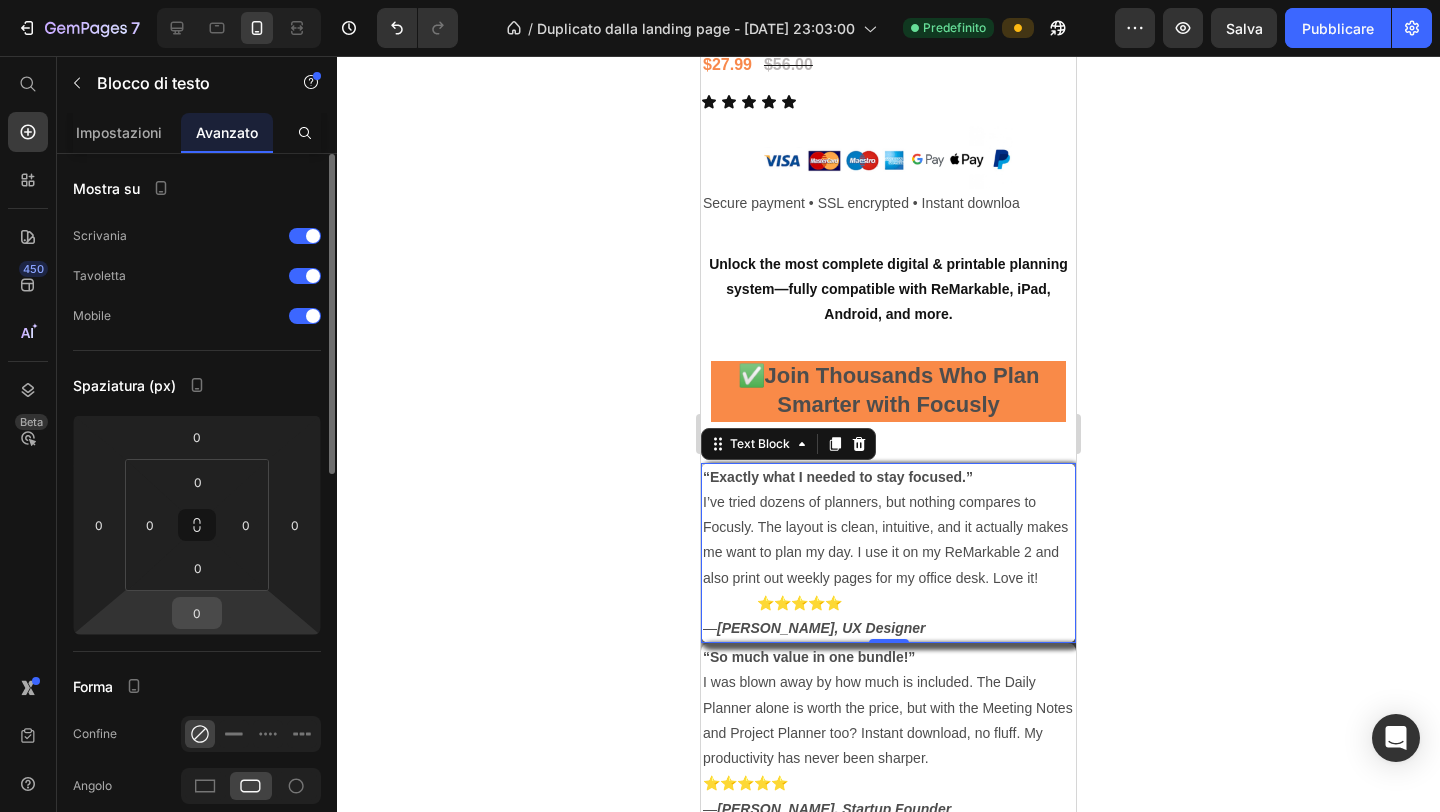 click on "0" at bounding box center (197, 613) 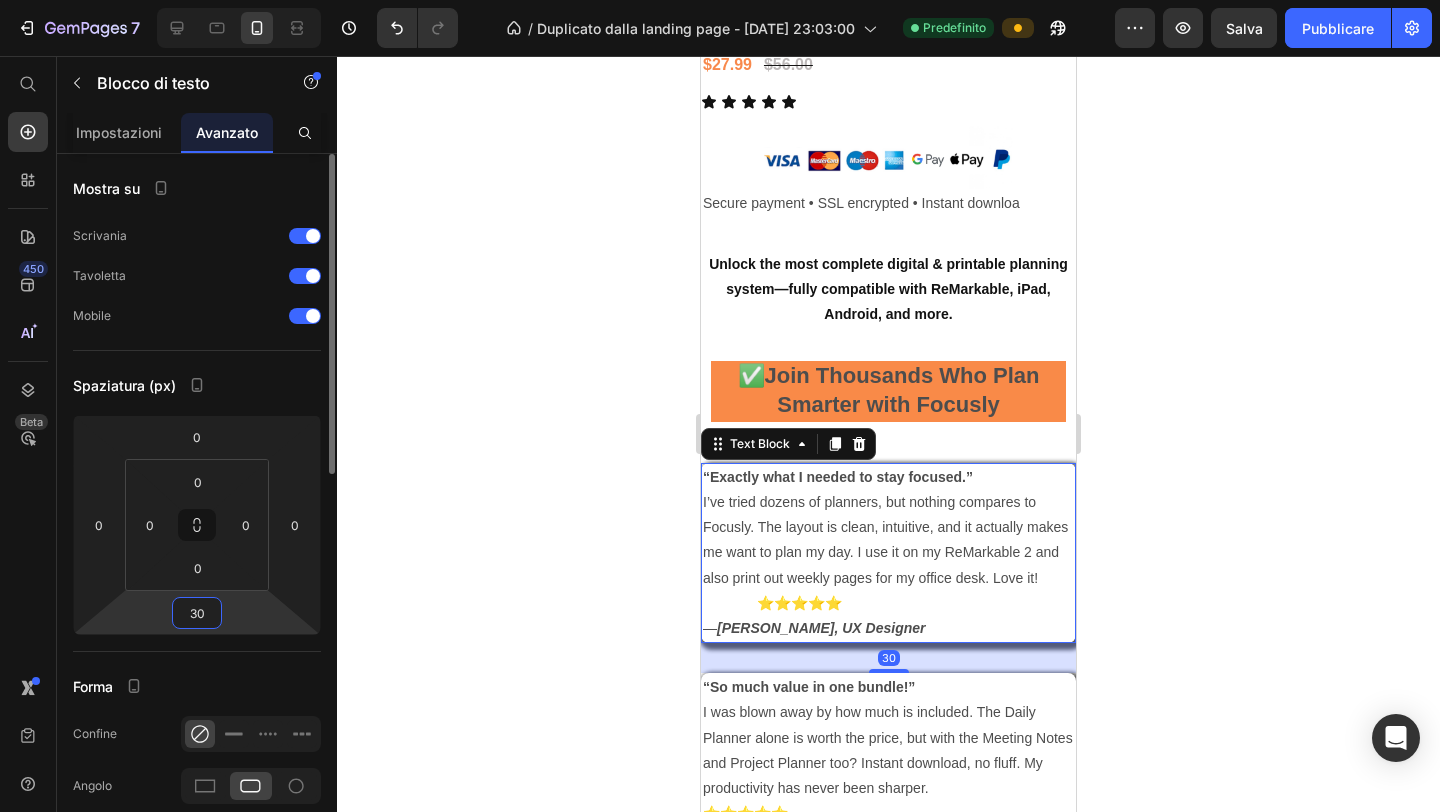type on "3" 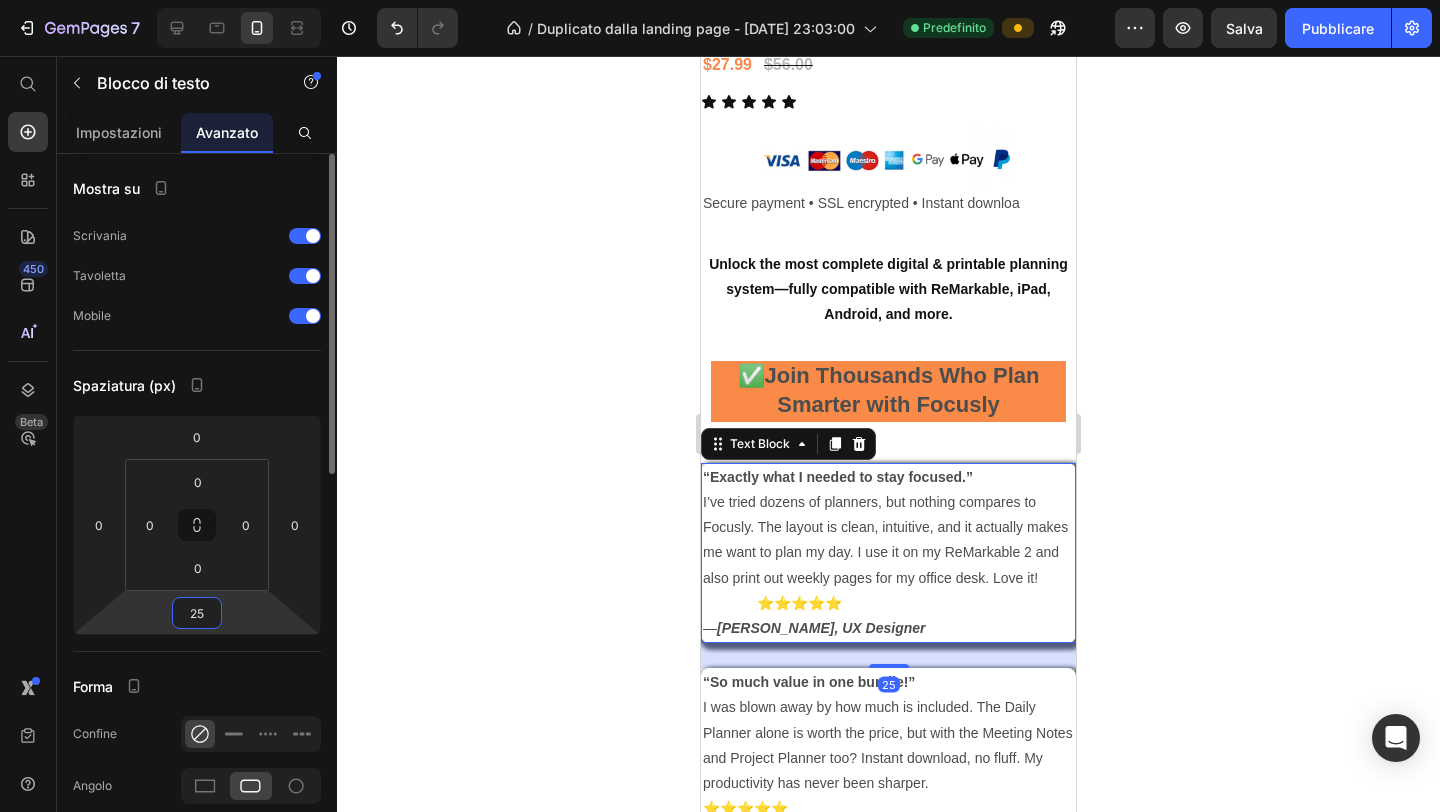 type on "25" 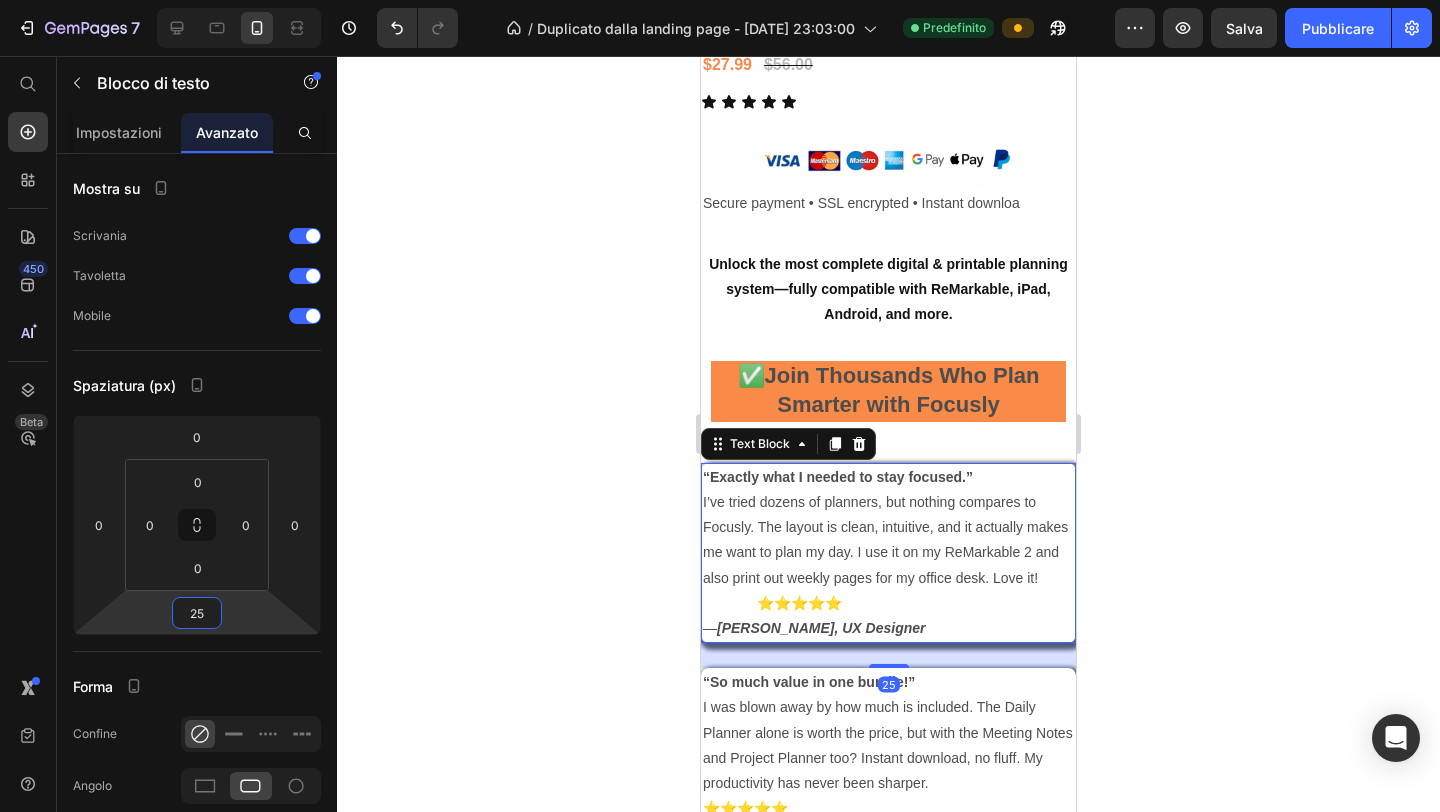 click 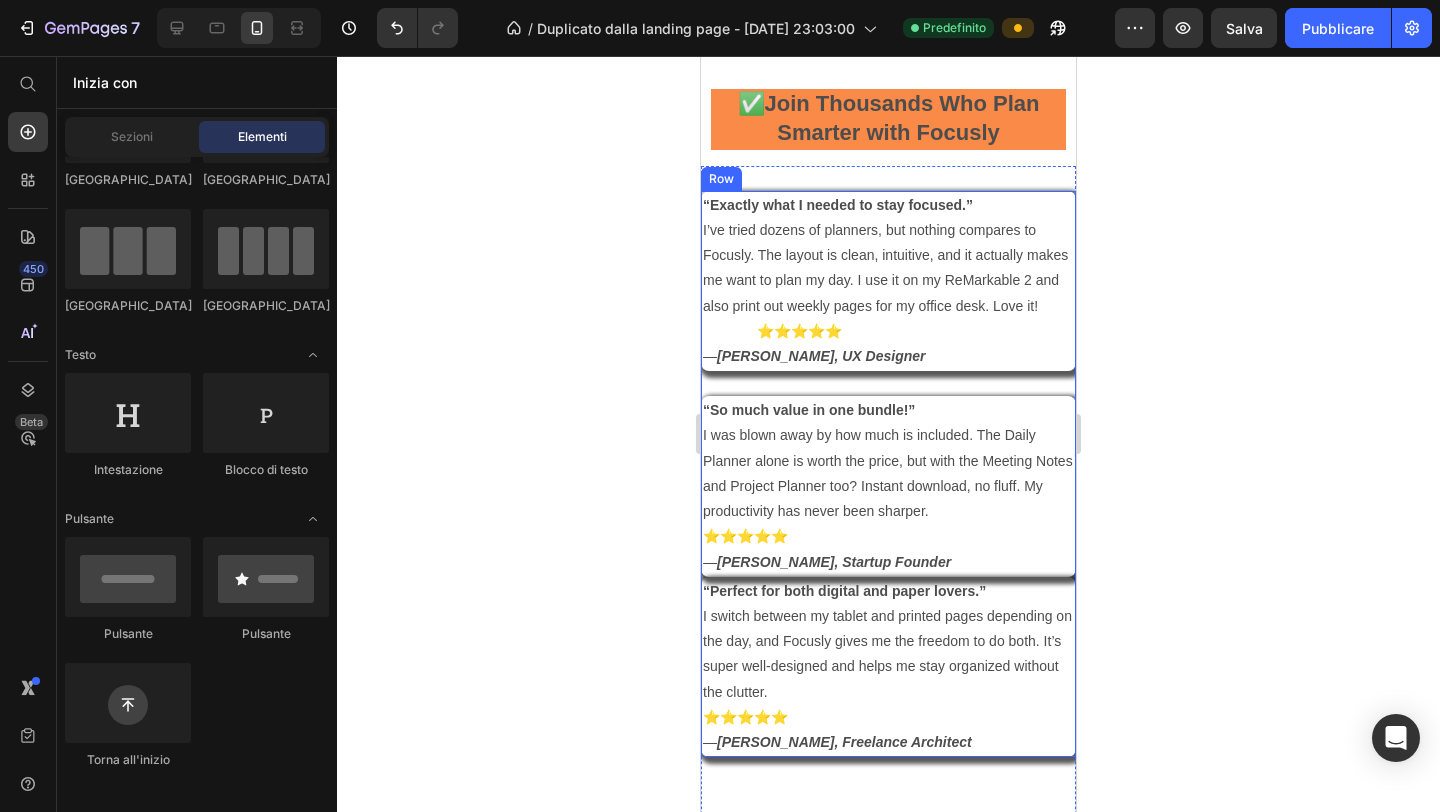 scroll, scrollTop: 1614, scrollLeft: 0, axis: vertical 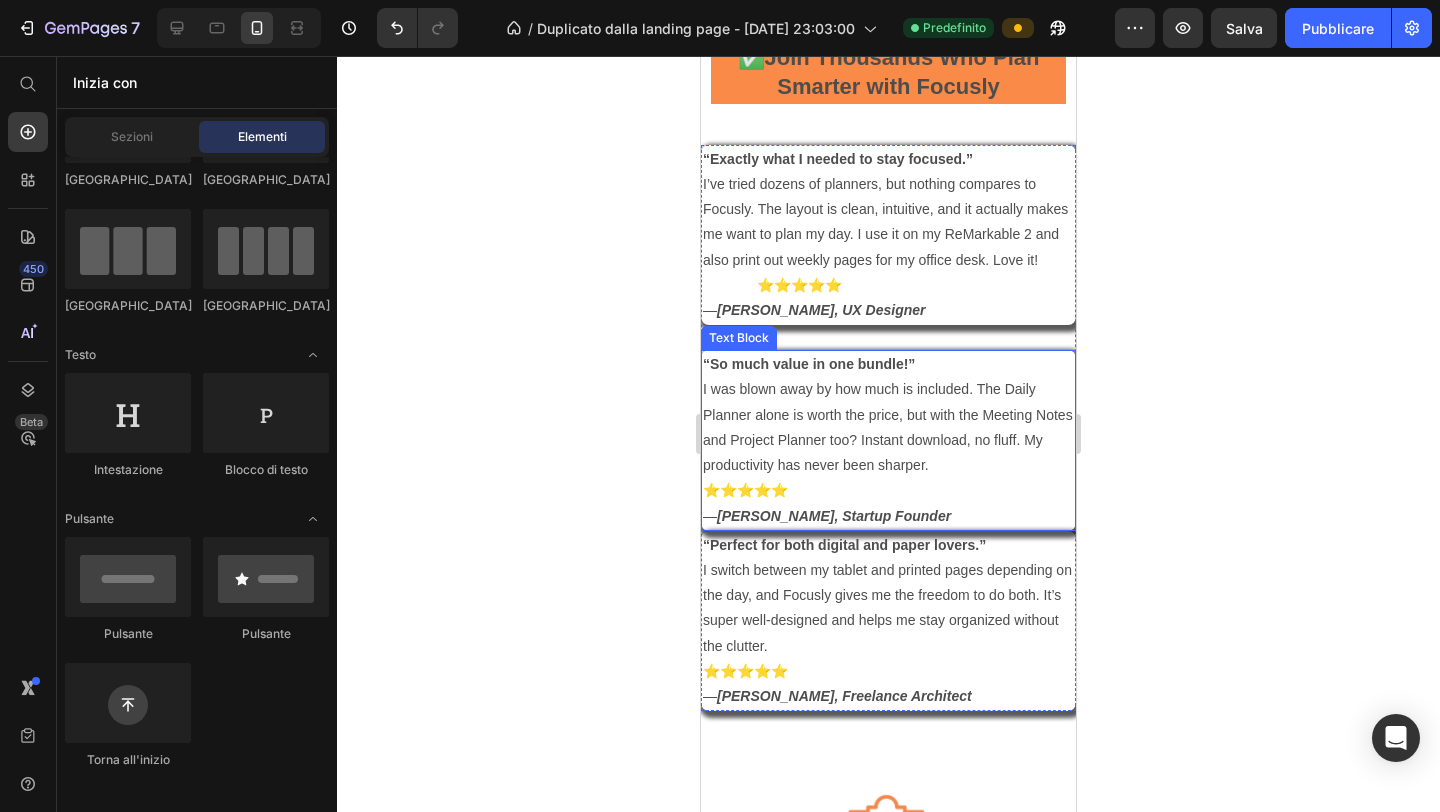 click on "“So much value in one bundle!” I was blown away by how much is included. The Daily Planner alone is worth the price, but with the Meeting Notes and Project Planner too? Instant download, no fluff. My productivity has never been sharper." at bounding box center (888, 415) 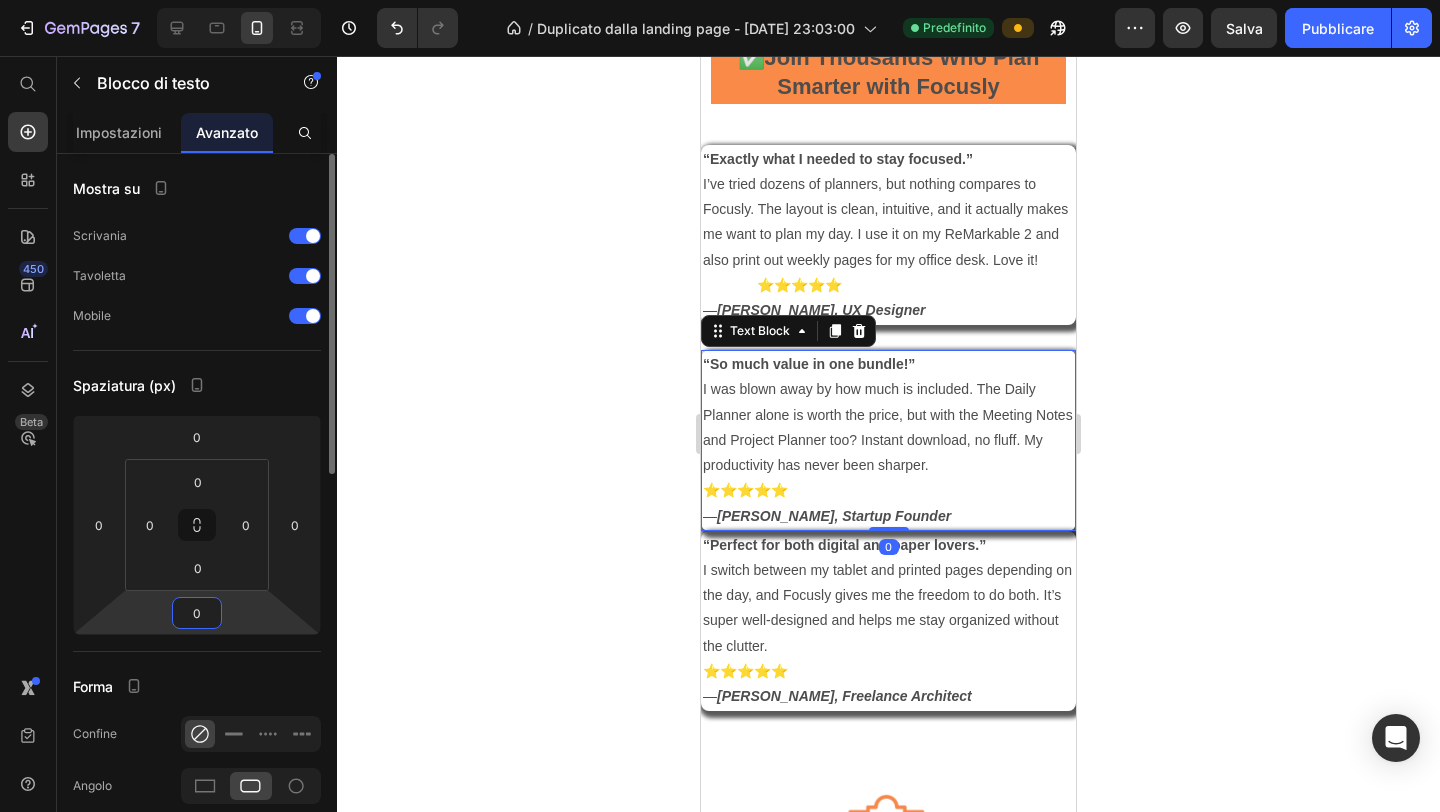 click on "0" at bounding box center (197, 613) 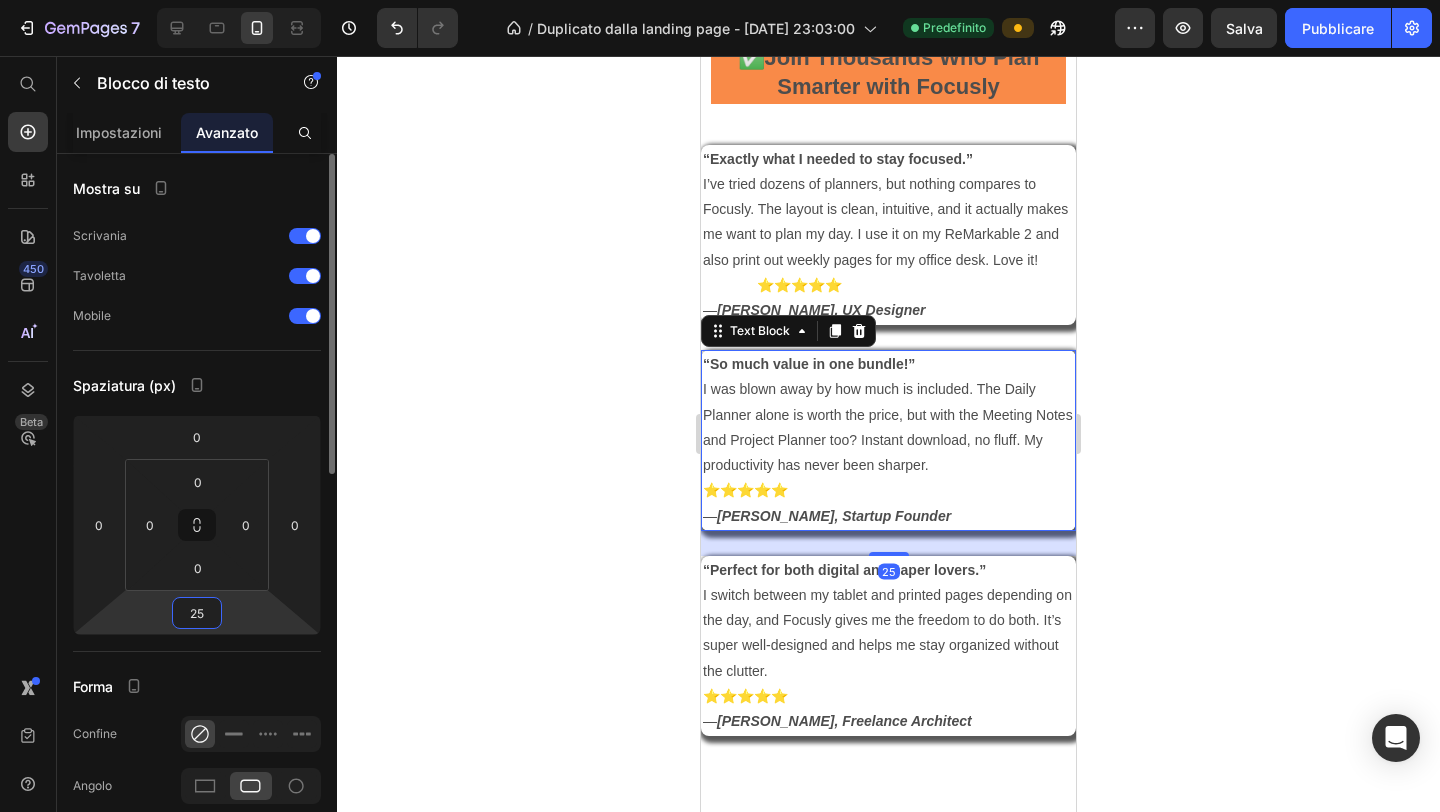 type on "25" 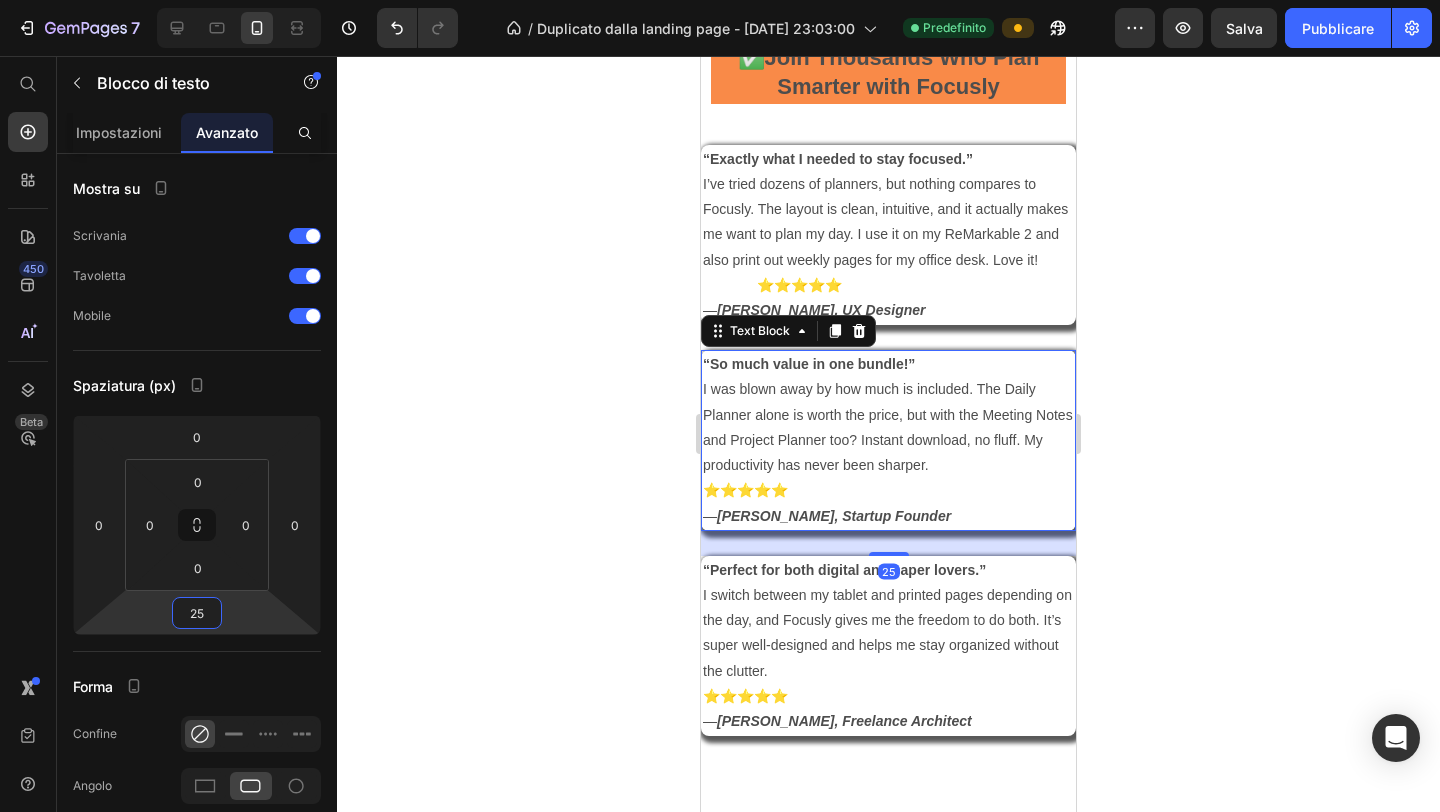 click 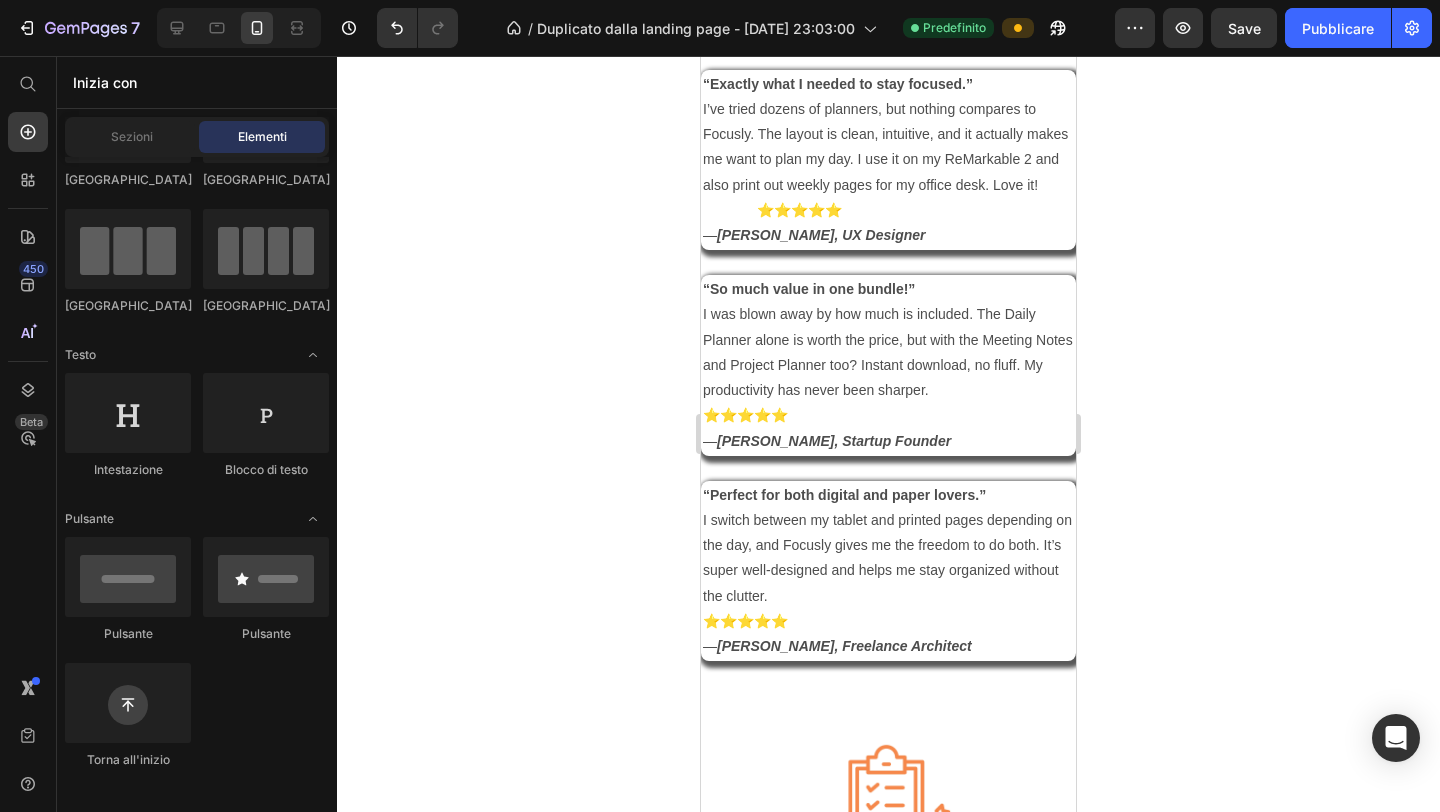 scroll, scrollTop: 1732, scrollLeft: 0, axis: vertical 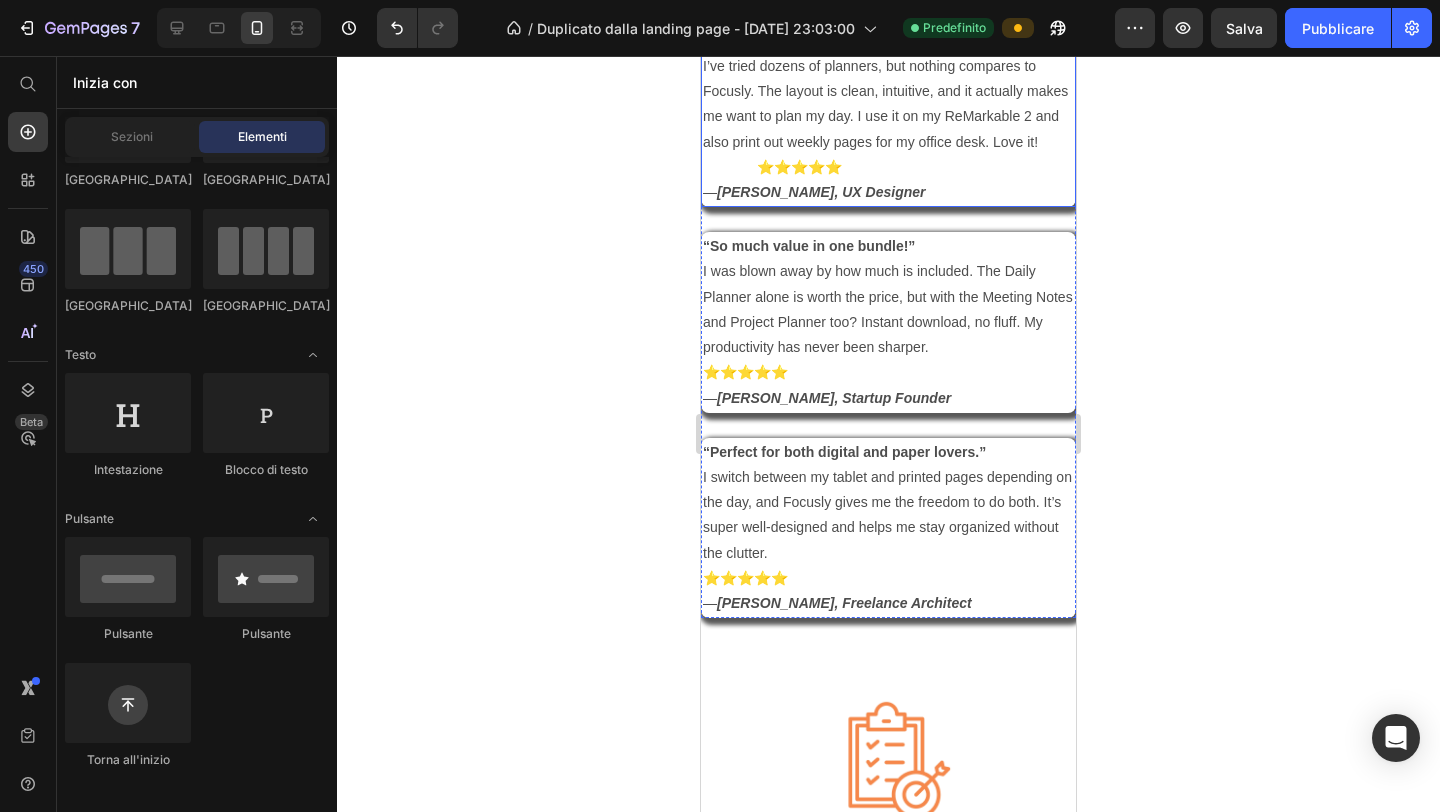 click on "“Exactly what I needed to stay focused.”  I’ve tried dozens of planners, but nothing compares to Focusly. The layout is clean, intuitive, and it actually makes me want to plan my day. I use it on my ReMarkable 2 and also print out weekly pages for my office desk. Love it!                       ⭐️⭐️⭐️⭐️⭐️                —  [PERSON_NAME], UX Designer" at bounding box center (888, 117) 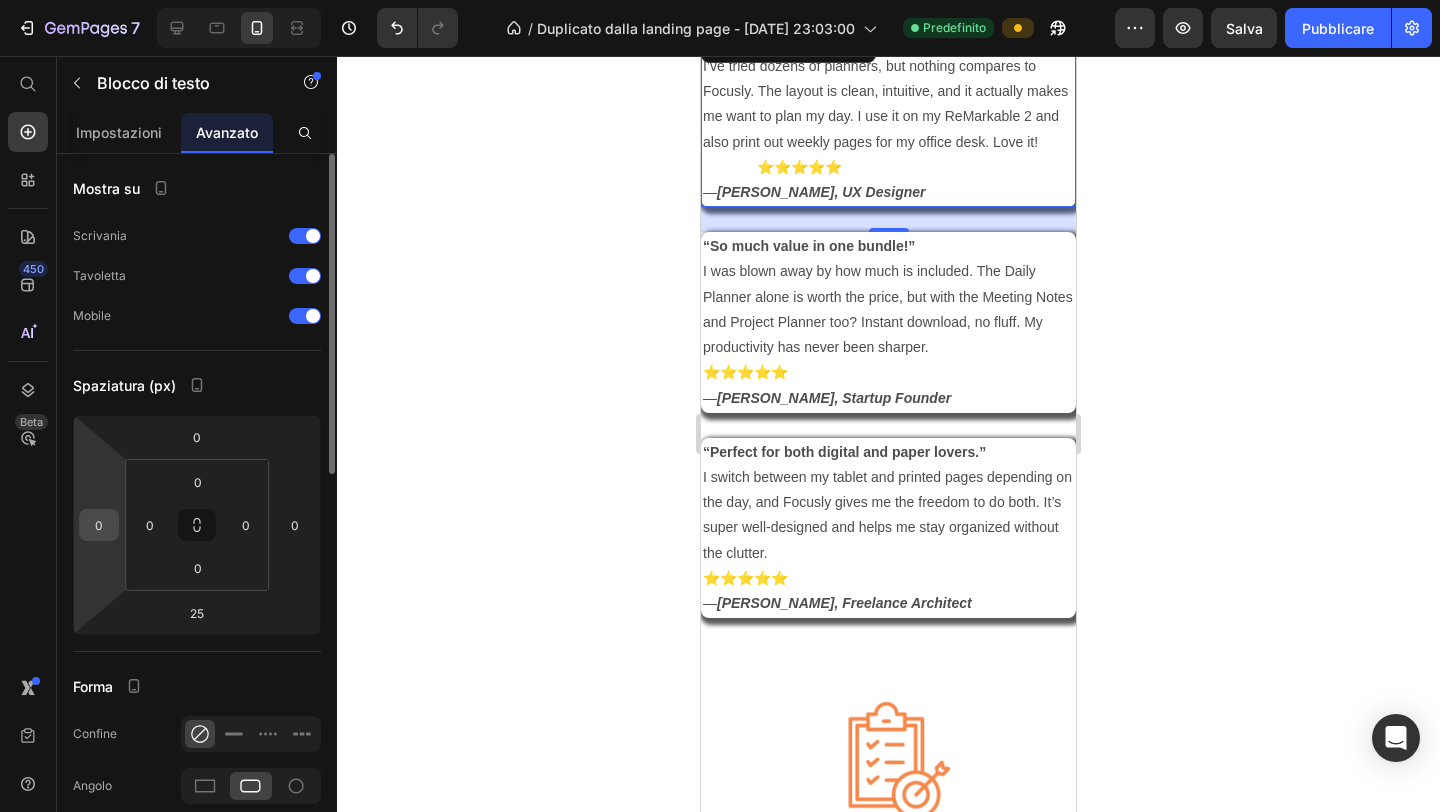 click on "0" at bounding box center [99, 525] 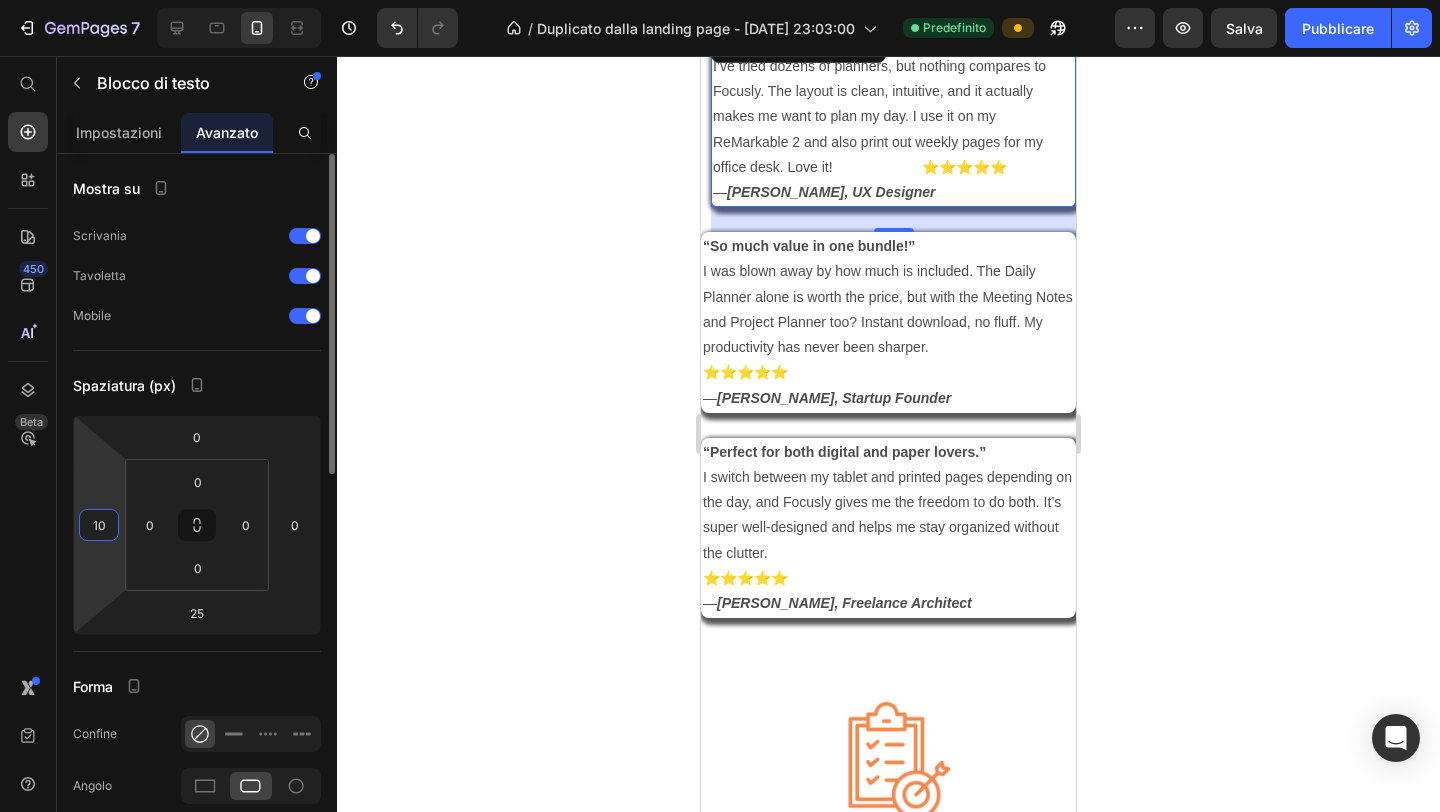 type on "10" 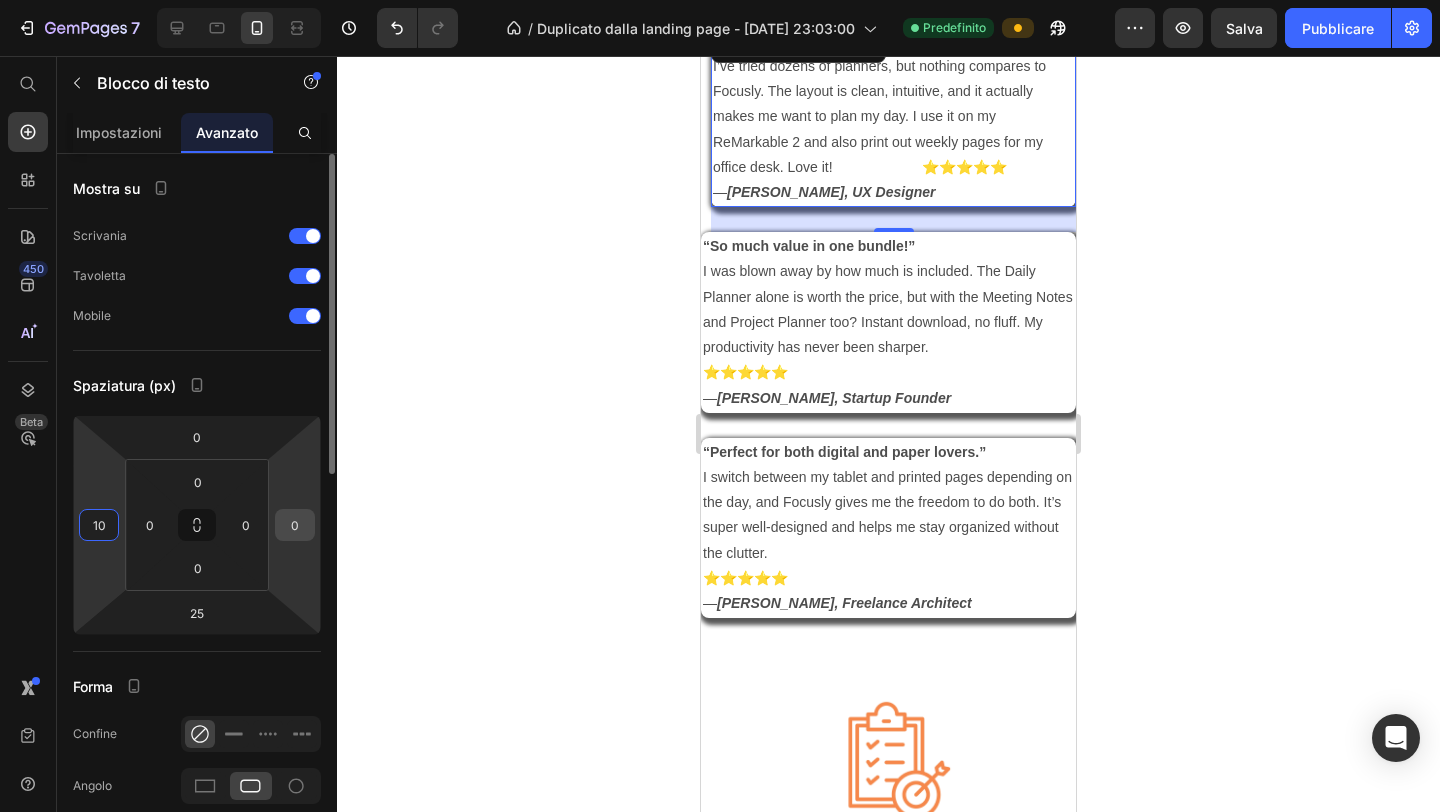 click on "0" at bounding box center (295, 525) 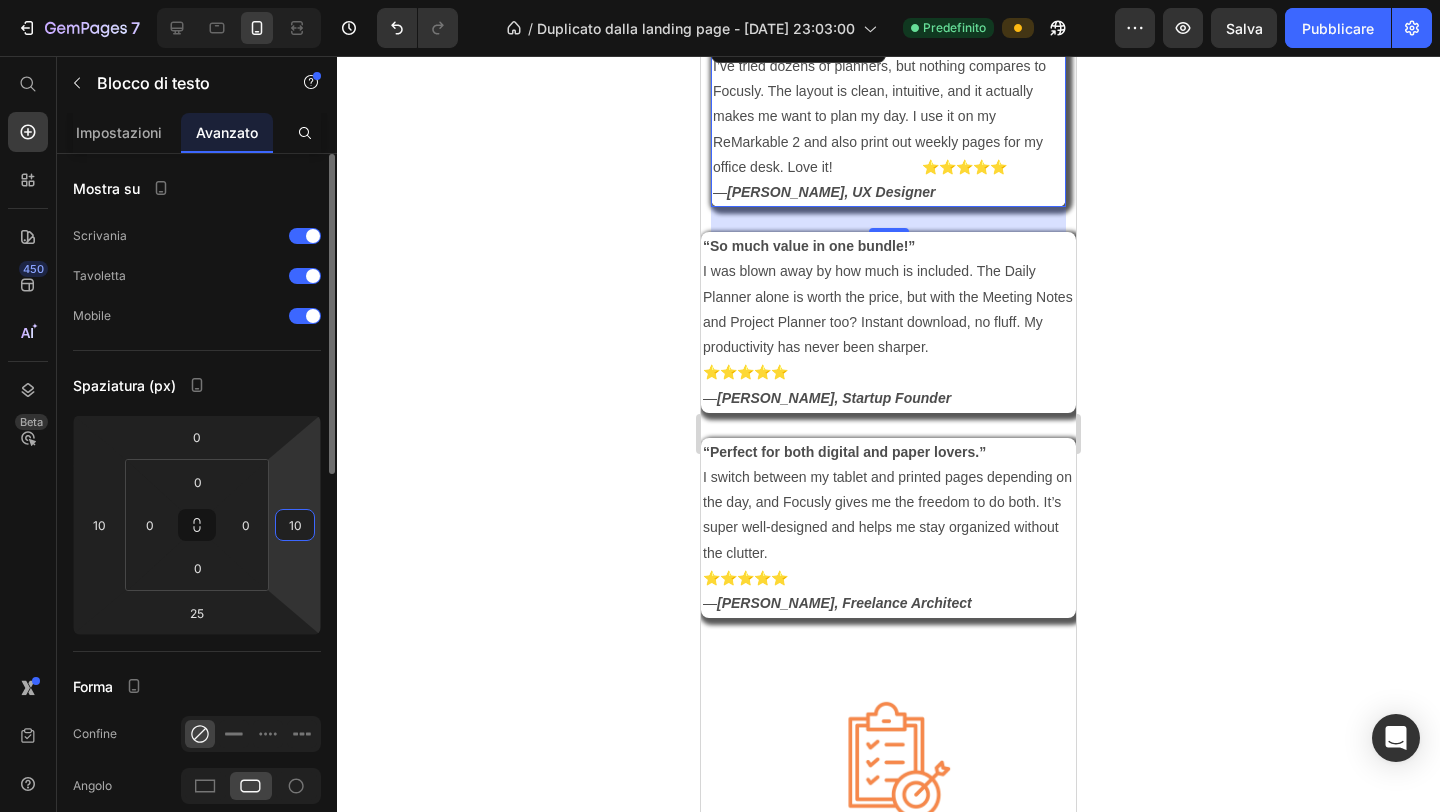 type on "10" 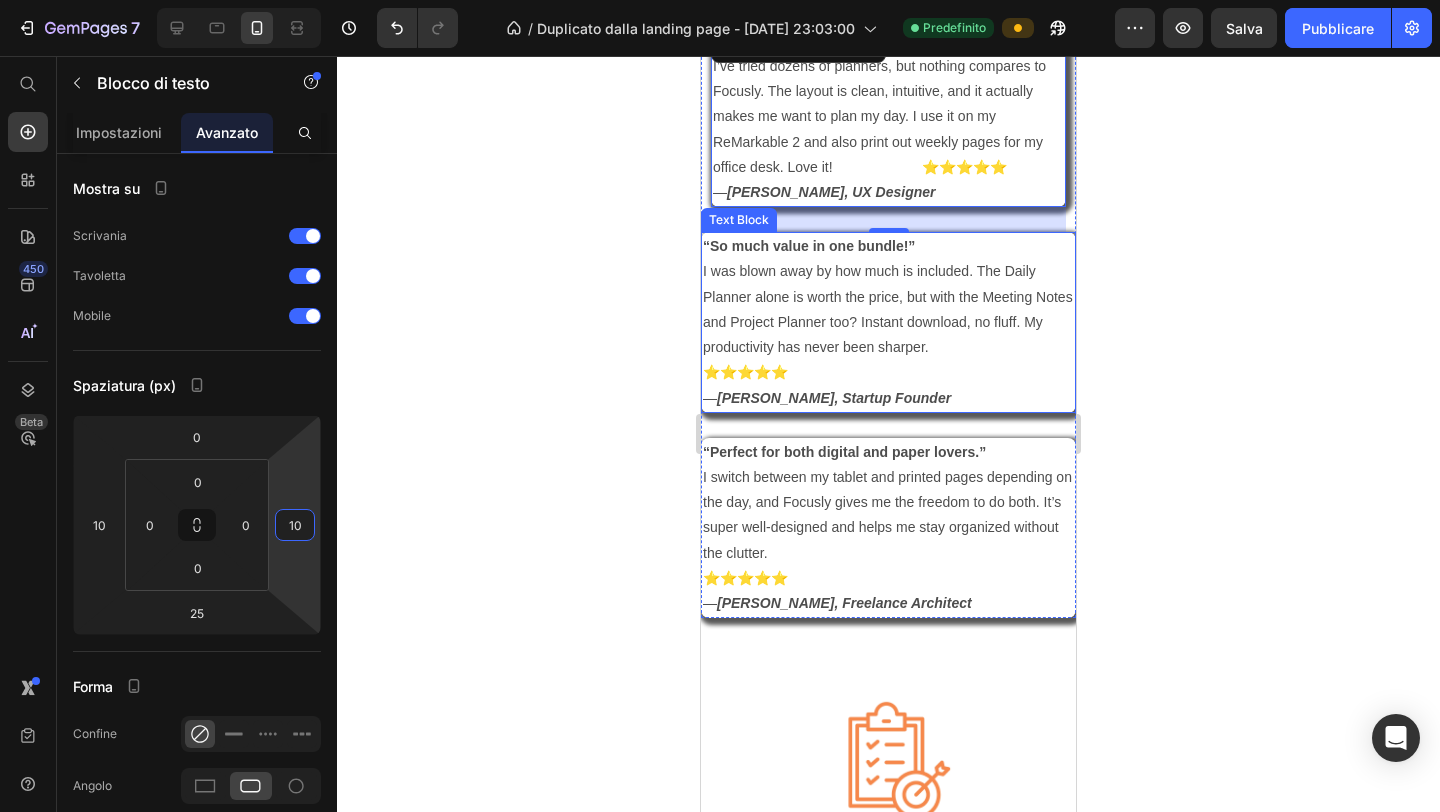 click on "⭐️⭐️⭐️⭐️⭐️                    —  [PERSON_NAME], Startup Founder" at bounding box center [888, 385] 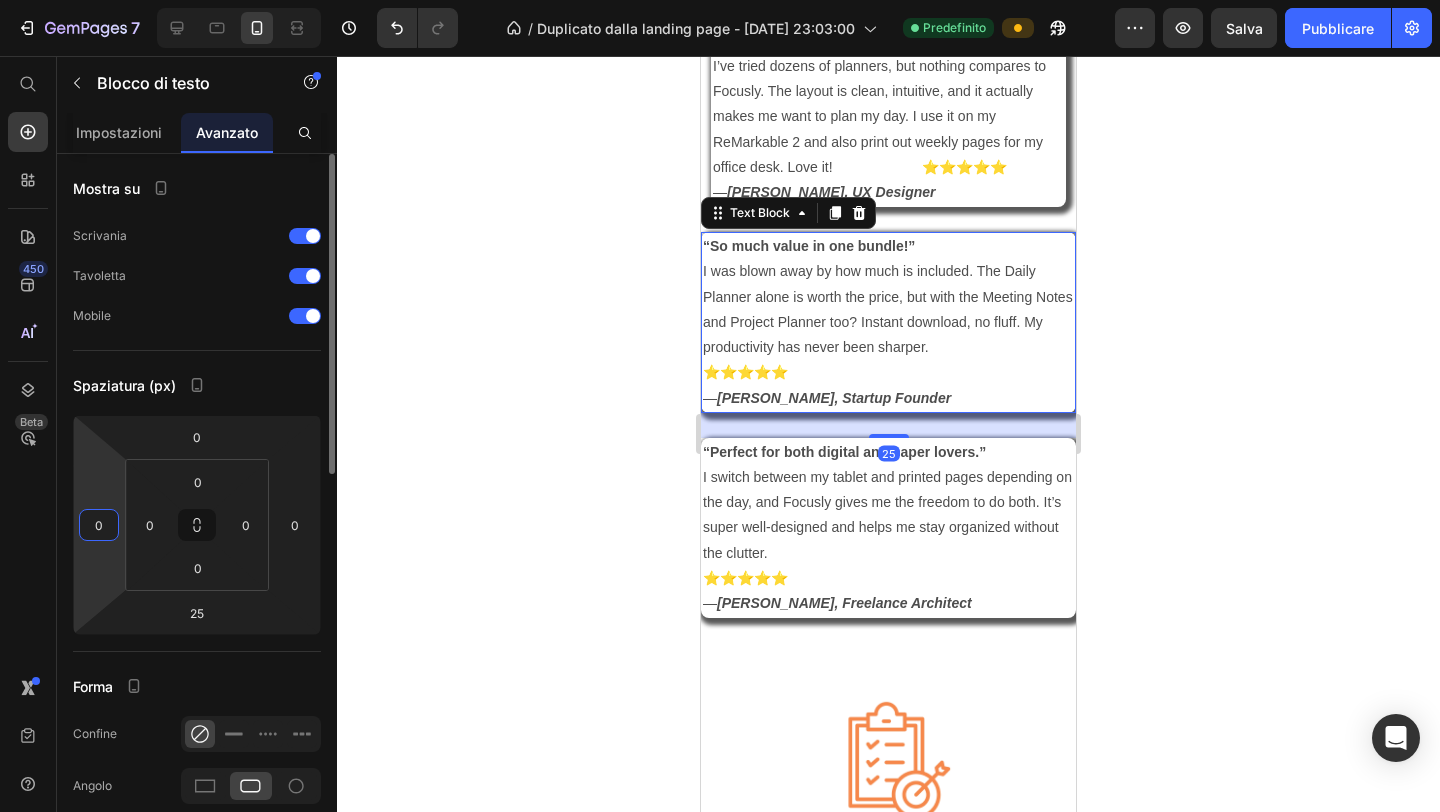 click on "7 / Duplicato dalla landing page - [DATE] 23:03:00 Predefinito Anteprima Salva Pubblicare 450 Beta Inizia con Sezioni Elementi Sezione Eroi Dettagli del prodotto Marchi Badge di fiducia Garanzia ripartizione del prodotto Come usare Testimonianze Confrontare [PERSON_NAME] frequenti Prova sociale Storia del marchio Elenco prodotti Collezione Elenco blog Contatto Aggiungi al carrello Piè di pagina personalizzato Sfoglia la biblioteca 450 Disposizione
[GEOGRAPHIC_DATA]
[GEOGRAPHIC_DATA]
[GEOGRAPHIC_DATA]
Riga Testo
Intestazione
Blocco di testo Pulsante
[GEOGRAPHIC_DATA]
[GEOGRAPHIC_DATA]" at bounding box center (720, 0) 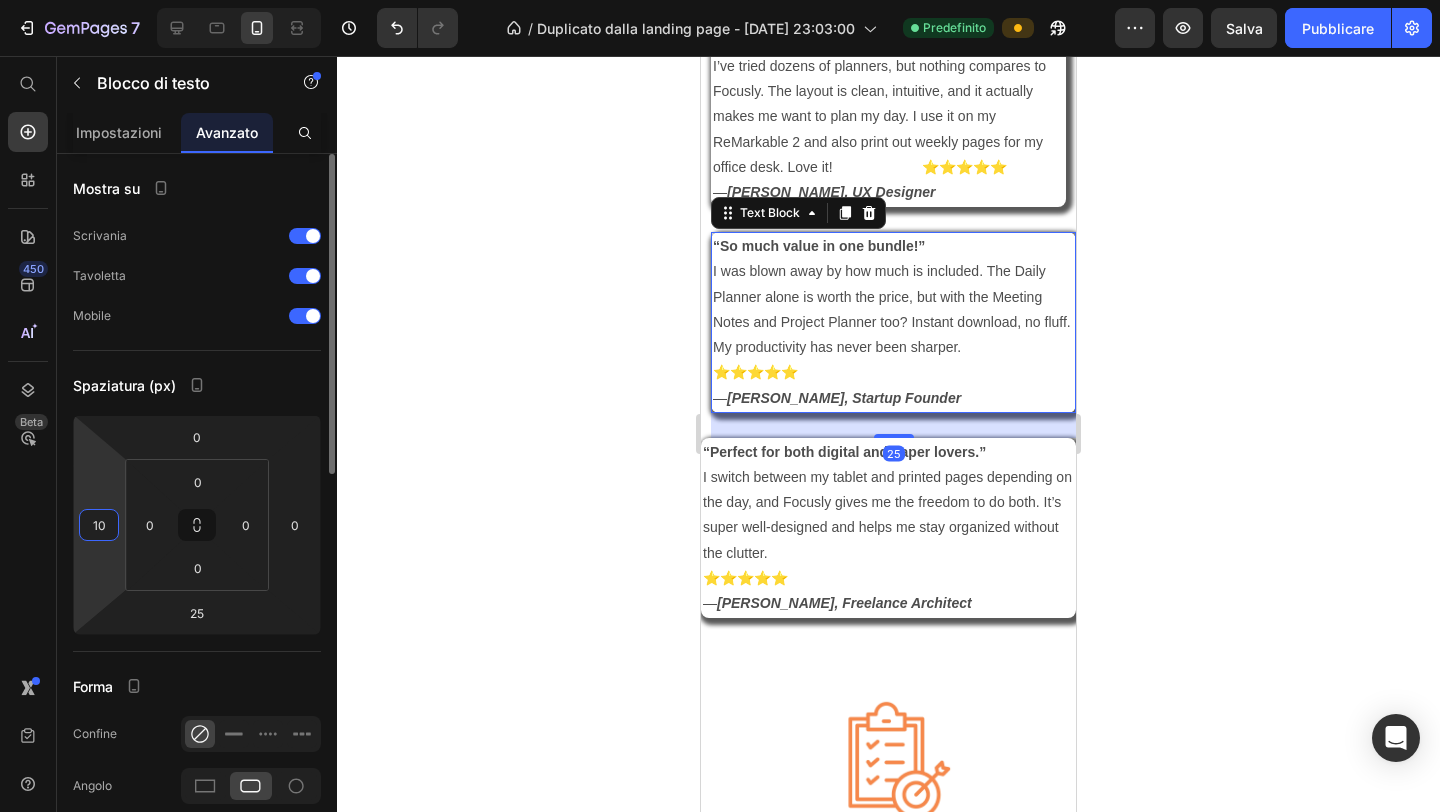 type on "10" 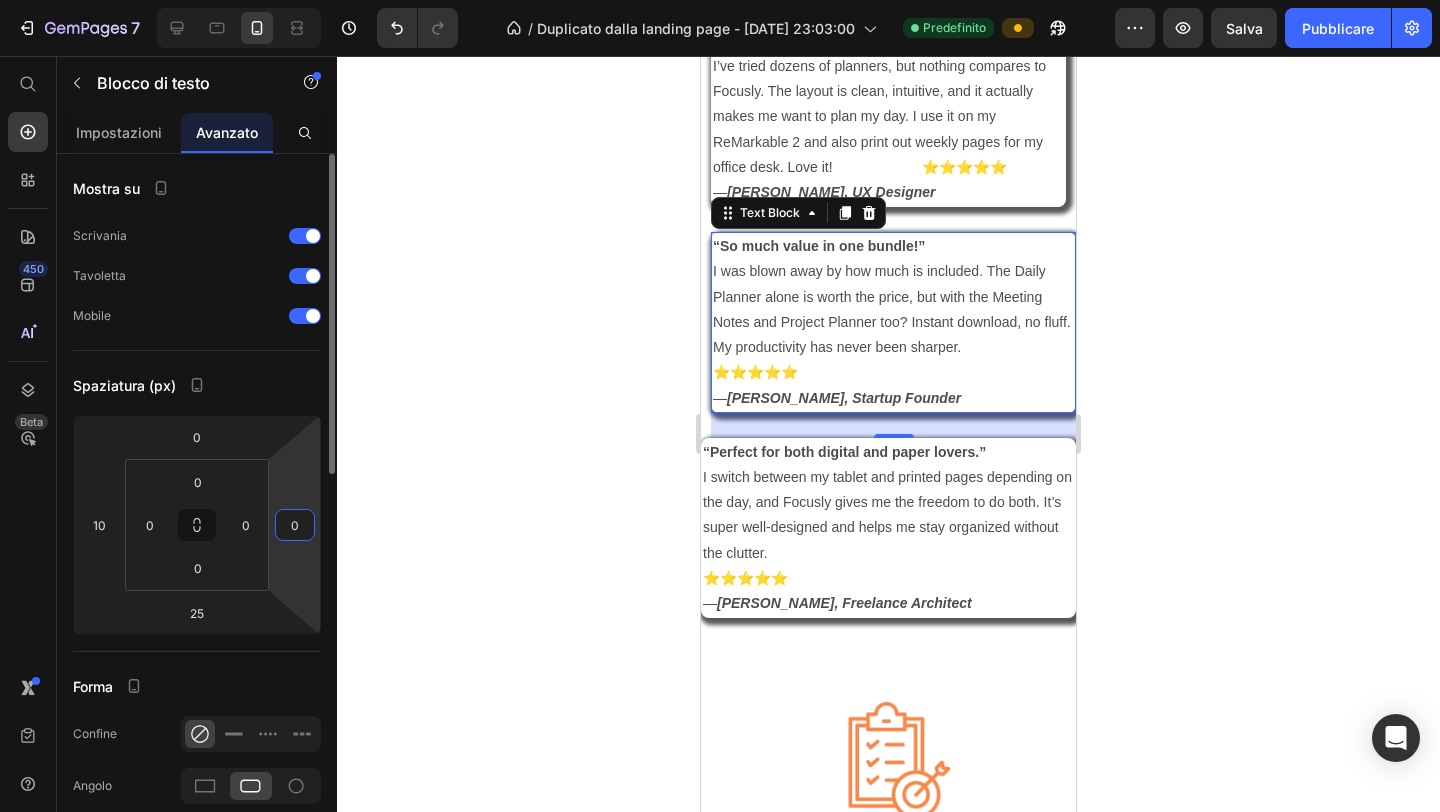 click on "0" at bounding box center [295, 525] 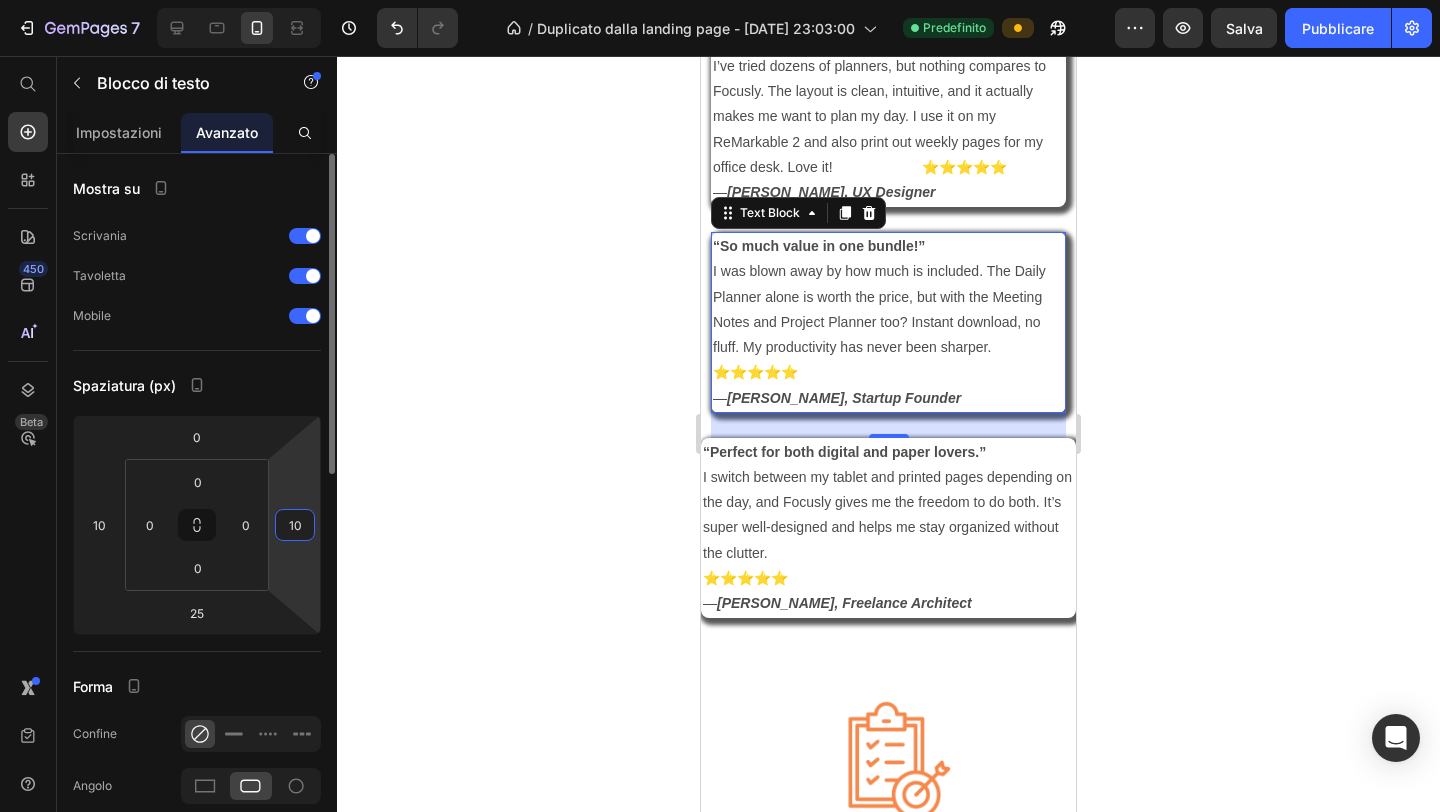 type on "10" 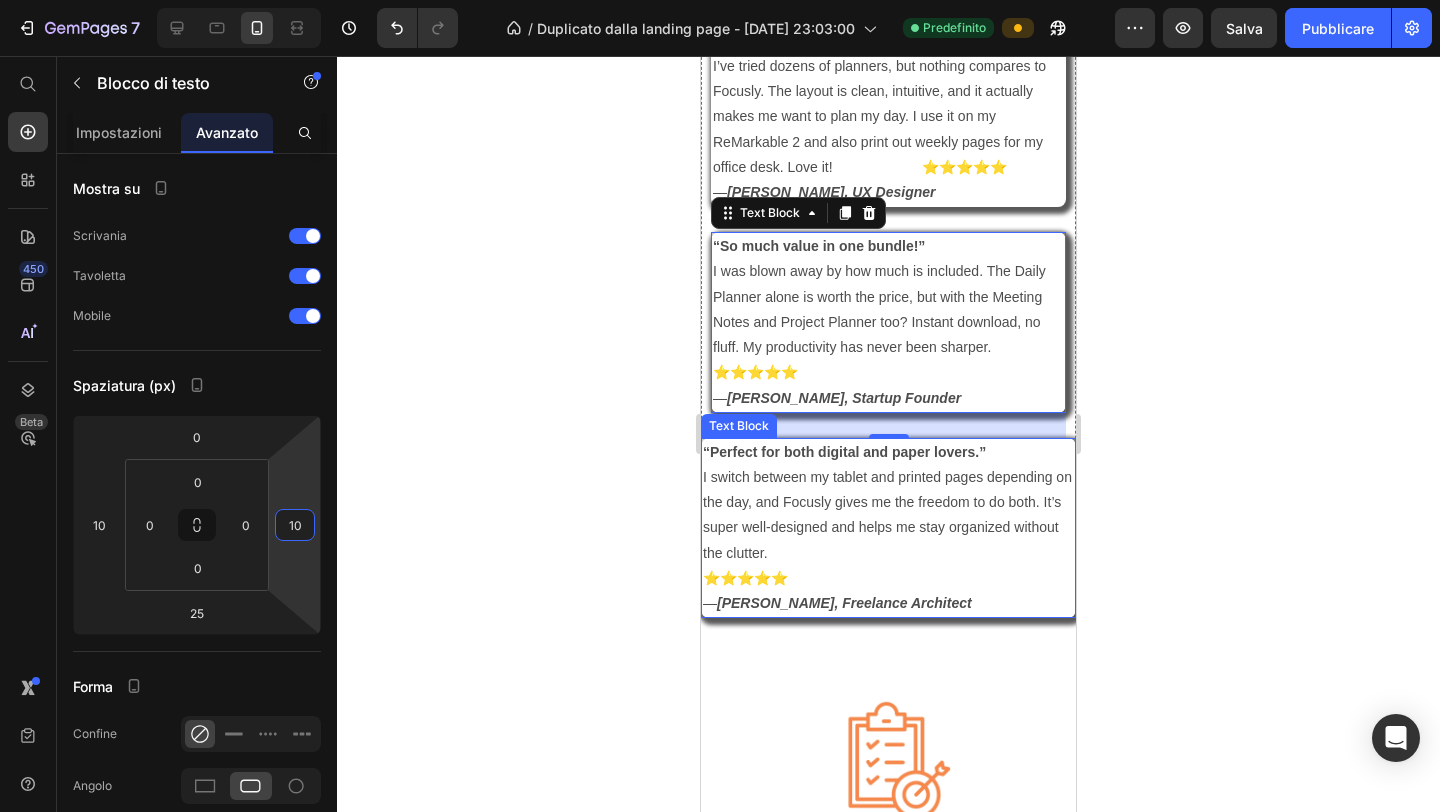 click on "⭐️⭐️⭐️⭐️⭐️                       —  [PERSON_NAME], Freelance Architect" at bounding box center [888, 591] 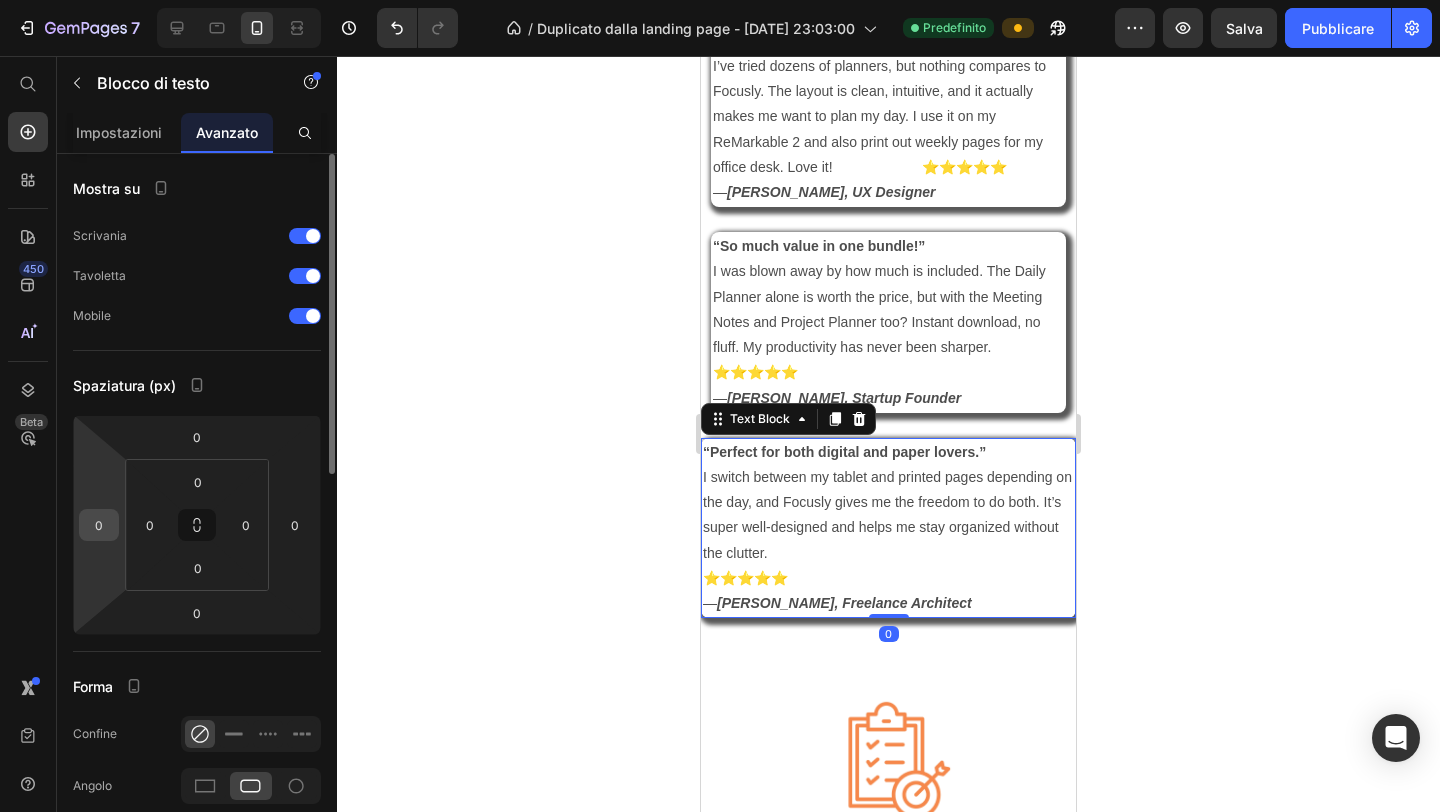 click on "0" at bounding box center (99, 525) 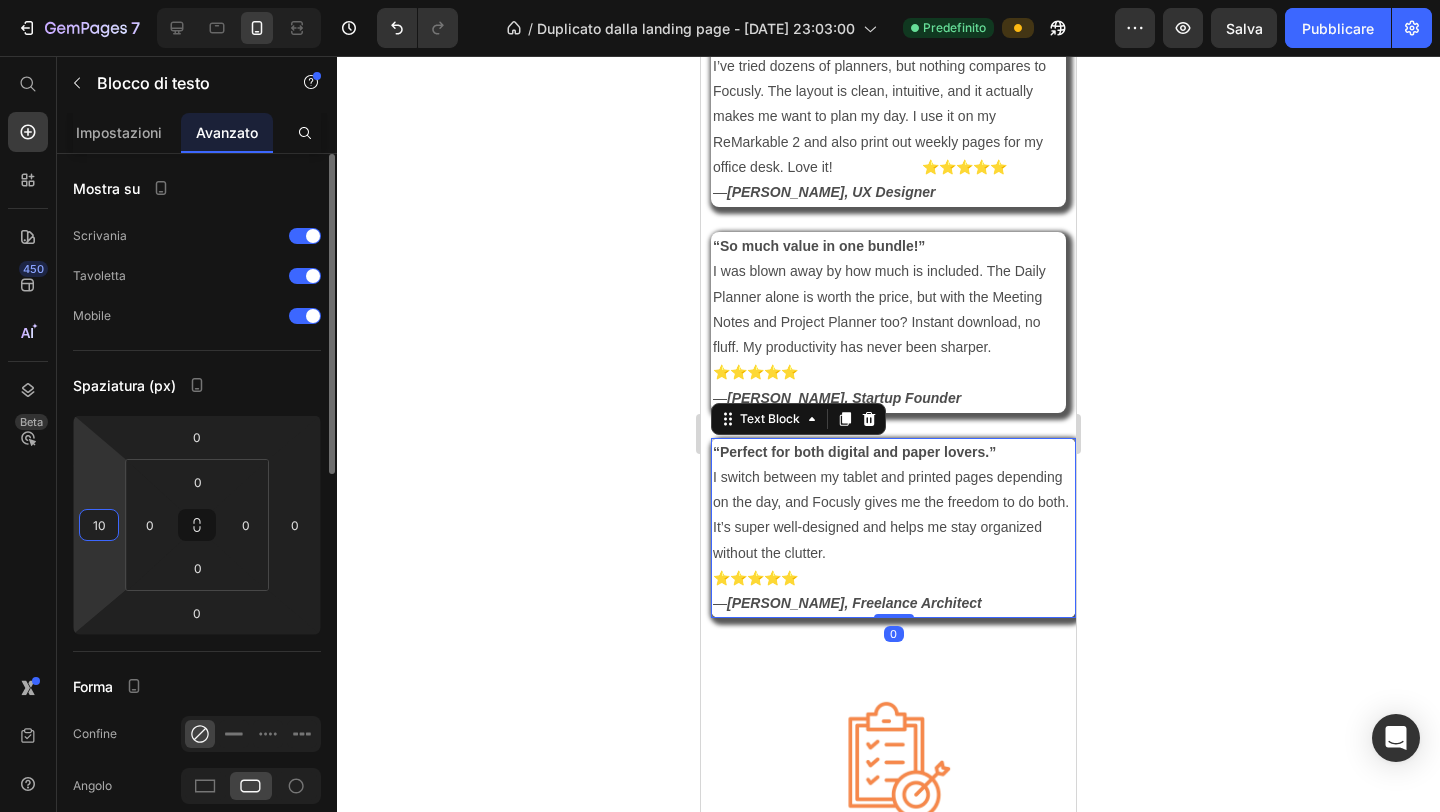 type on "10" 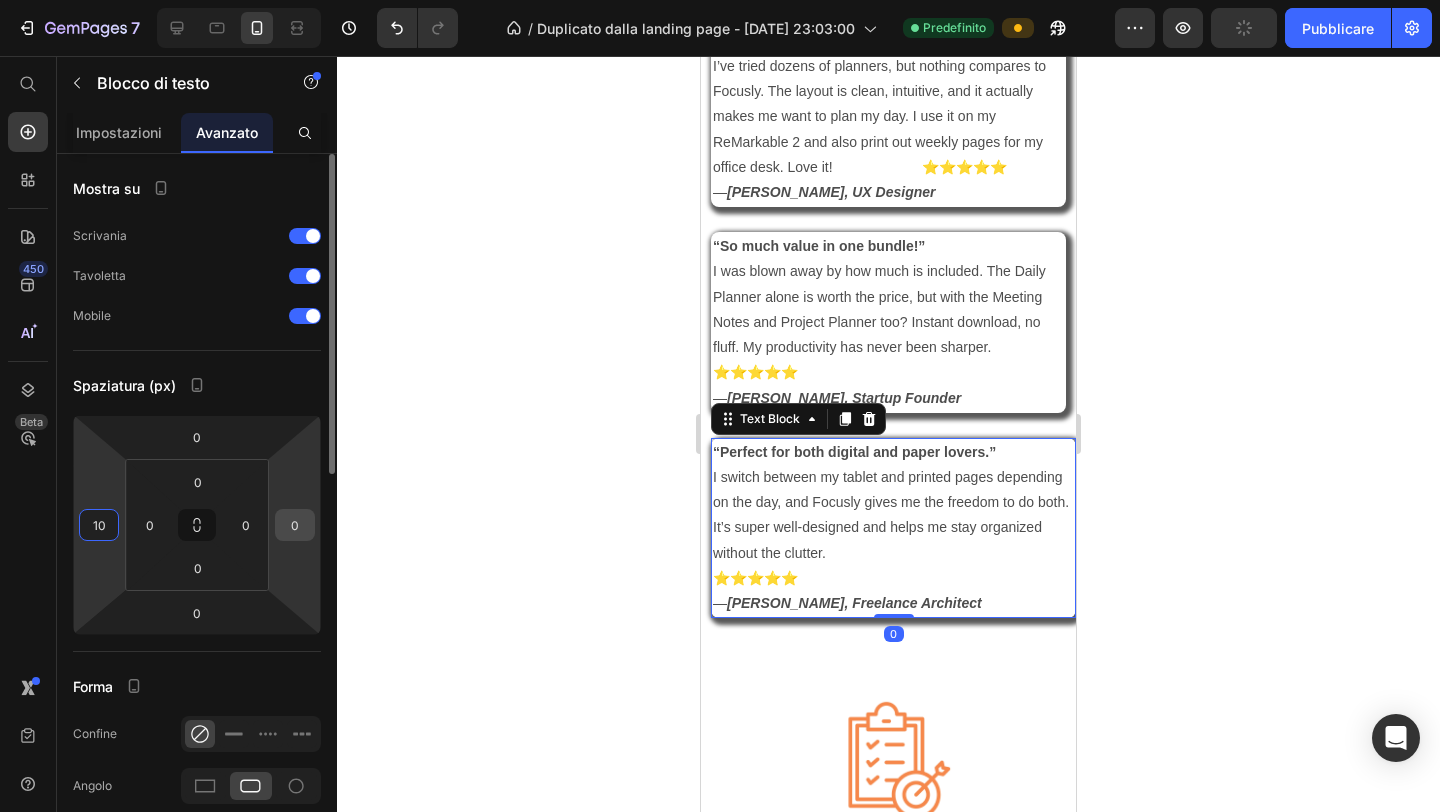 click on "0" at bounding box center (295, 525) 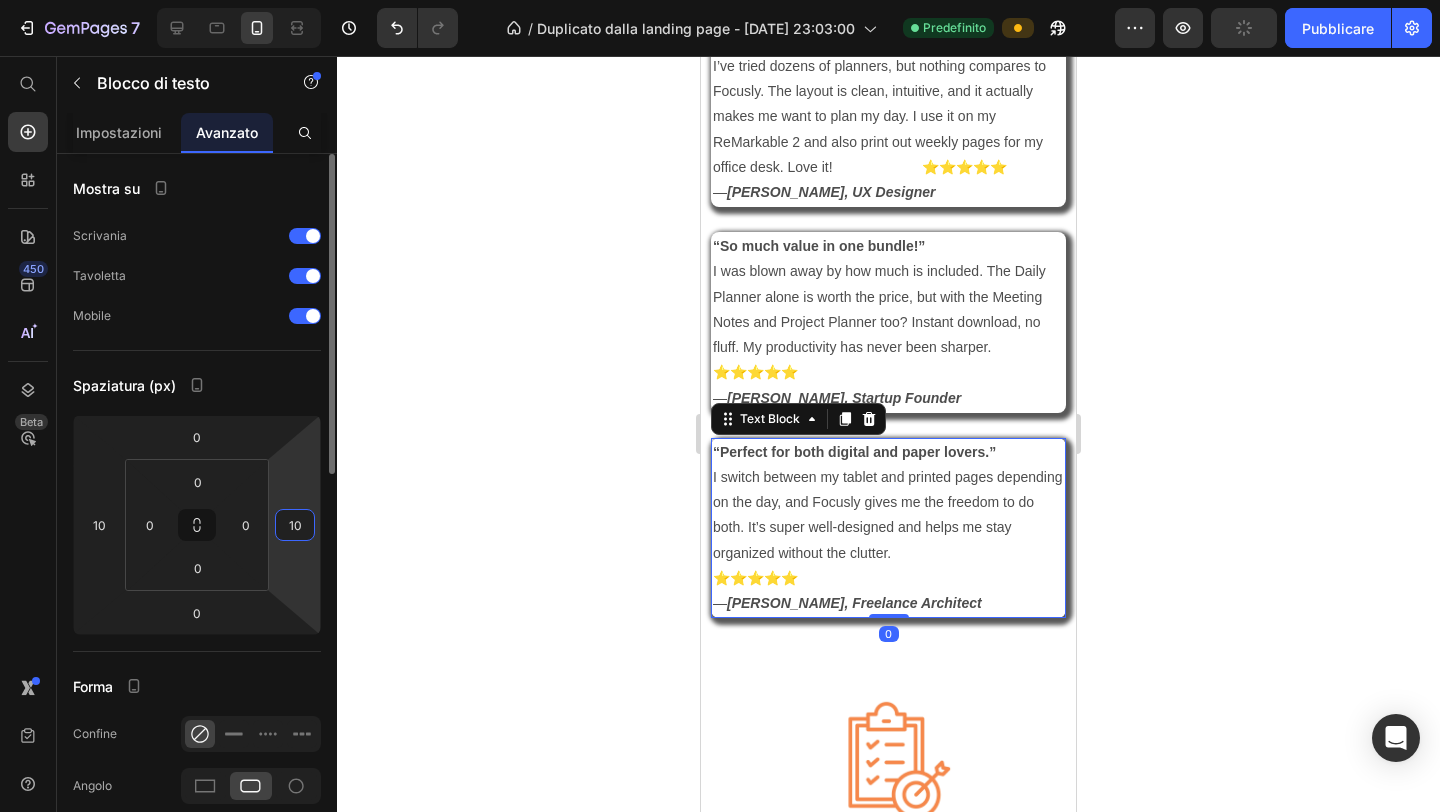 type on "10" 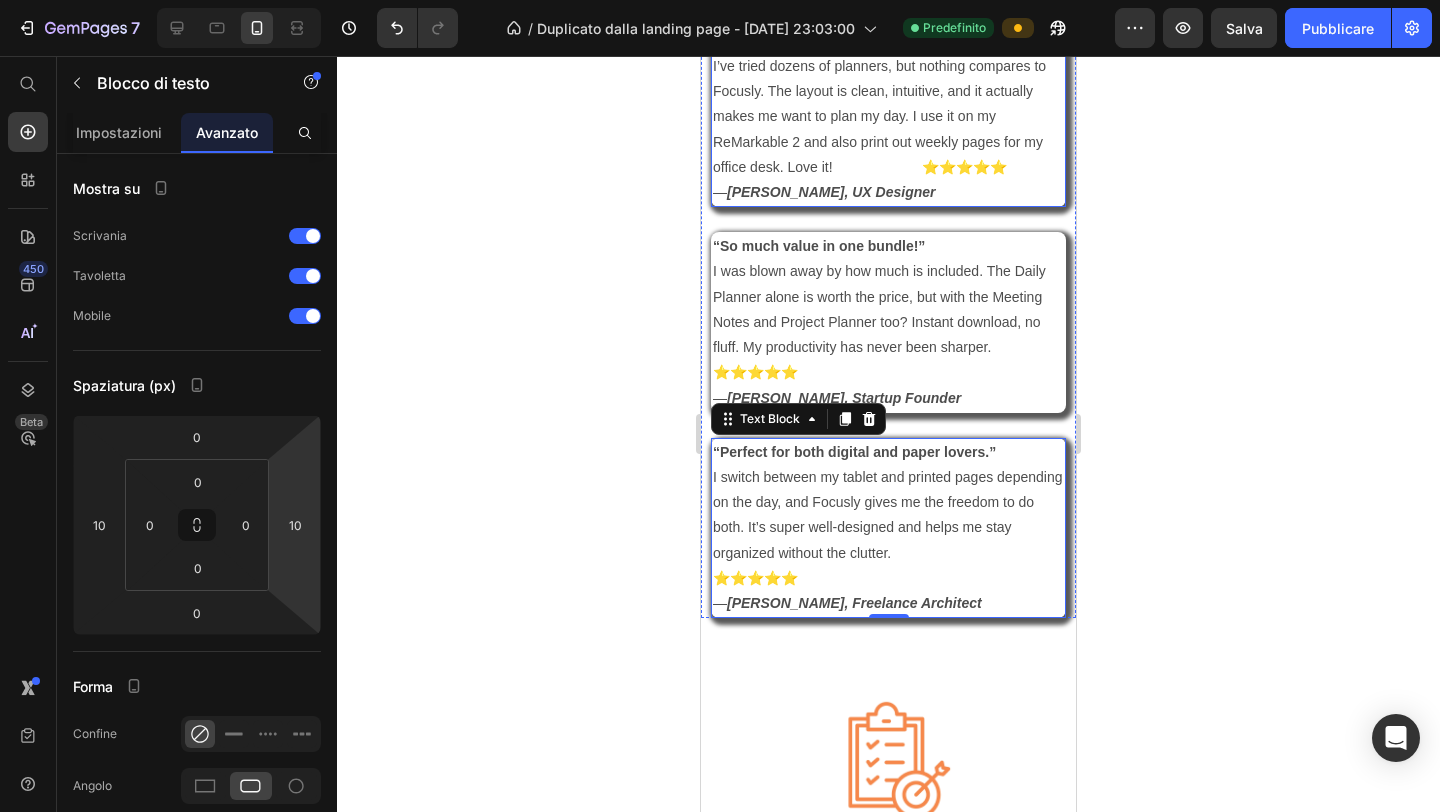 click 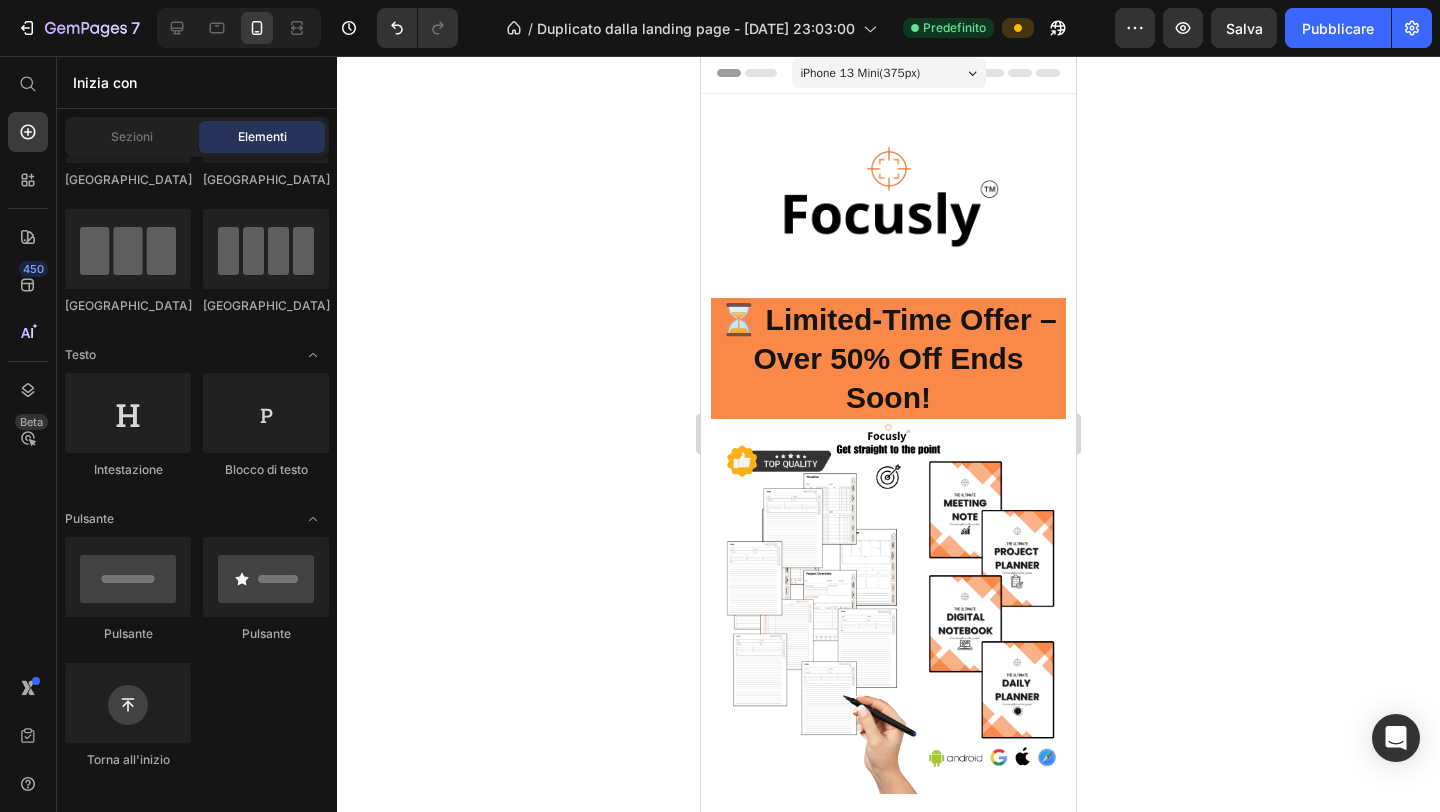 scroll, scrollTop: 0, scrollLeft: 0, axis: both 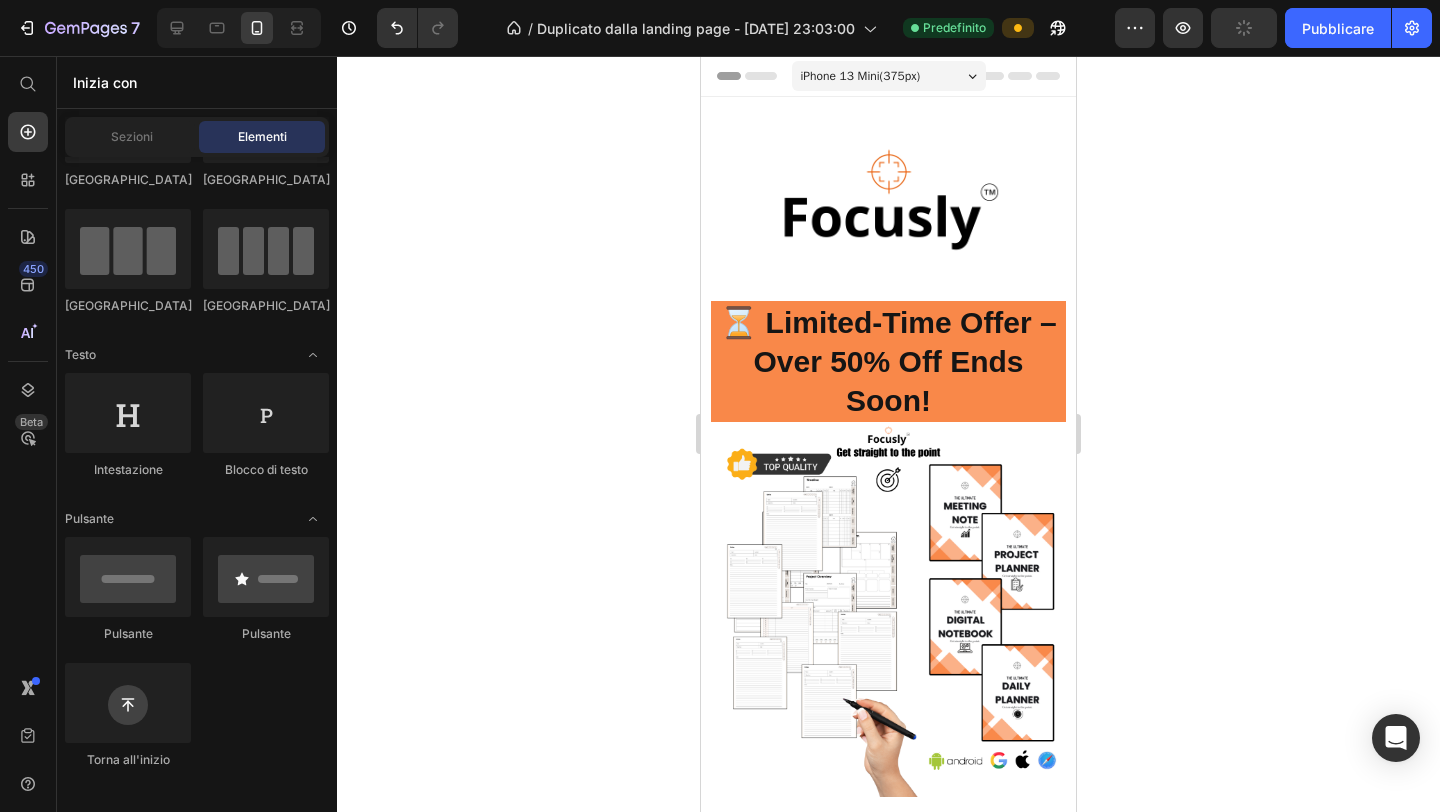 click on "iPhone 13 Mini  ( 375 px)" at bounding box center [889, 76] 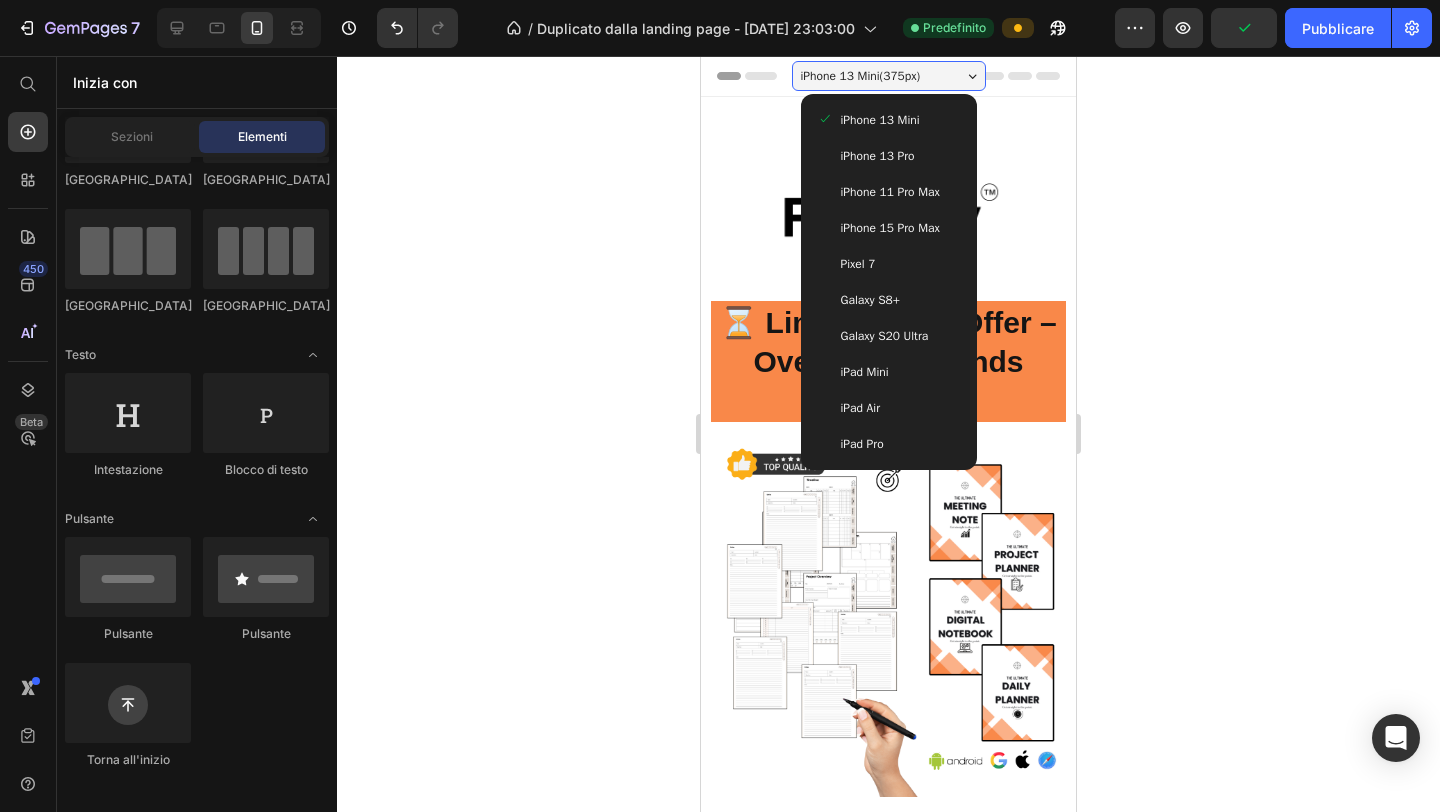 click on "iPhone 13 Pro" at bounding box center [889, 156] 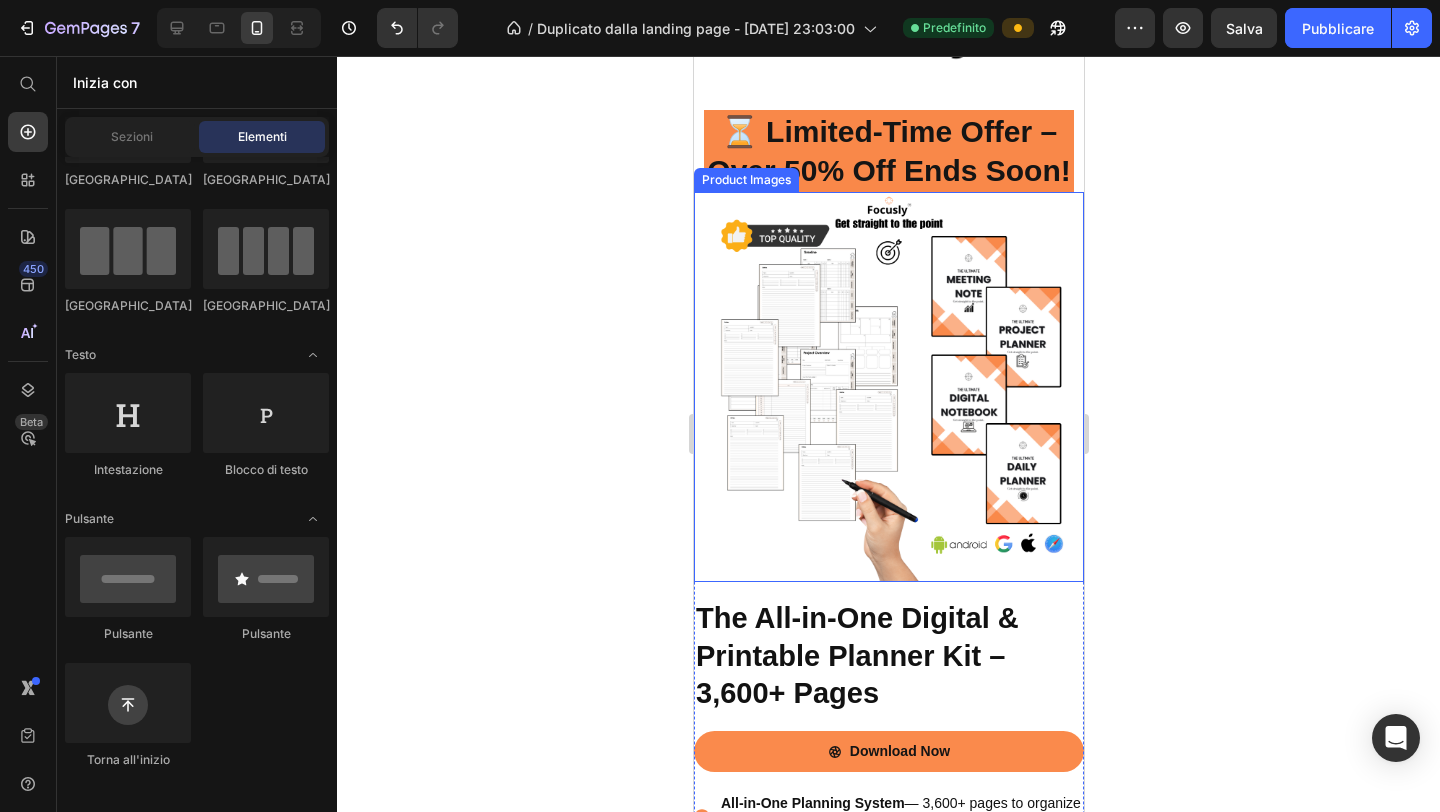 scroll, scrollTop: 0, scrollLeft: 0, axis: both 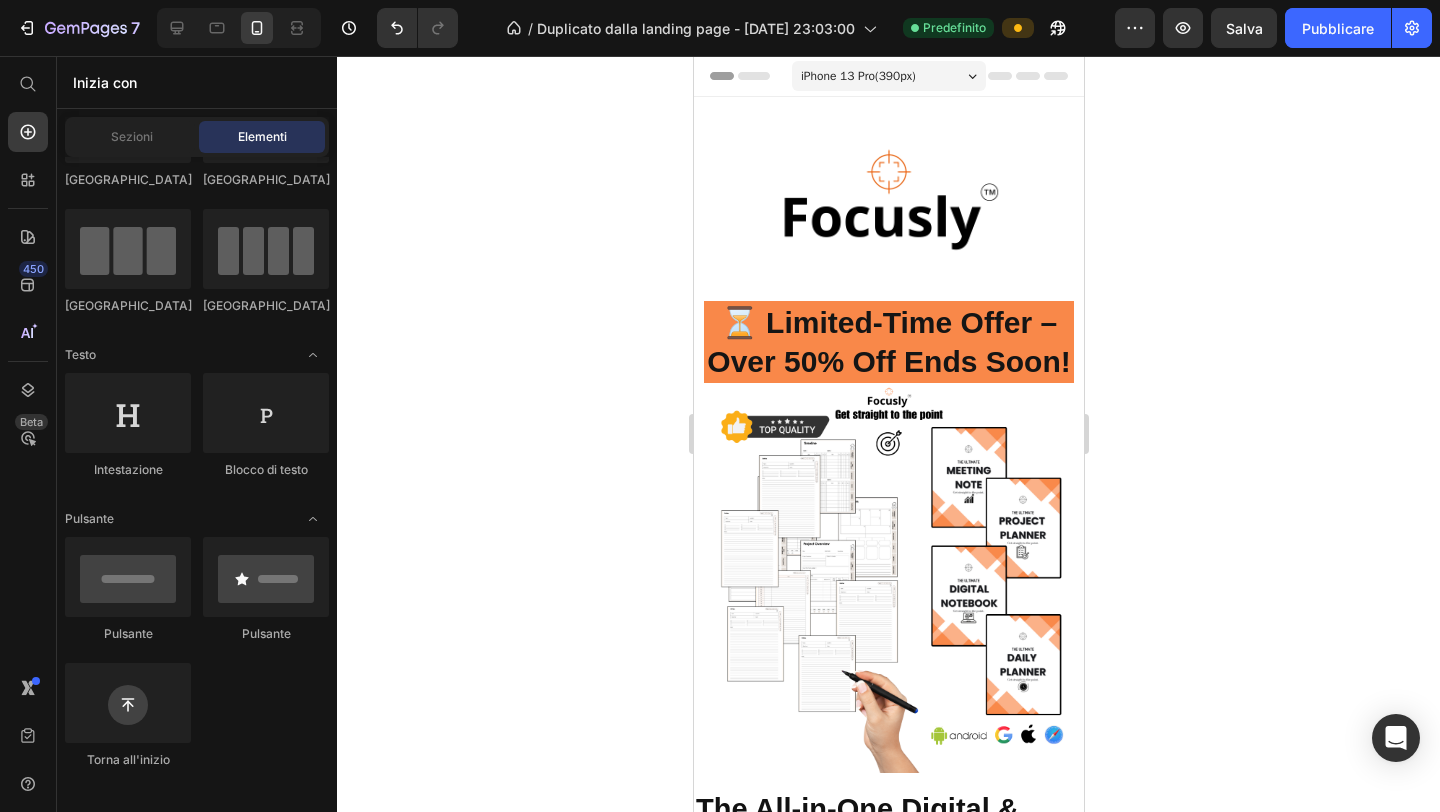 click on "iPhone 13 Pro  ( 390 px)" at bounding box center (888, 76) 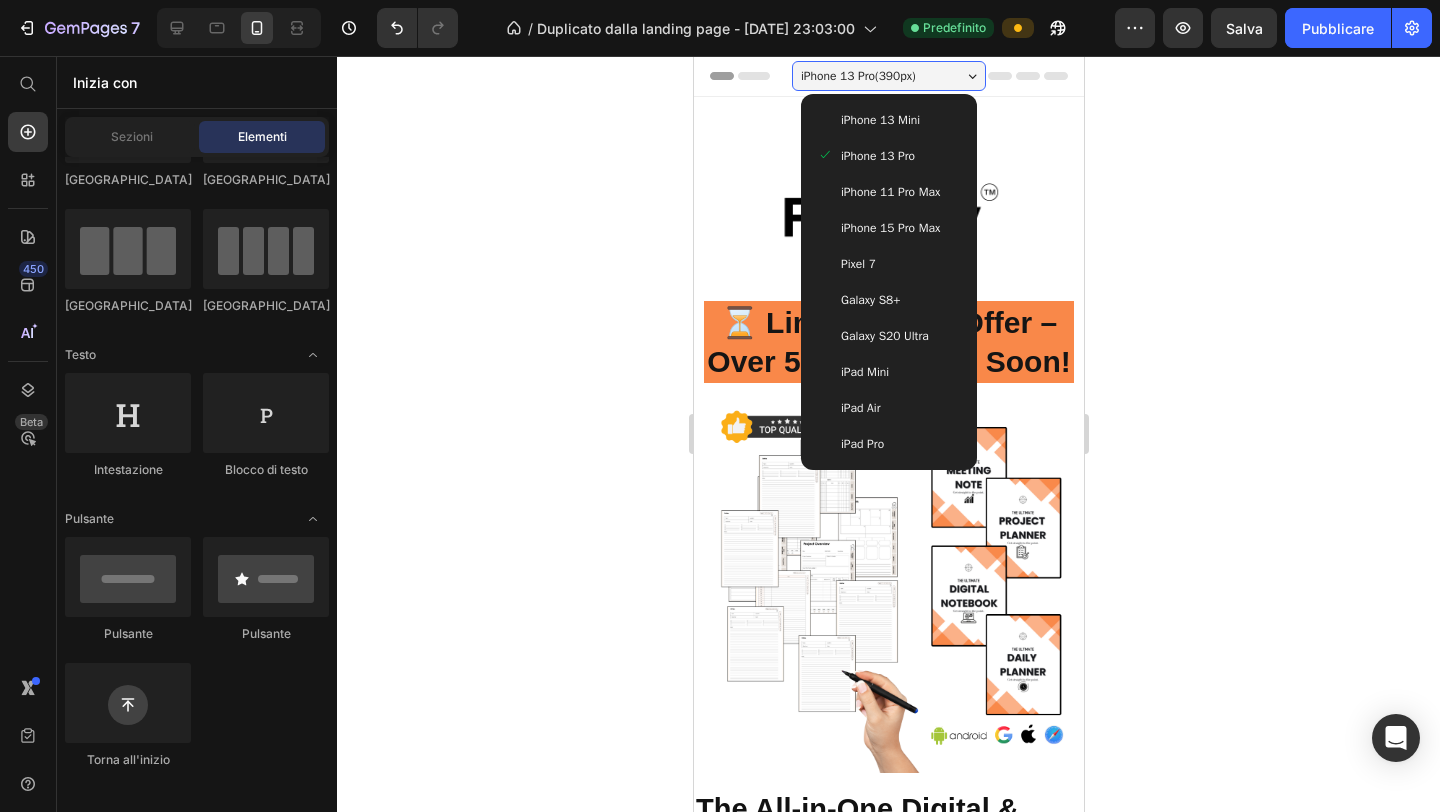 click on "iPhone 15 Pro Max" at bounding box center (888, 228) 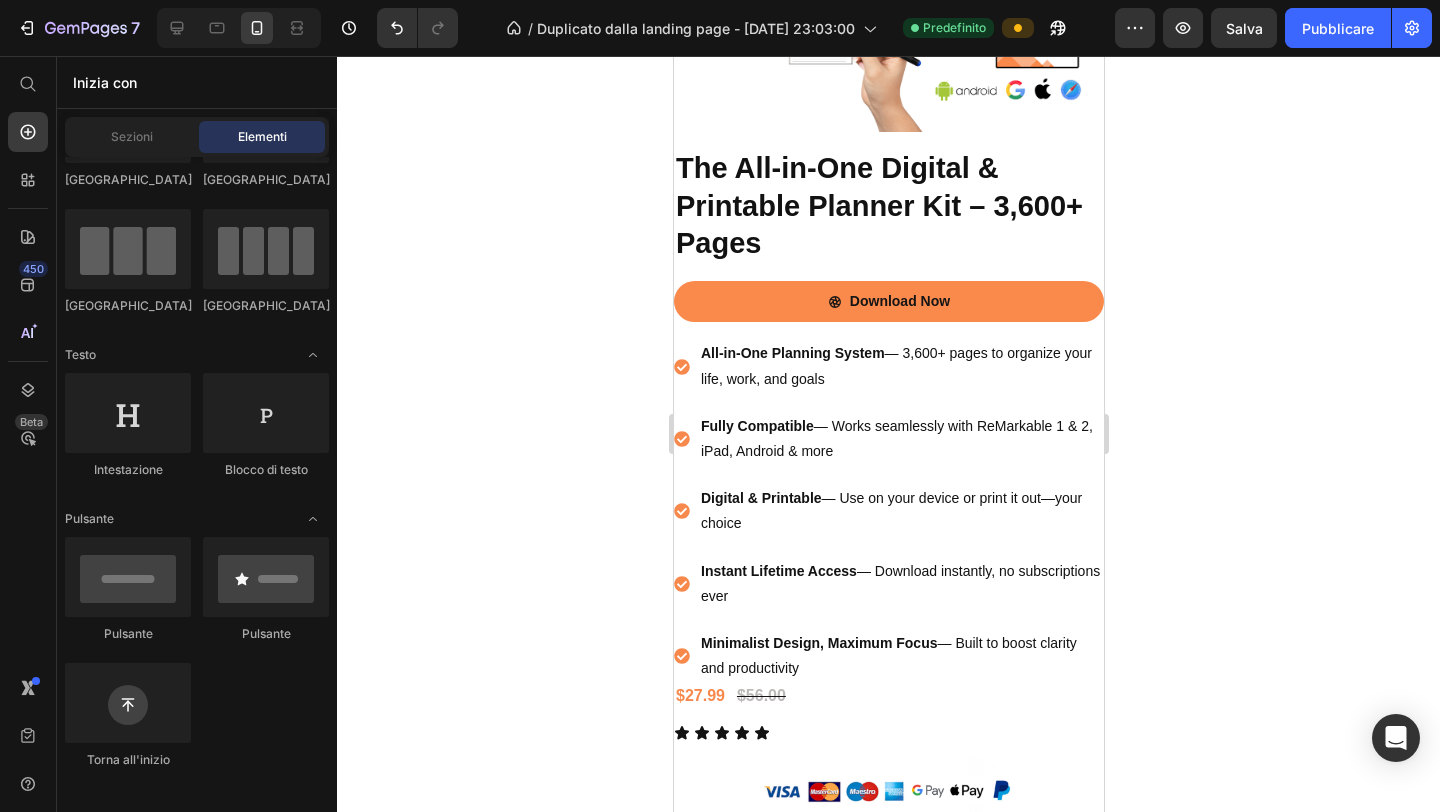 scroll, scrollTop: 0, scrollLeft: 0, axis: both 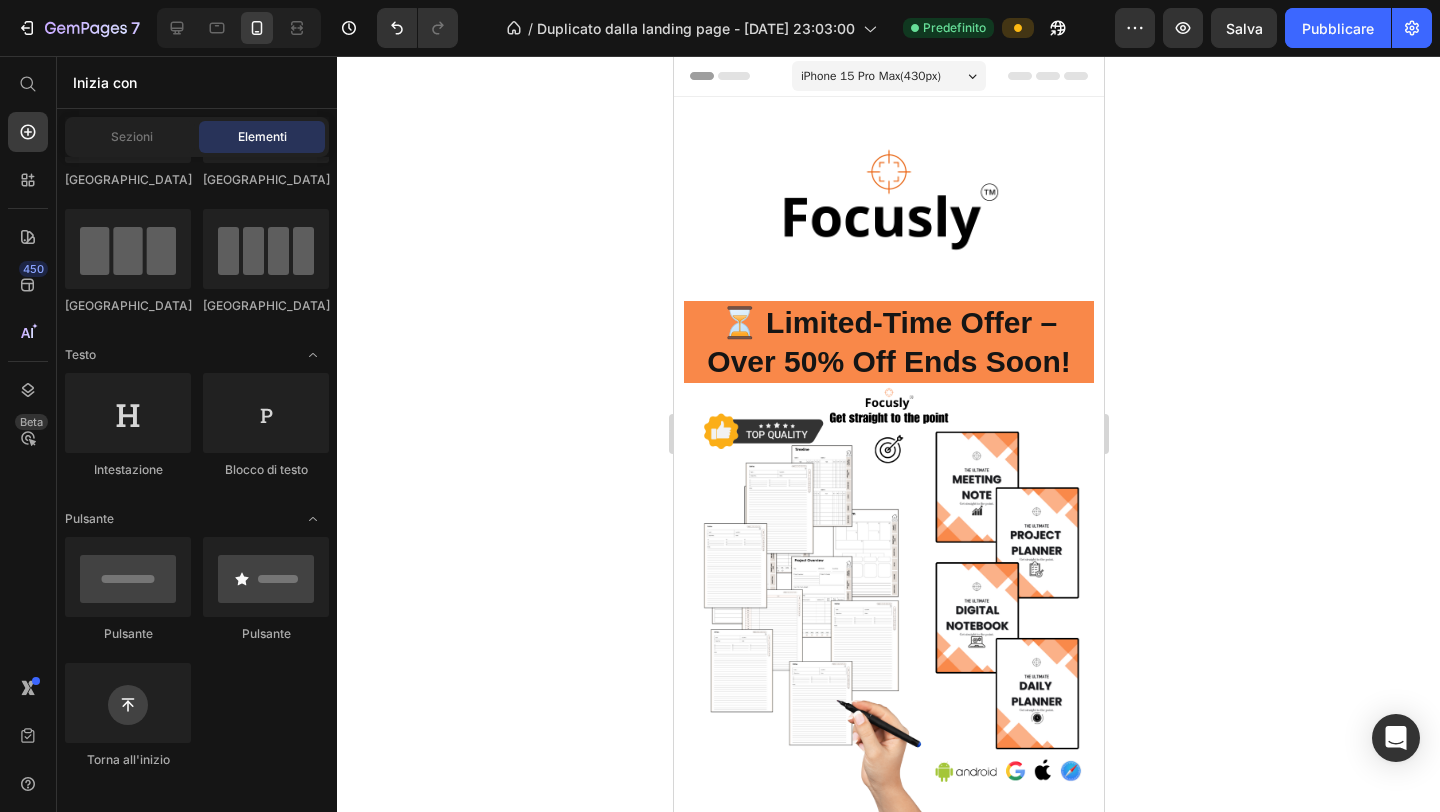 click on "iPhone 15 Pro Max  ( 430 px)" at bounding box center [870, 76] 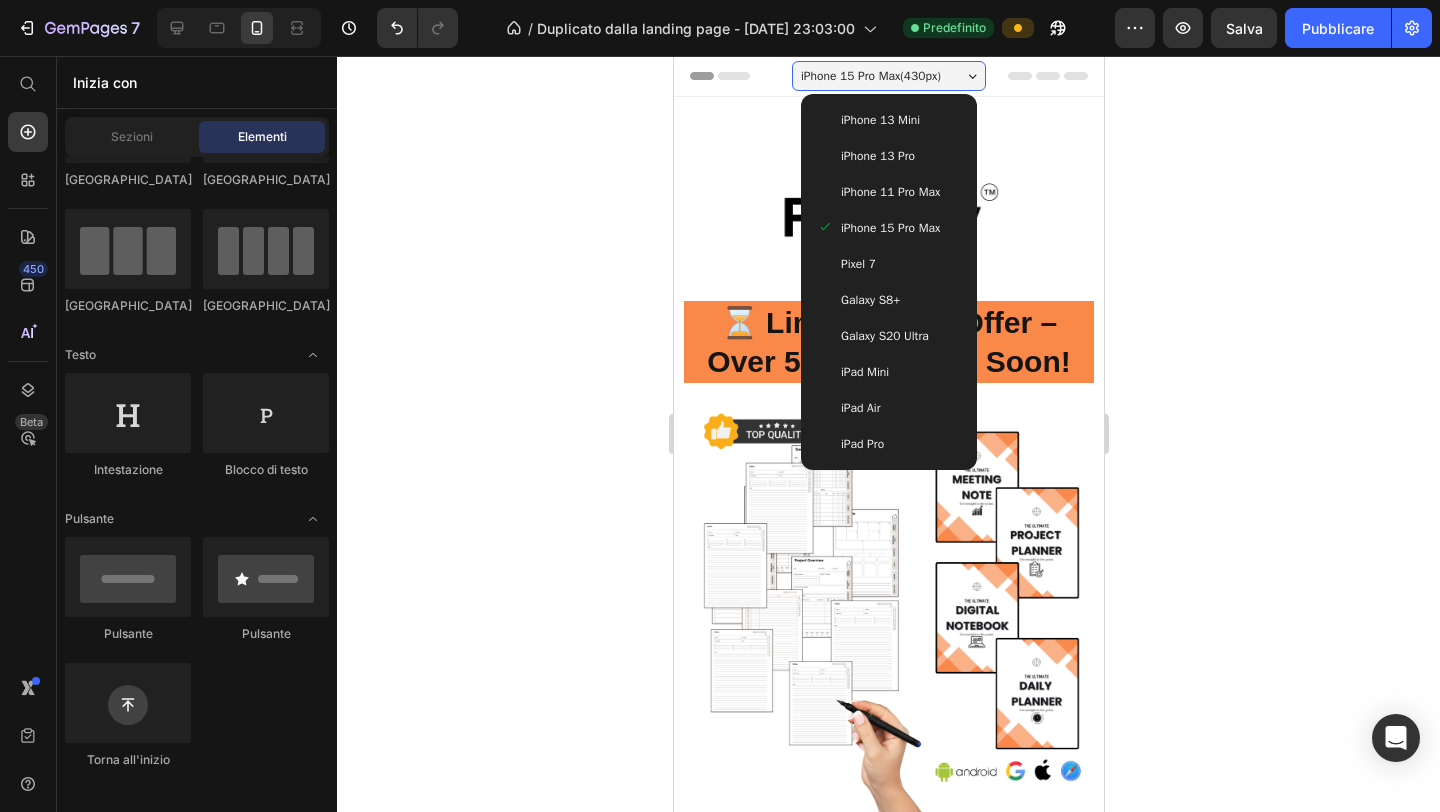 click on "iPhone 13 Mini" at bounding box center (879, 120) 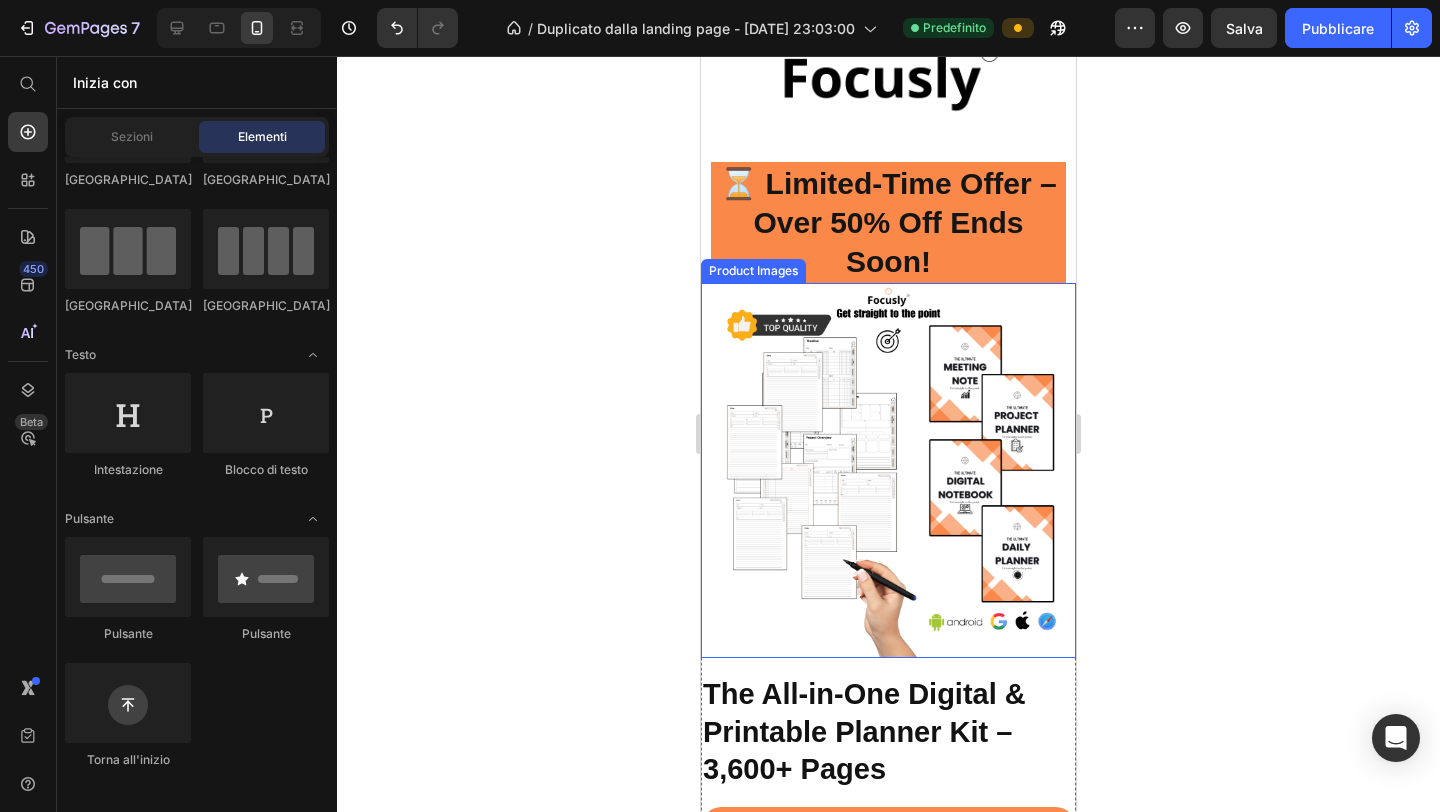 scroll, scrollTop: 0, scrollLeft: 0, axis: both 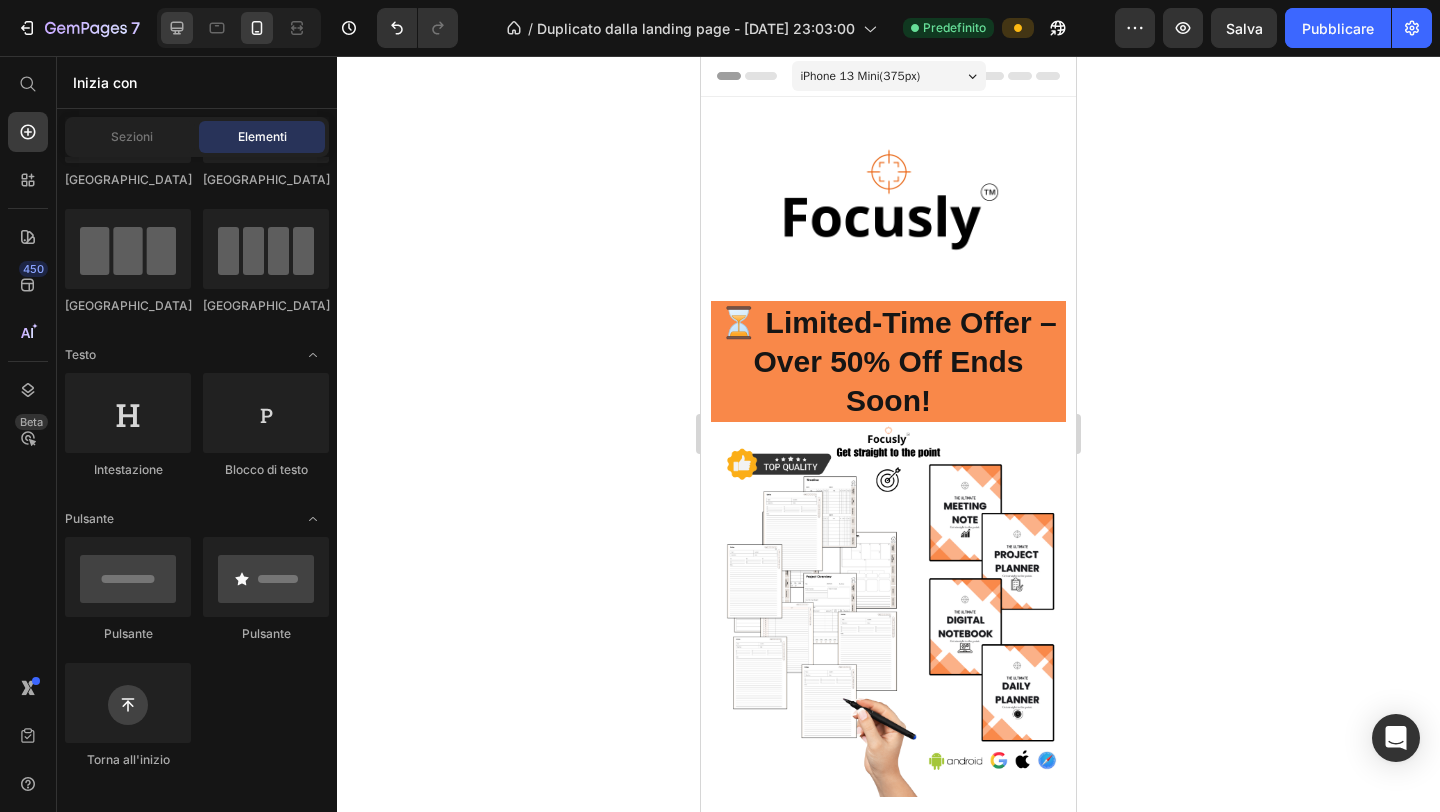 click 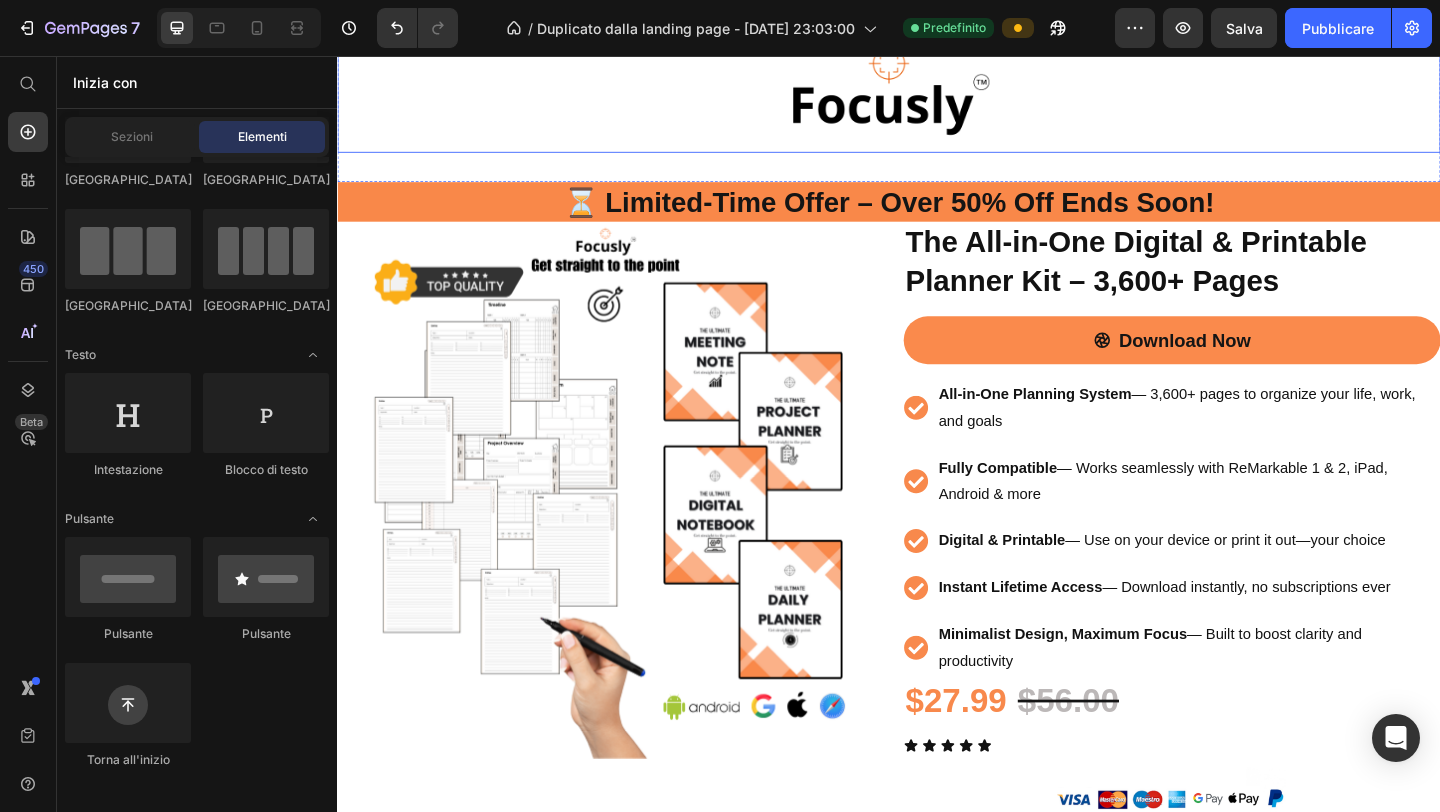 scroll, scrollTop: 118, scrollLeft: 0, axis: vertical 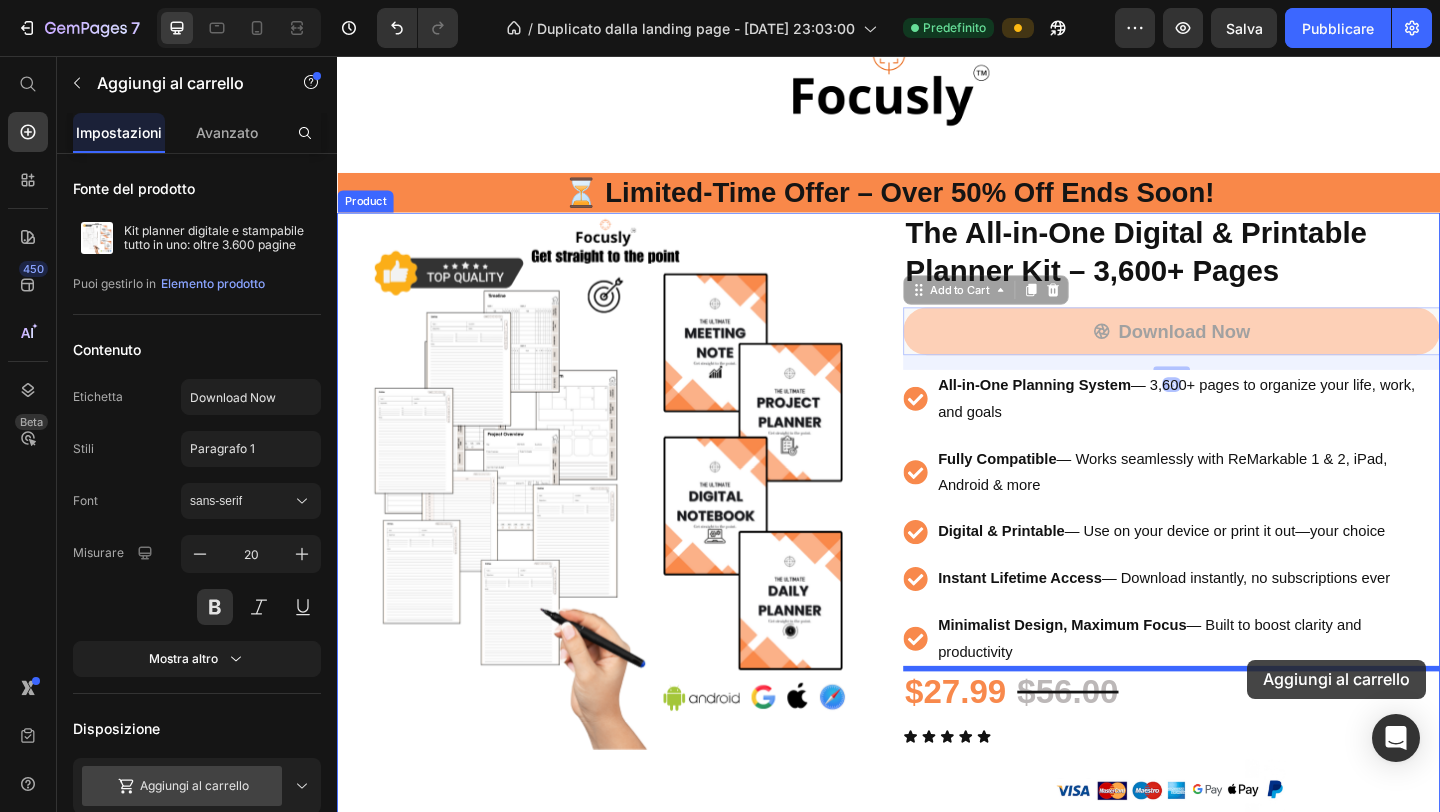 drag, startPoint x: 1379, startPoint y: 349, endPoint x: 1327, endPoint y: 713, distance: 367.69553 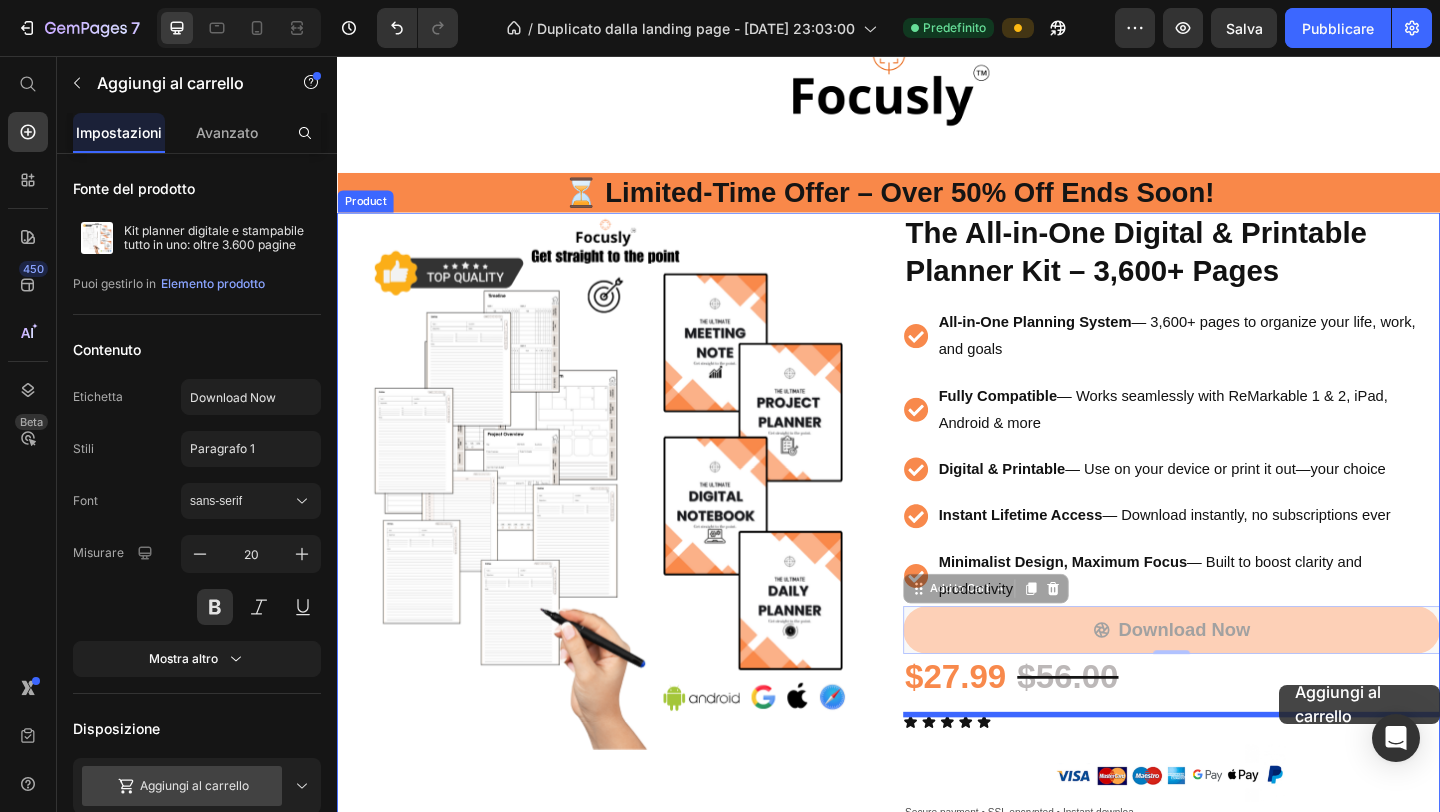 drag, startPoint x: 1367, startPoint y: 677, endPoint x: 1362, endPoint y: 740, distance: 63.1981 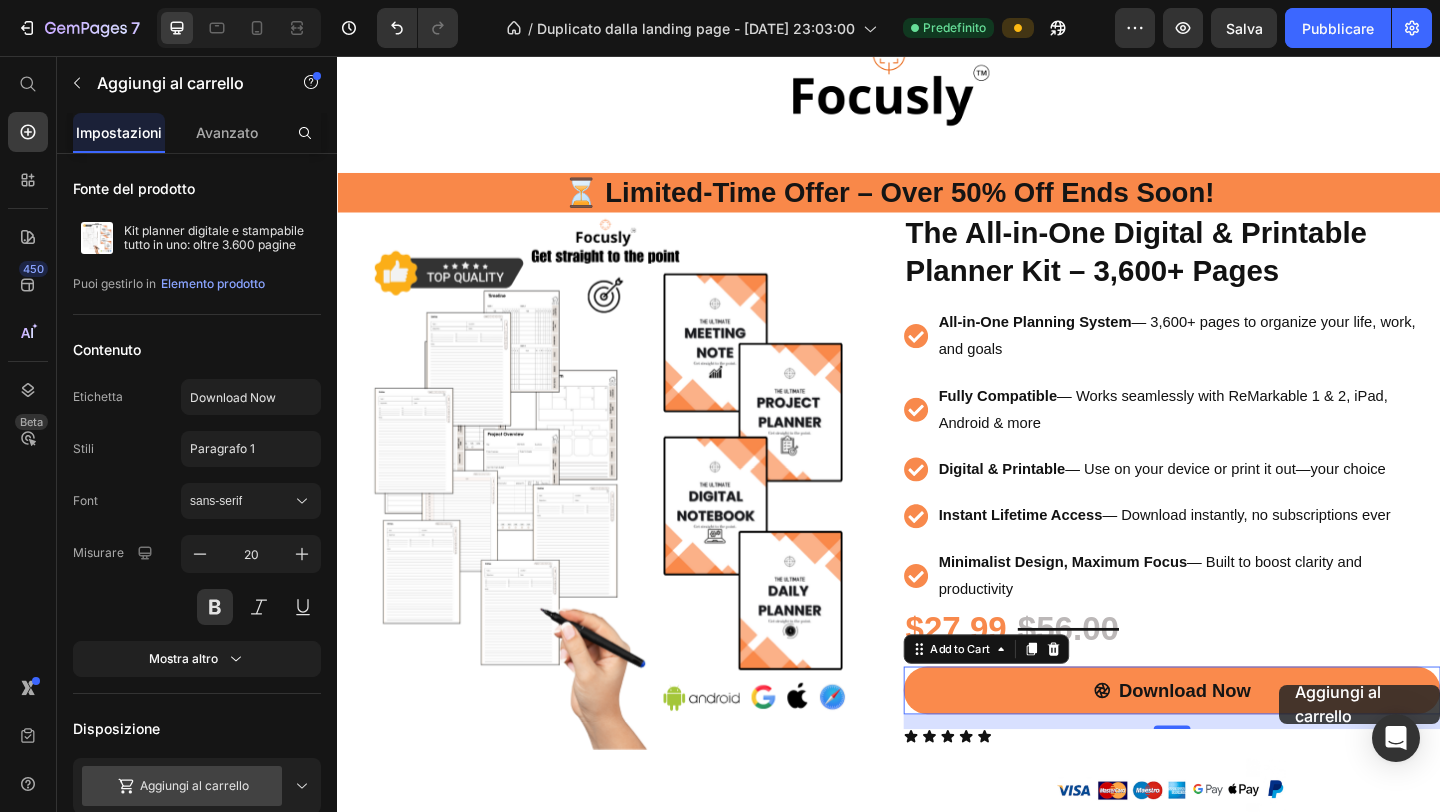 scroll, scrollTop: 134, scrollLeft: 0, axis: vertical 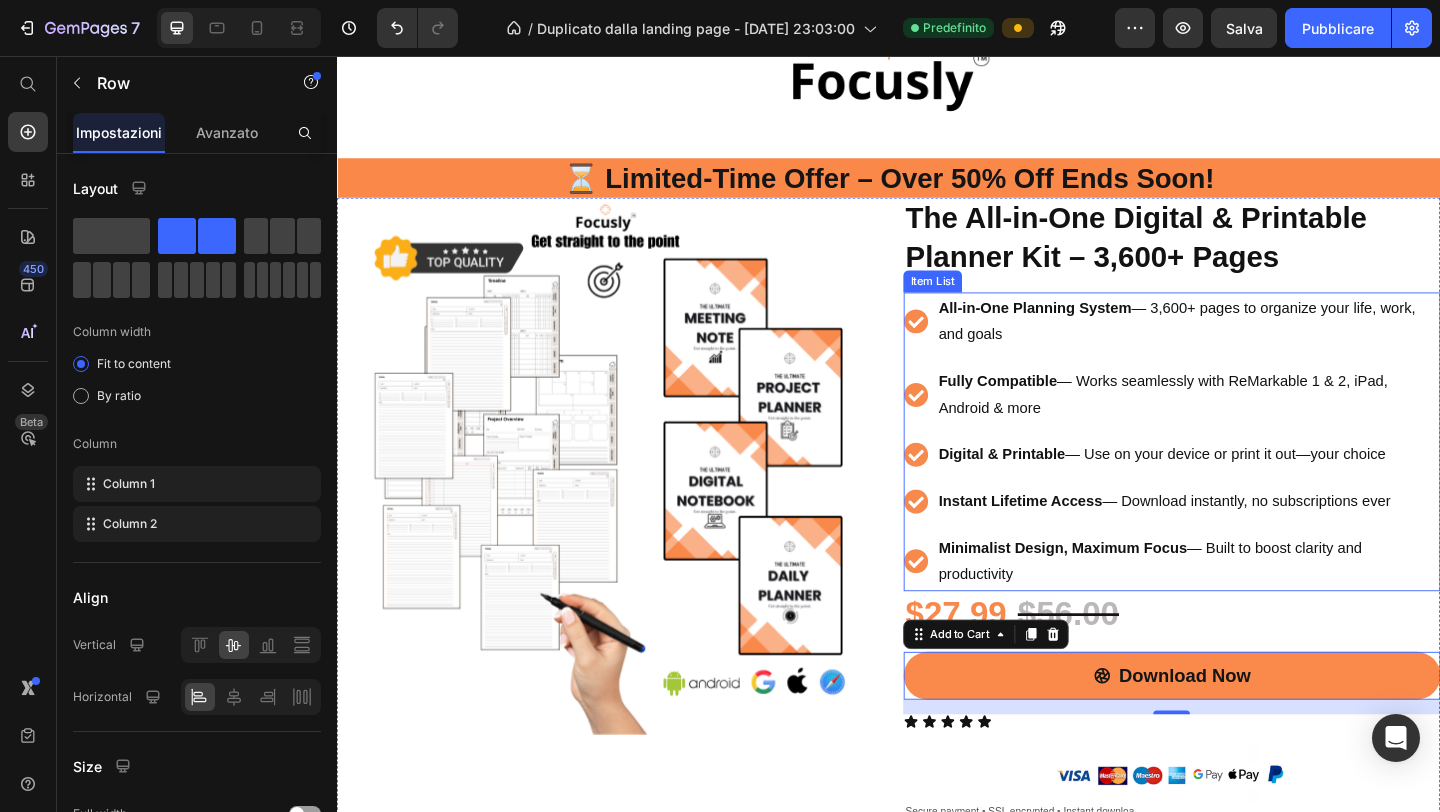 click on "$27.99 Product Price $56.00 Product Price Row" at bounding box center [1245, 663] 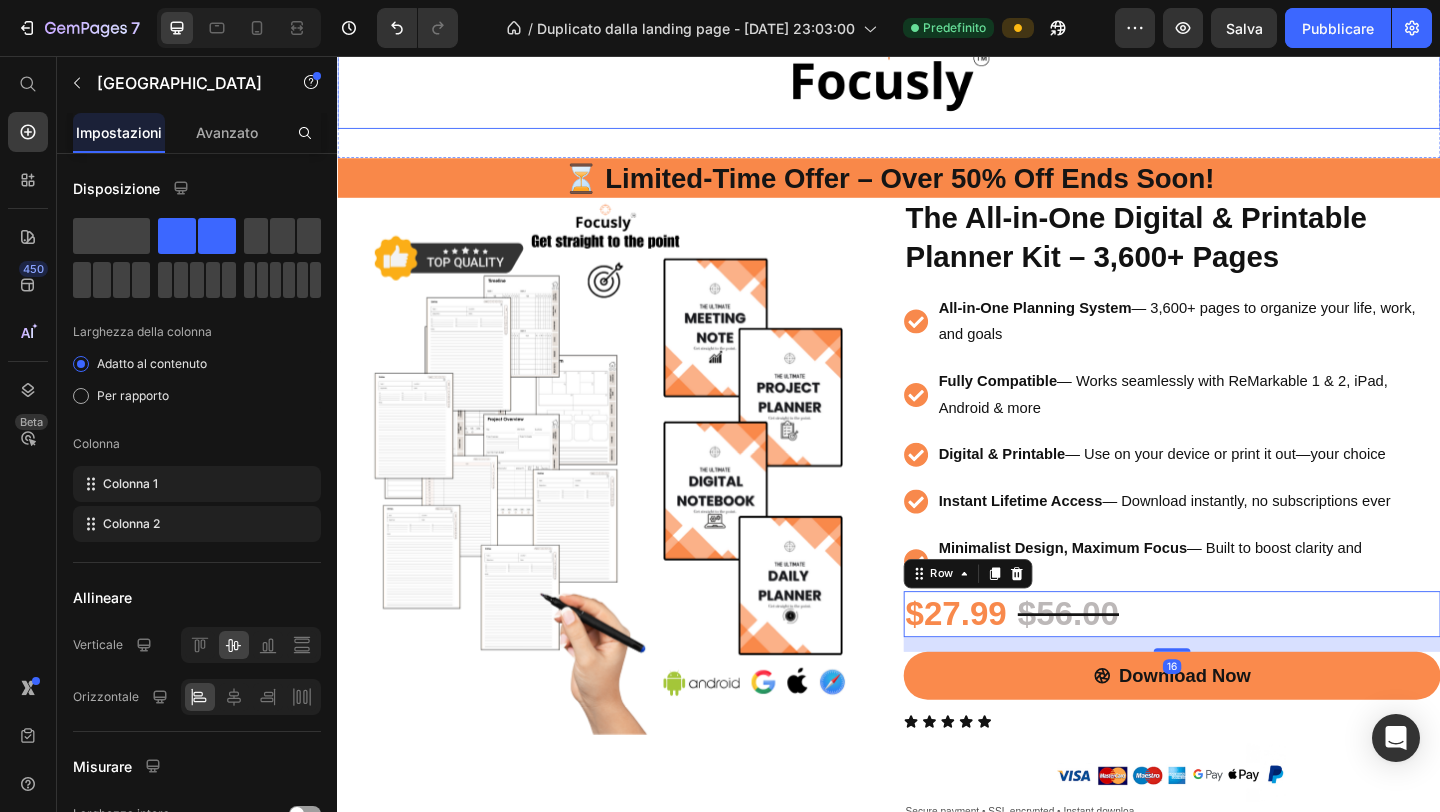 click at bounding box center (937, 65) 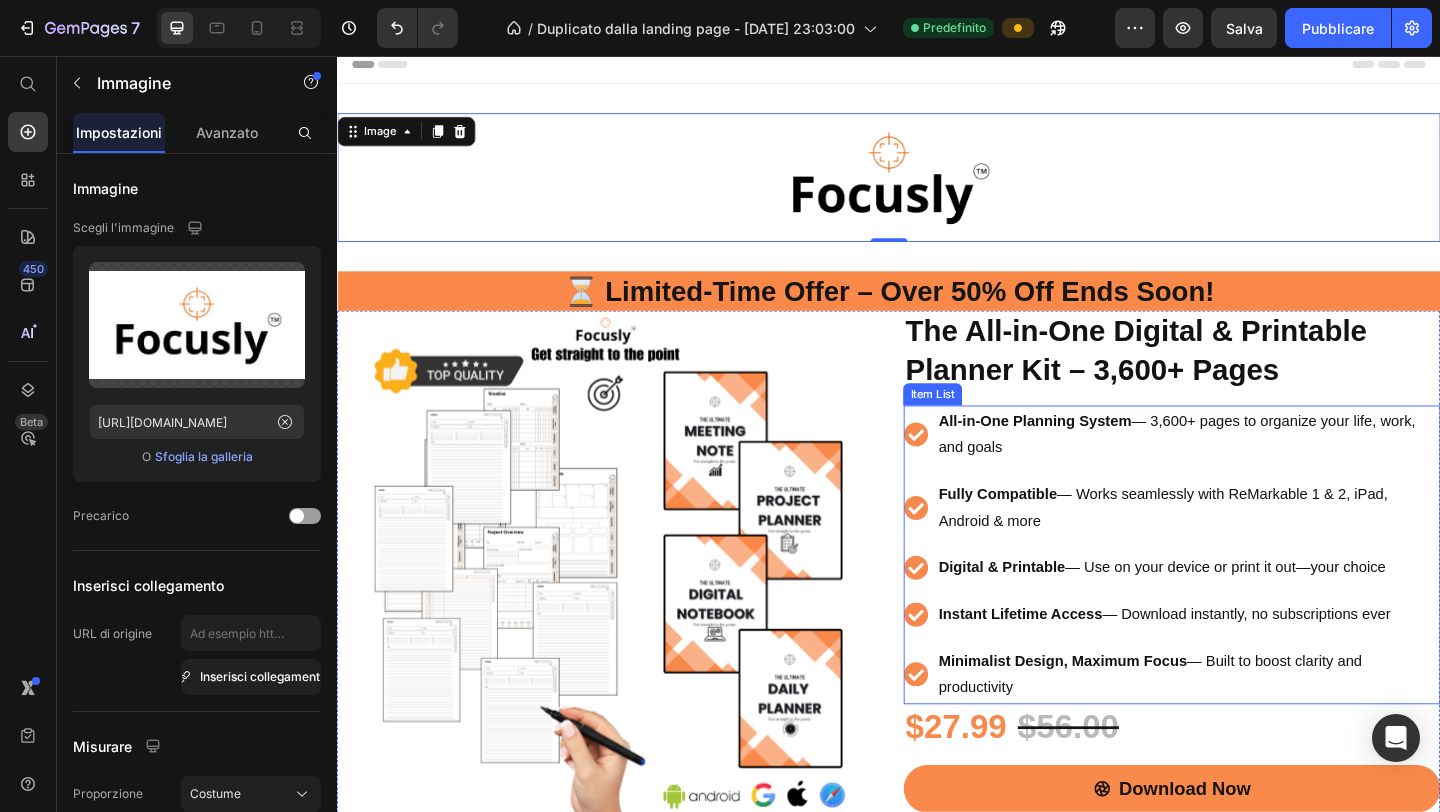 scroll, scrollTop: 2, scrollLeft: 0, axis: vertical 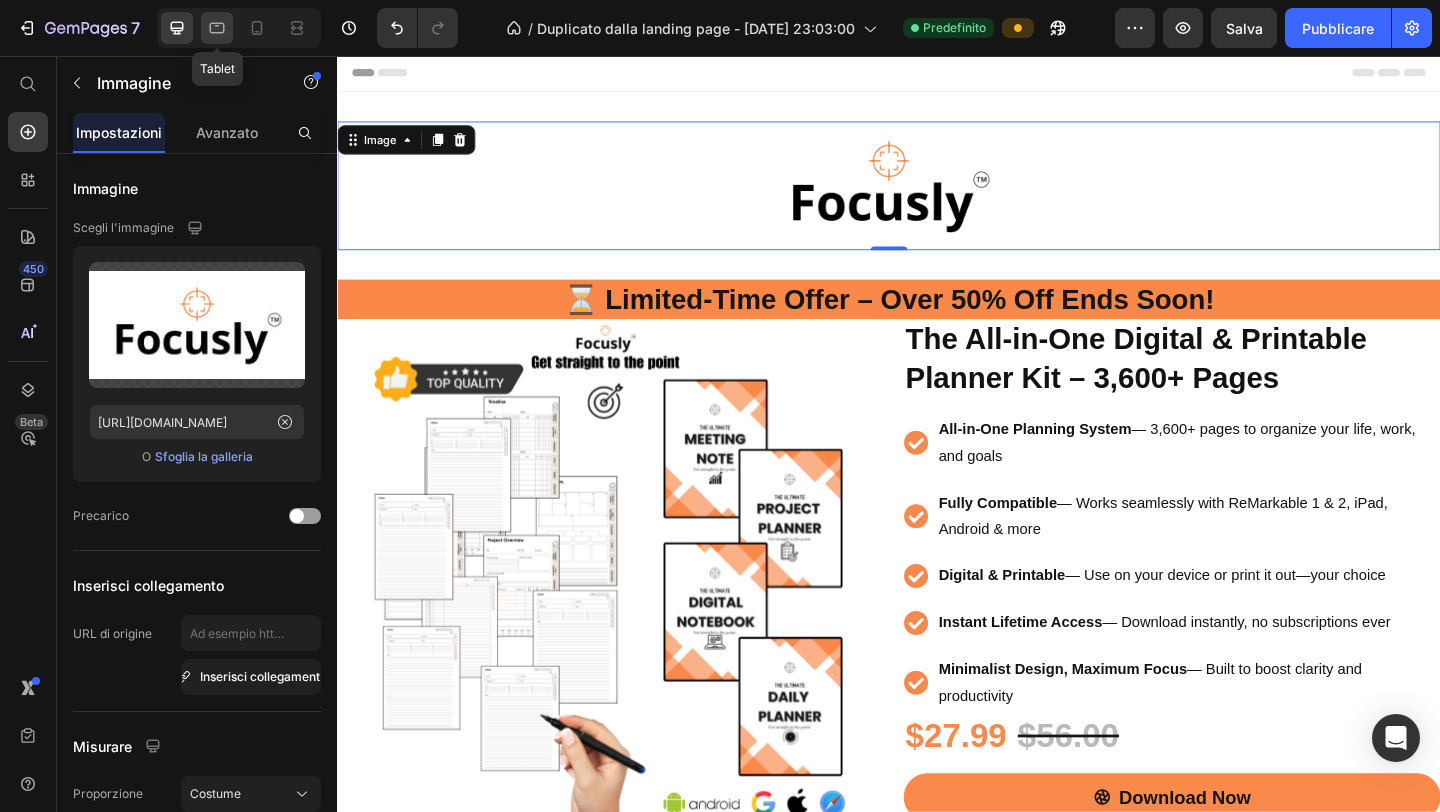 click 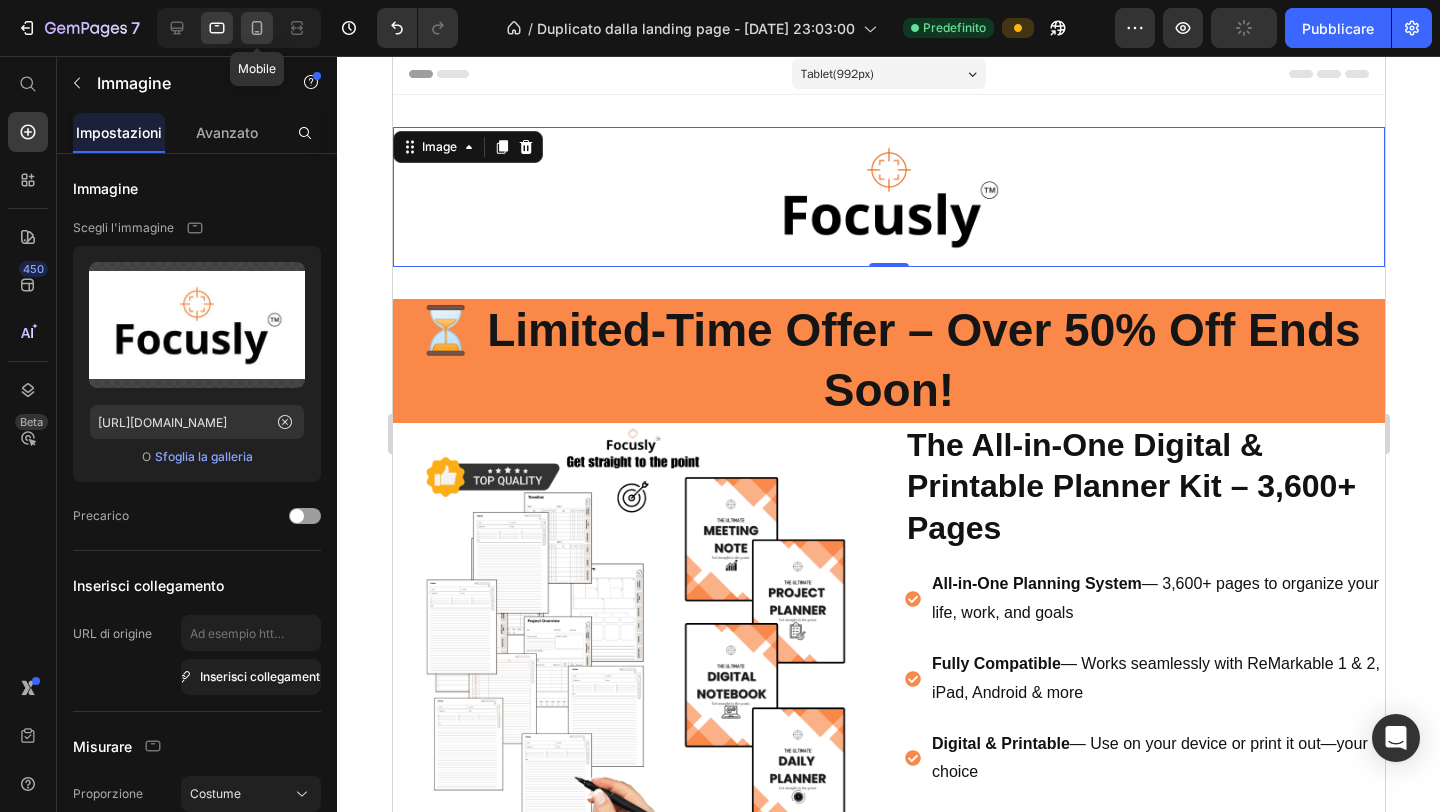 click 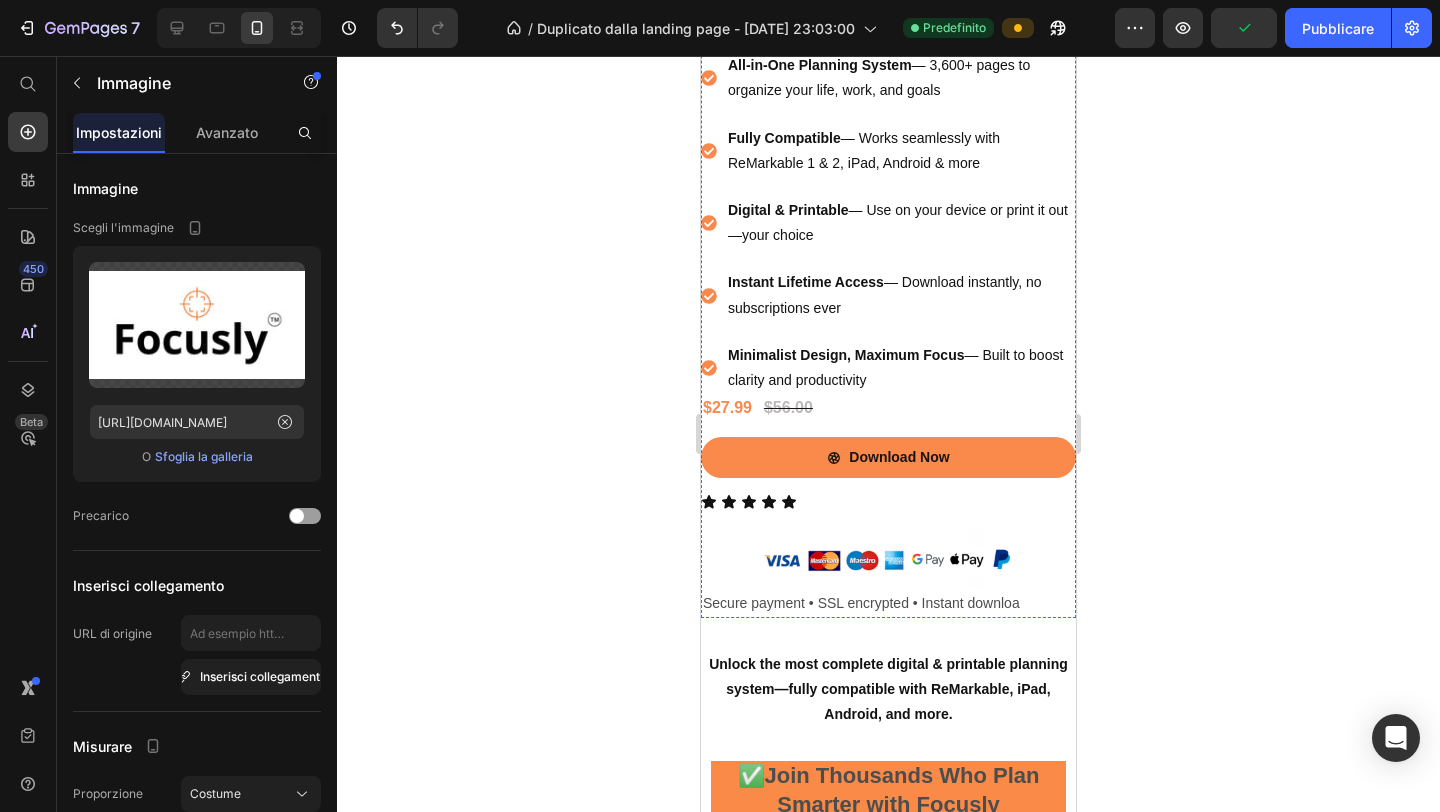 scroll, scrollTop: 975, scrollLeft: 0, axis: vertical 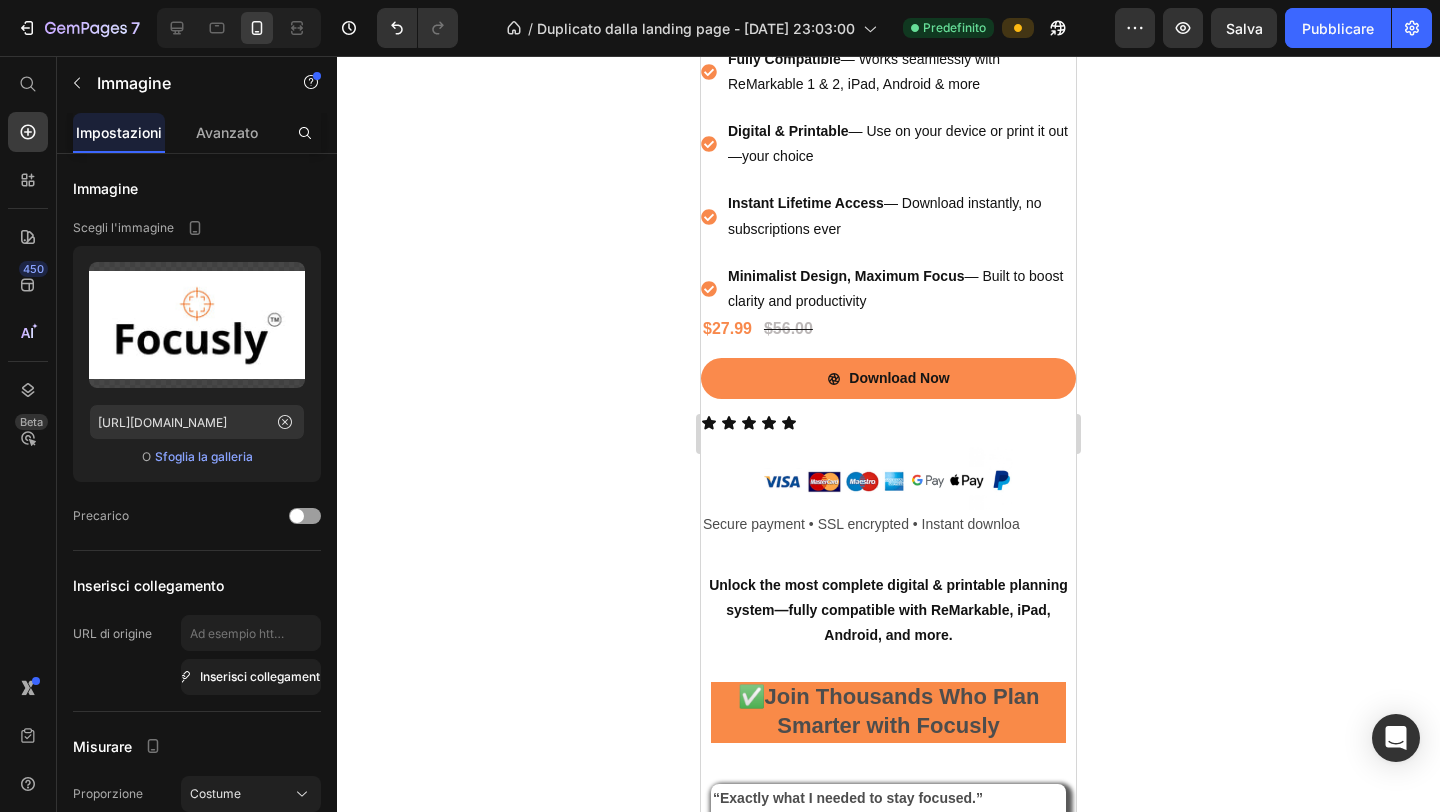 click 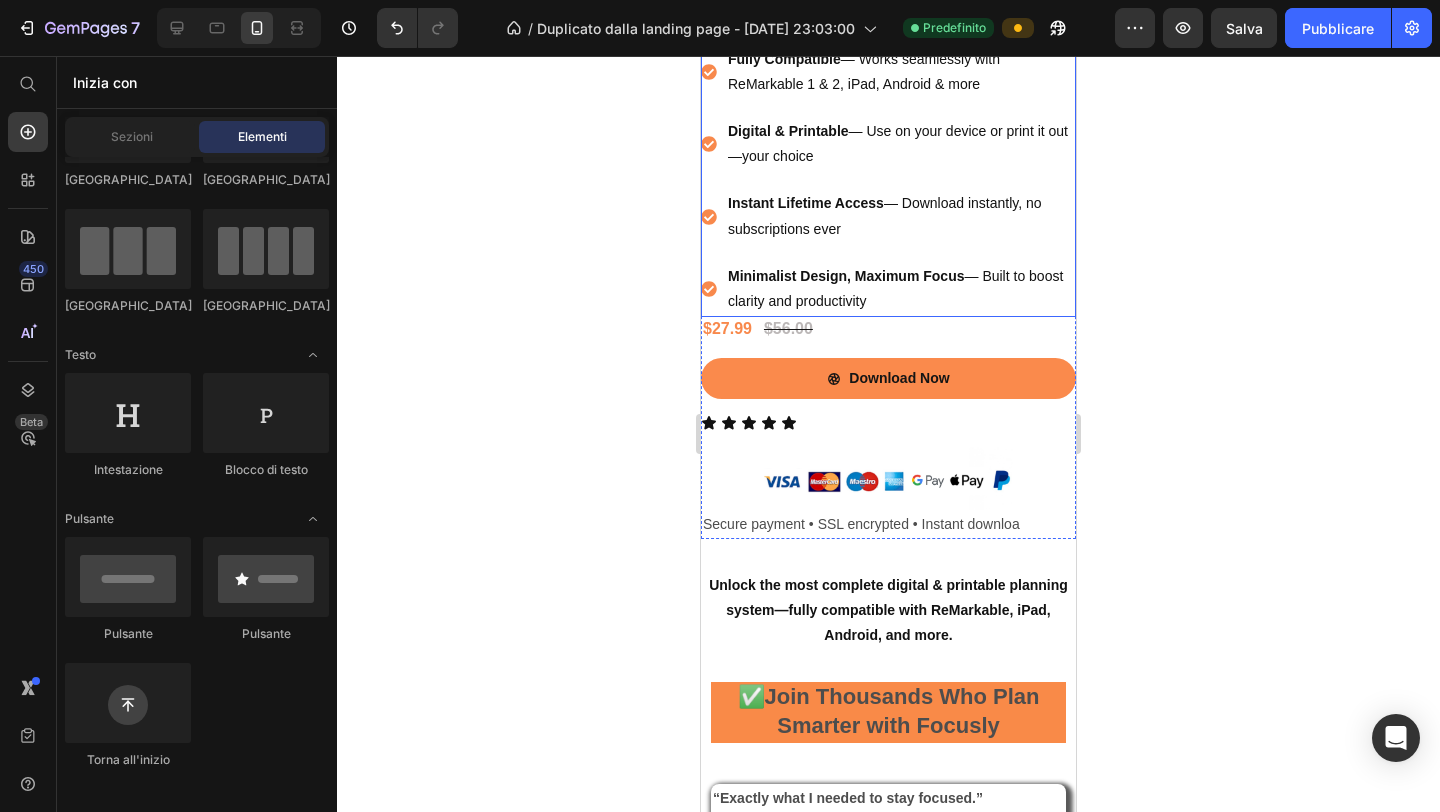scroll, scrollTop: 939, scrollLeft: 0, axis: vertical 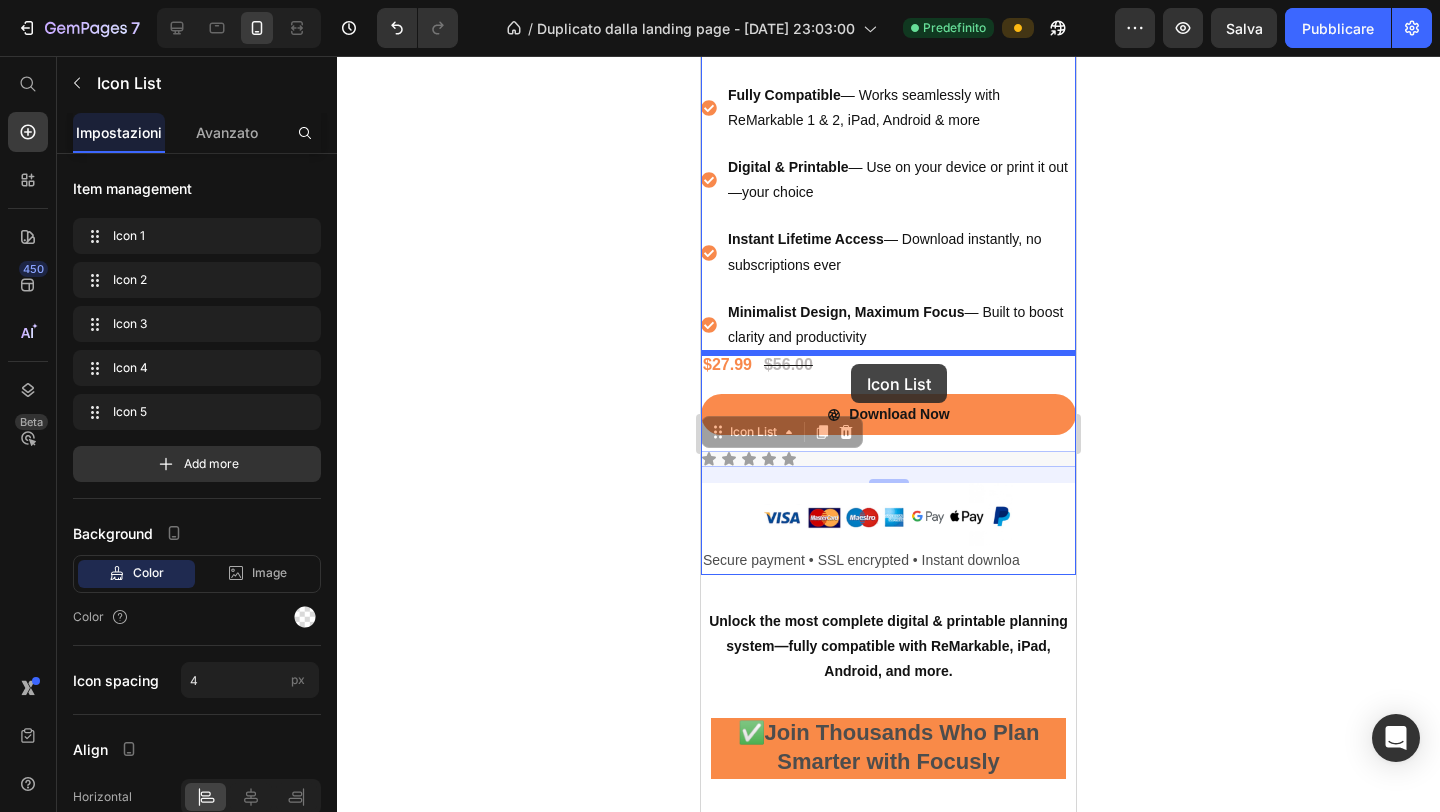 drag, startPoint x: 848, startPoint y: 458, endPoint x: 851, endPoint y: 362, distance: 96.04687 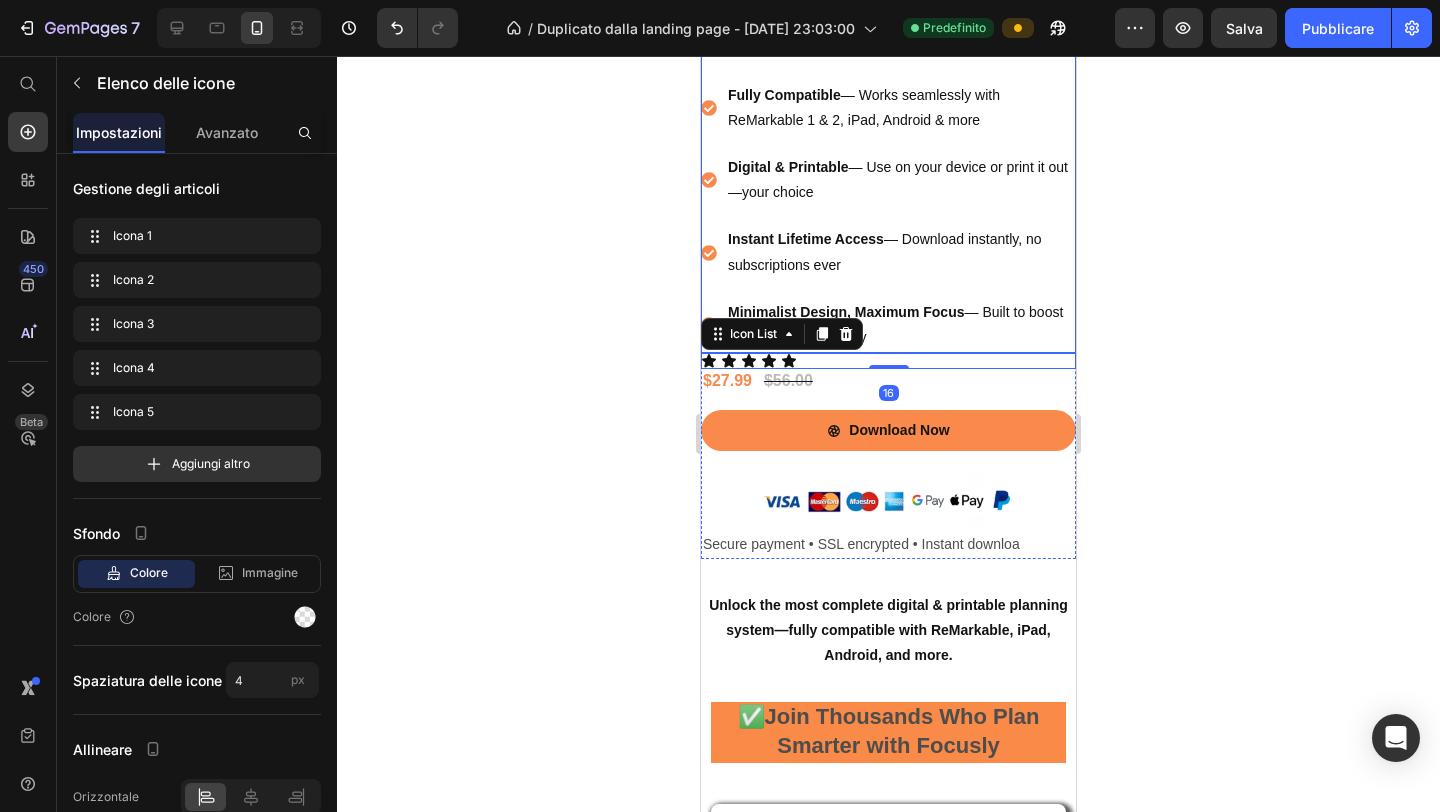 click 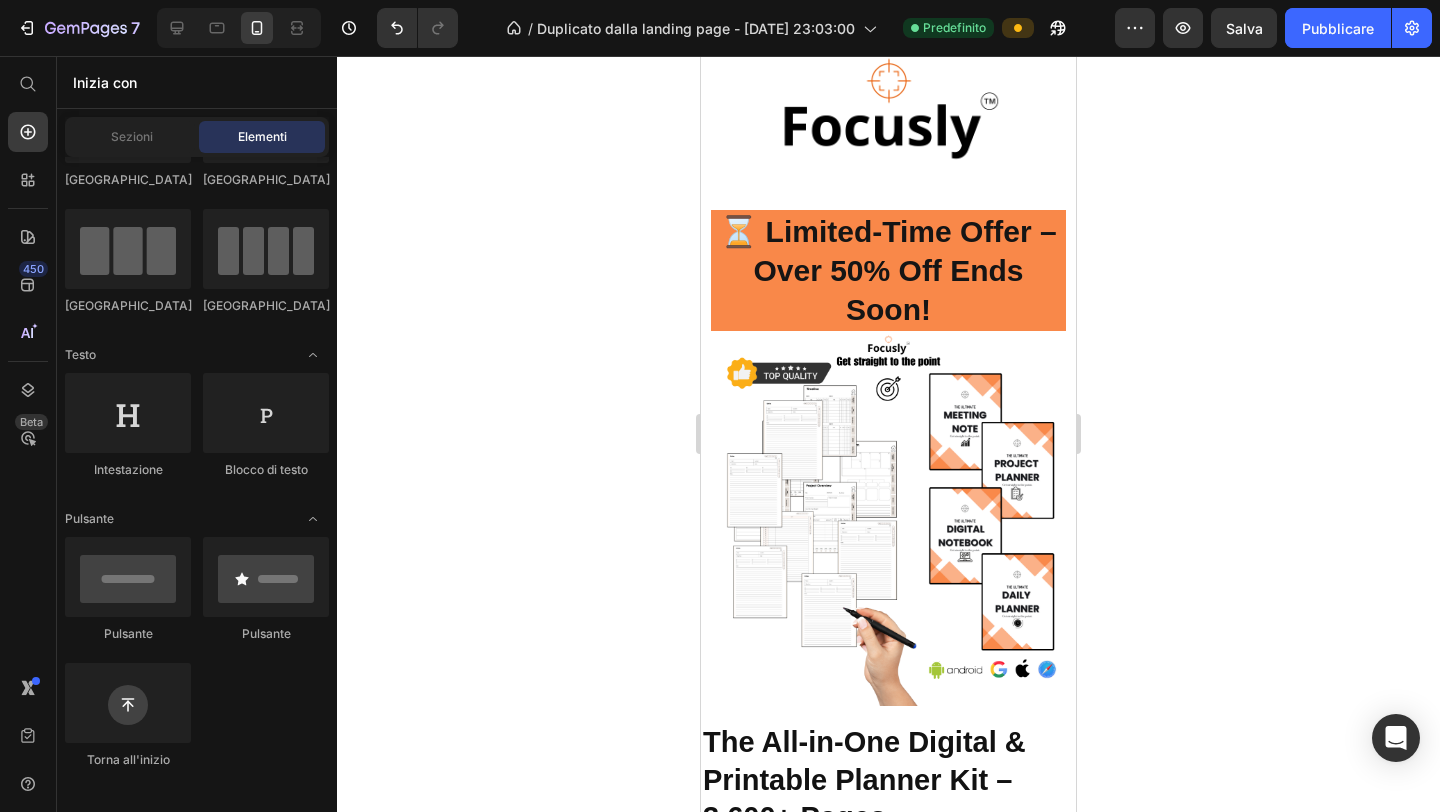 scroll, scrollTop: 0, scrollLeft: 0, axis: both 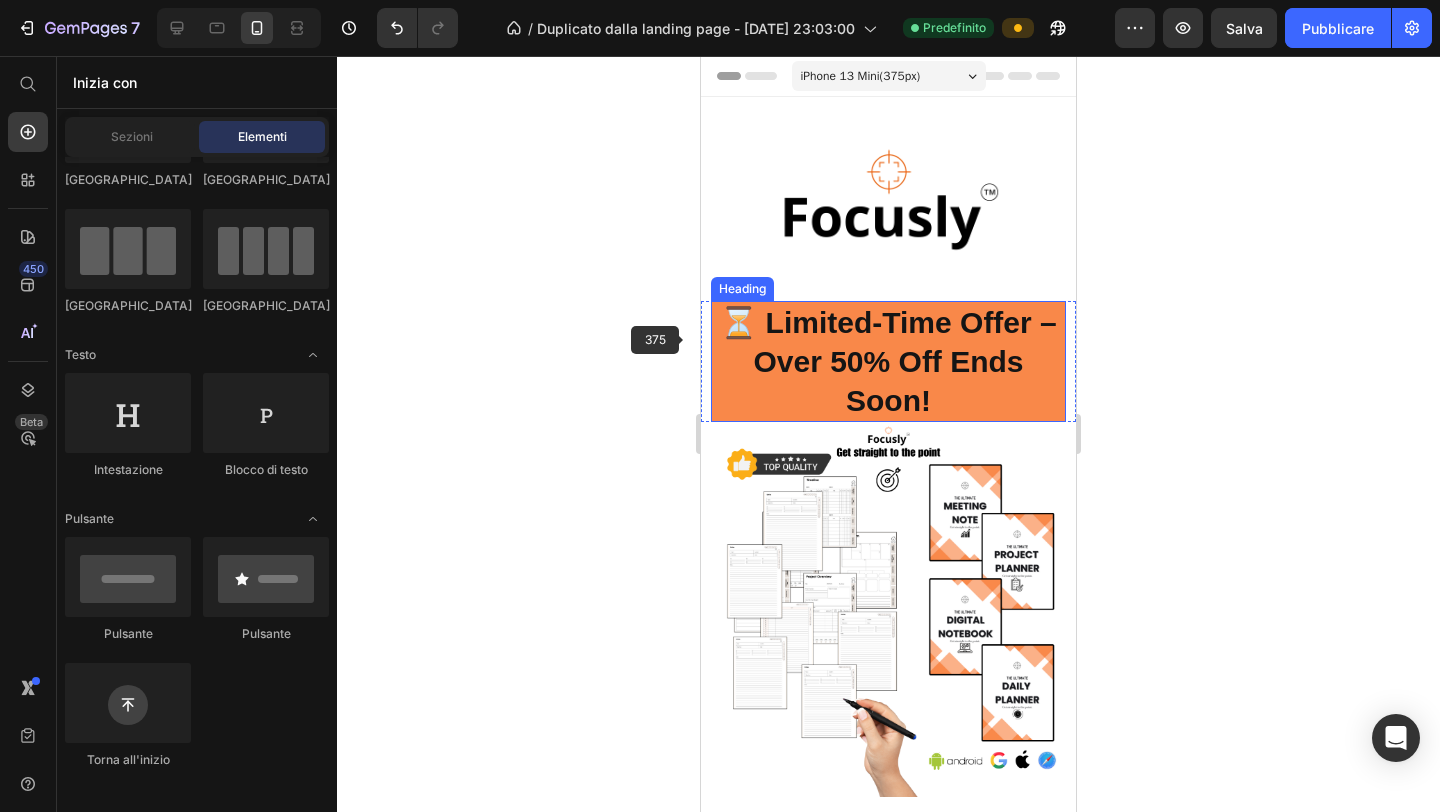 click 